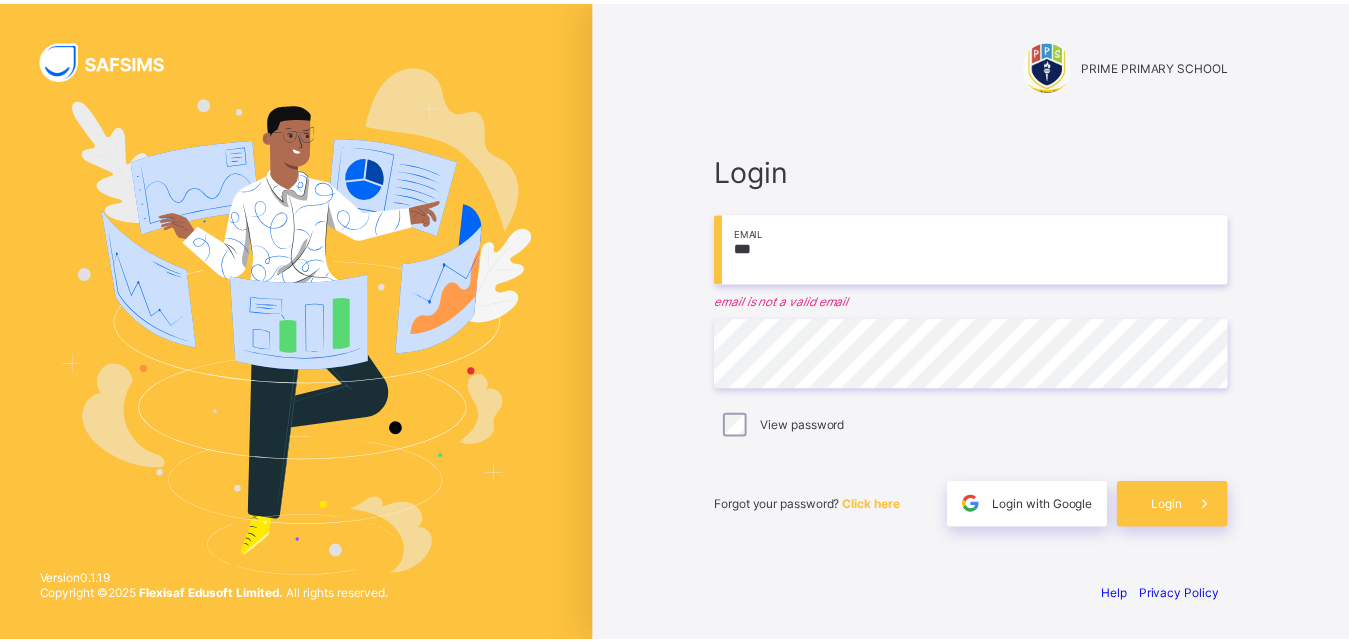 scroll, scrollTop: 0, scrollLeft: 0, axis: both 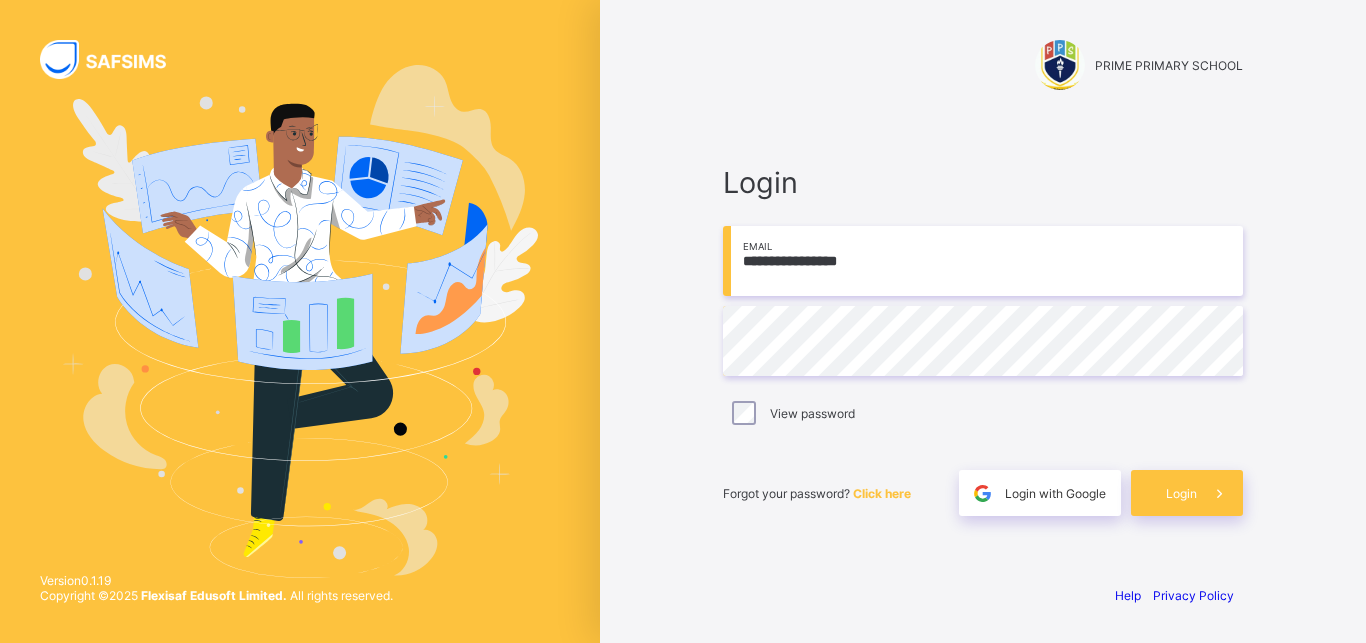 type on "**********" 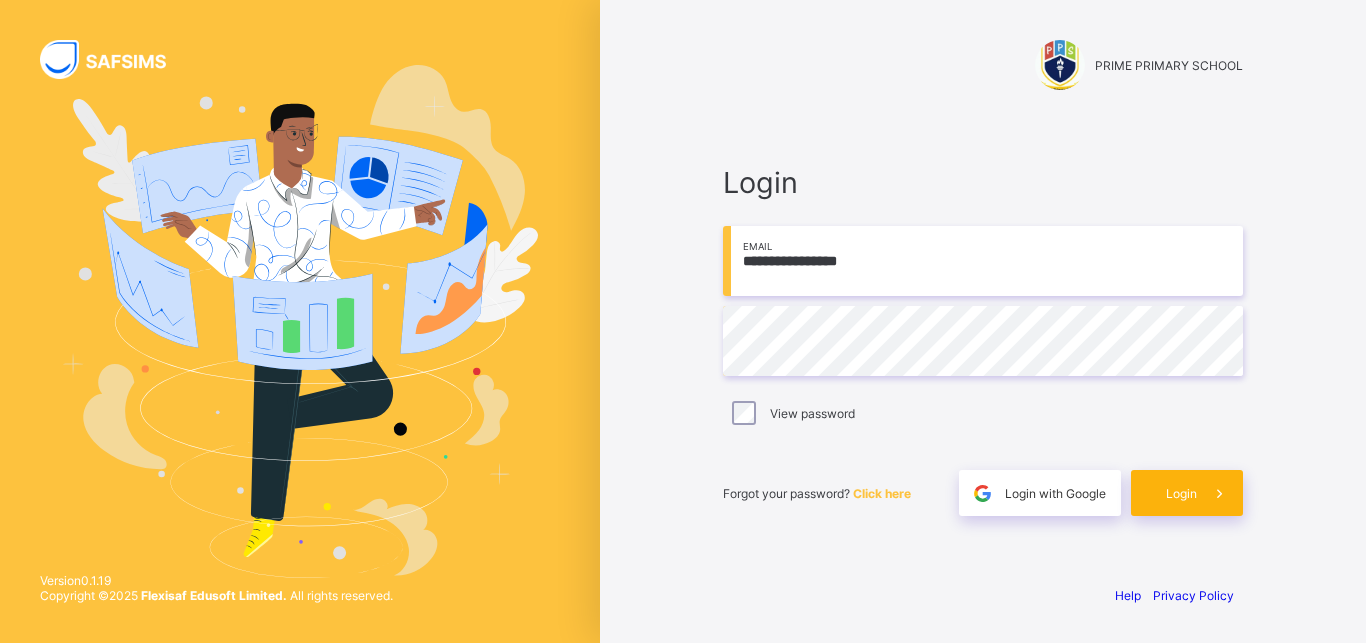 click on "Login" at bounding box center (1187, 493) 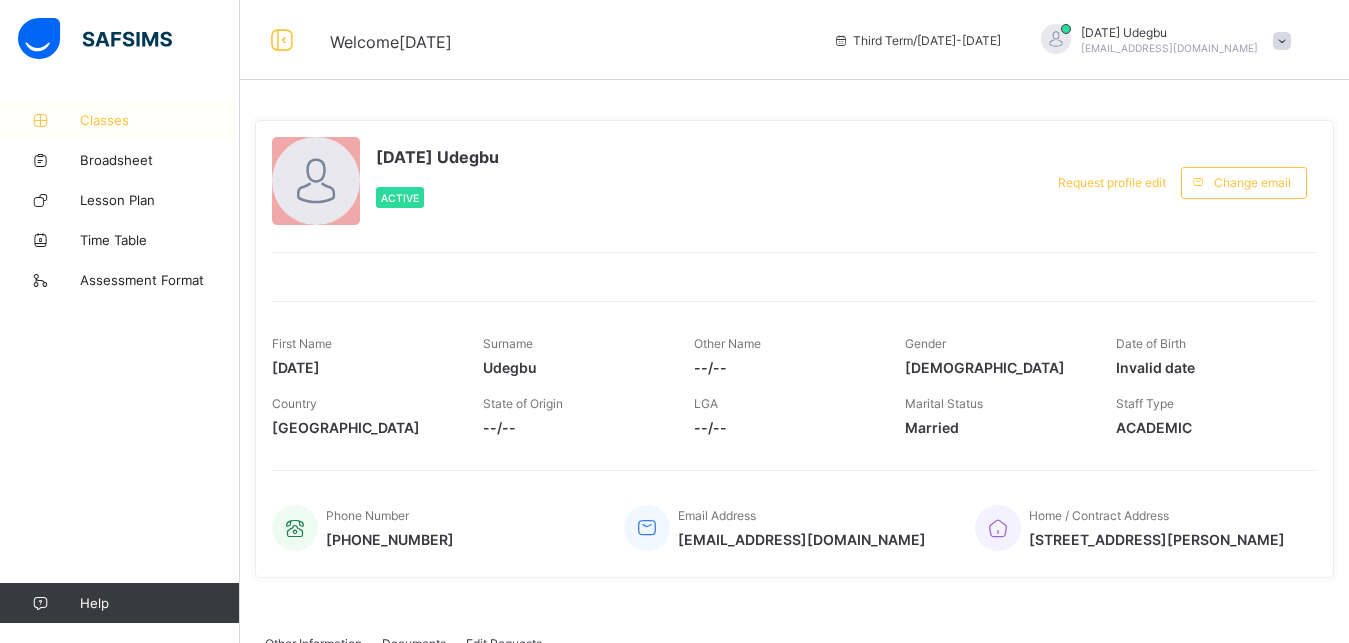 click on "Classes" at bounding box center [160, 120] 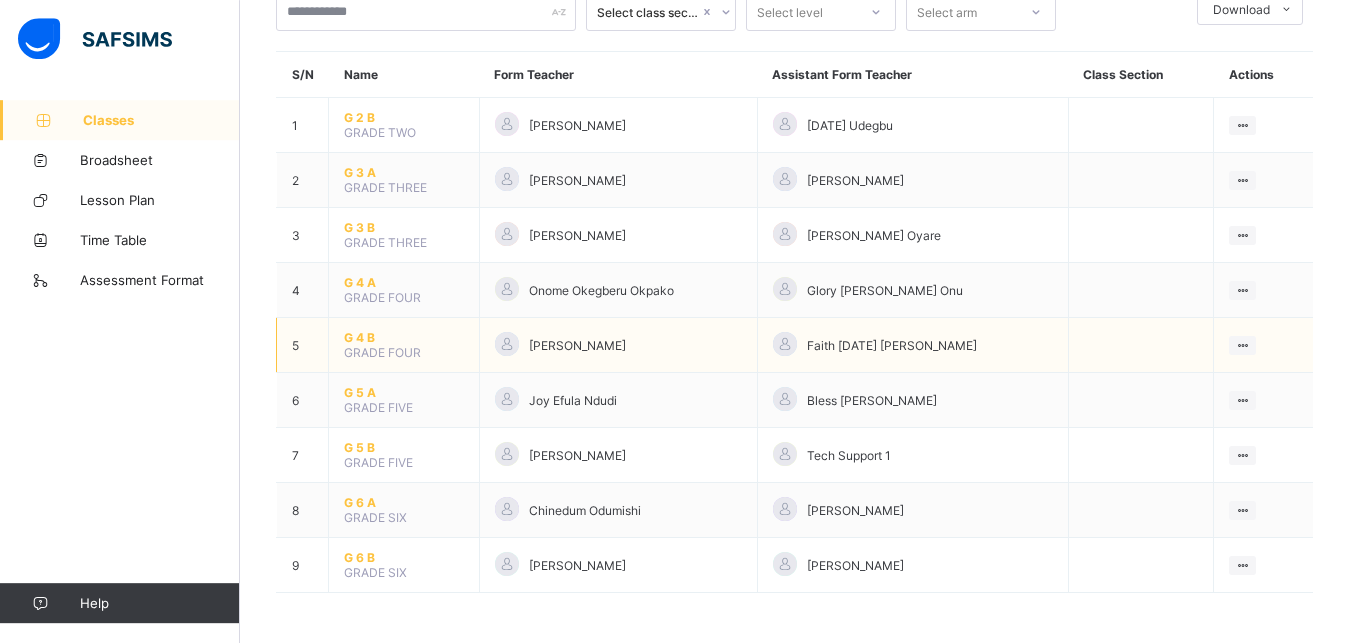 scroll, scrollTop: 152, scrollLeft: 0, axis: vertical 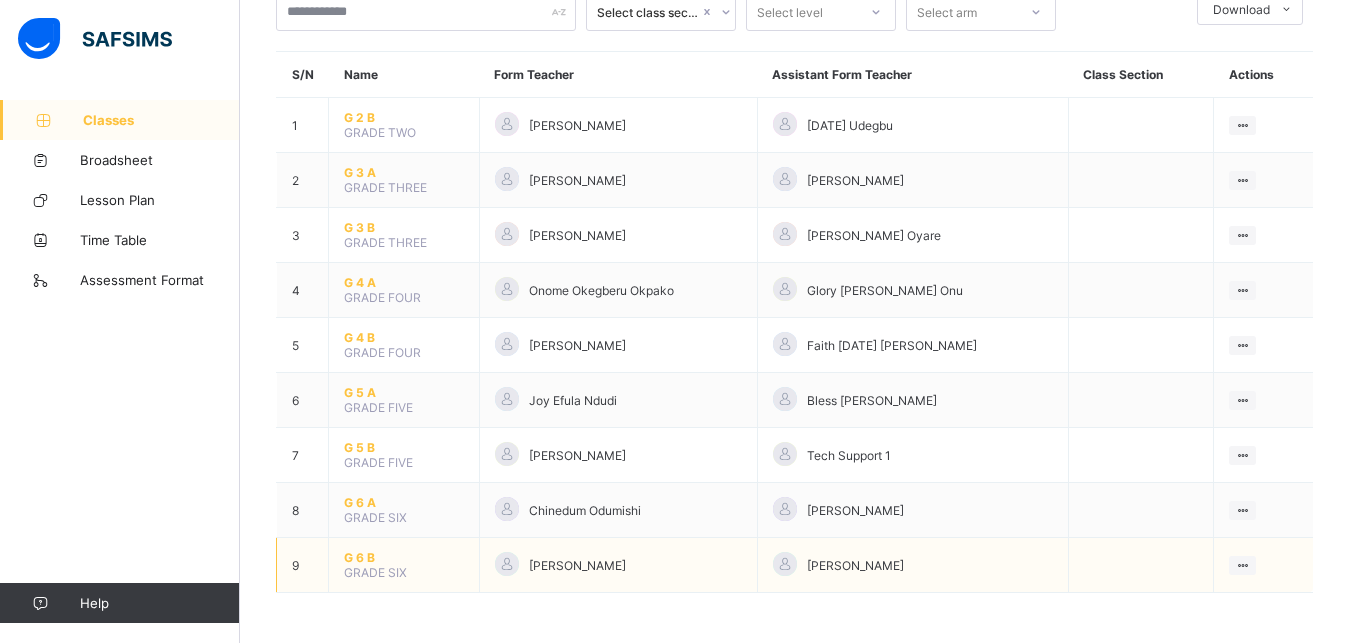 click on "G 6   B" at bounding box center [404, 557] 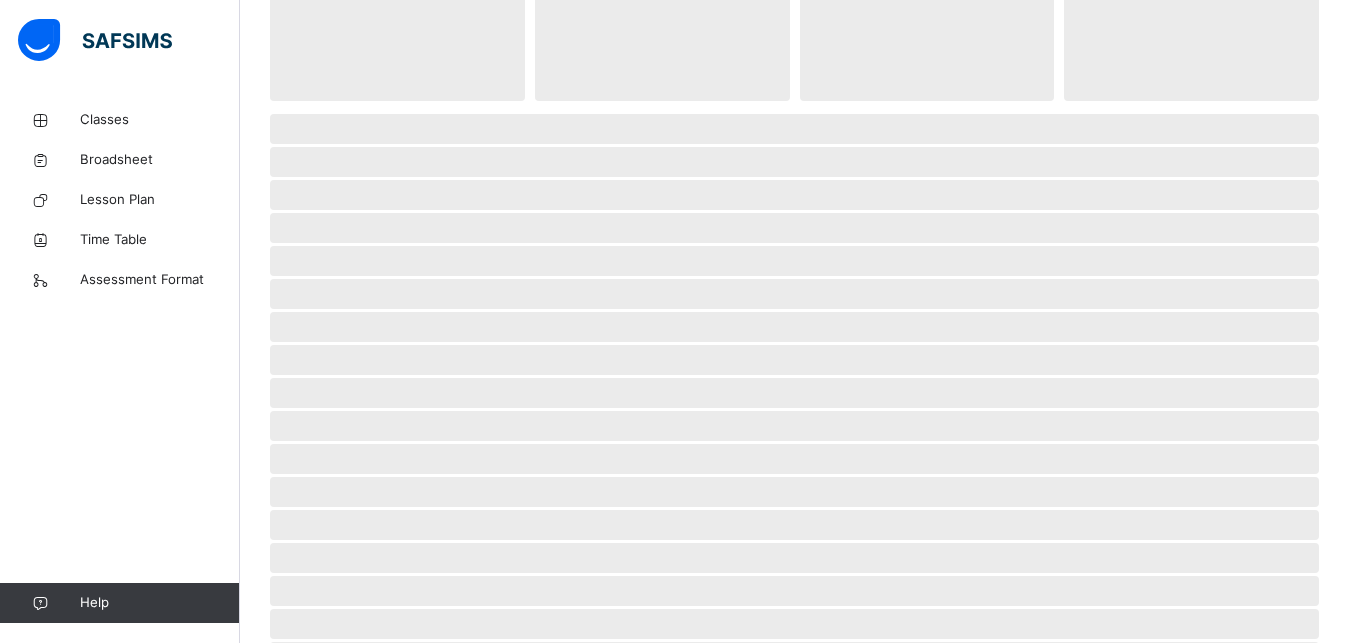 scroll, scrollTop: 0, scrollLeft: 0, axis: both 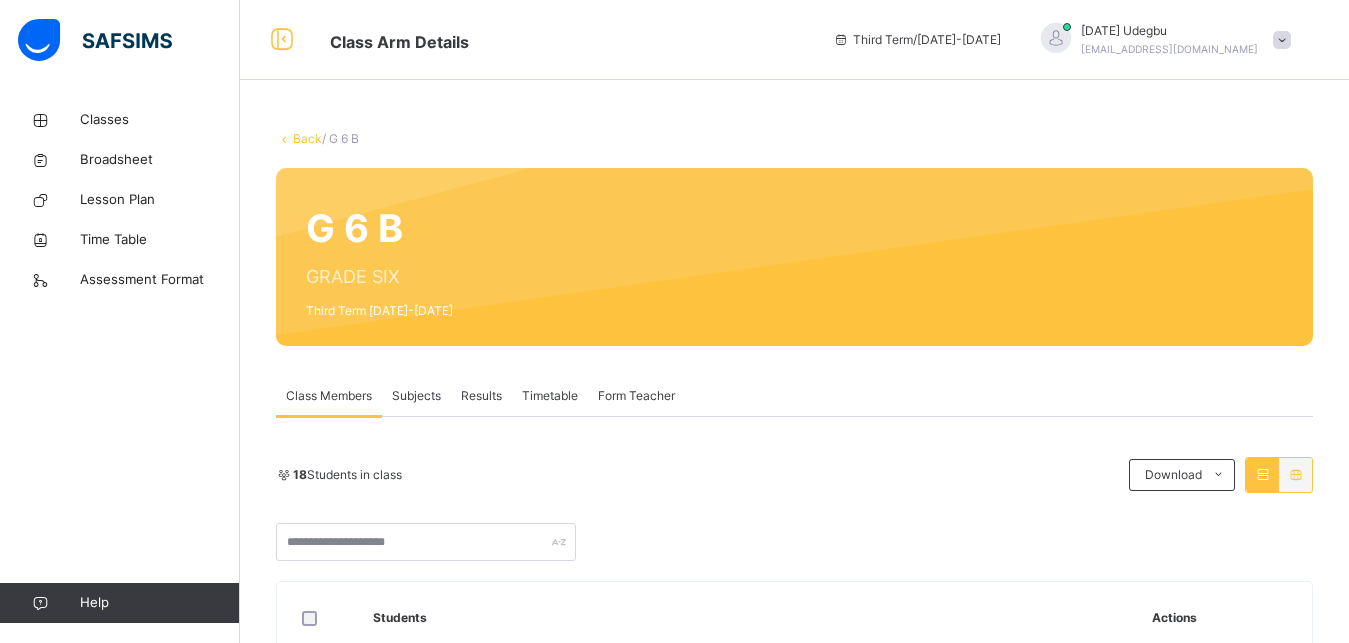 click on "Subjects" at bounding box center [416, 396] 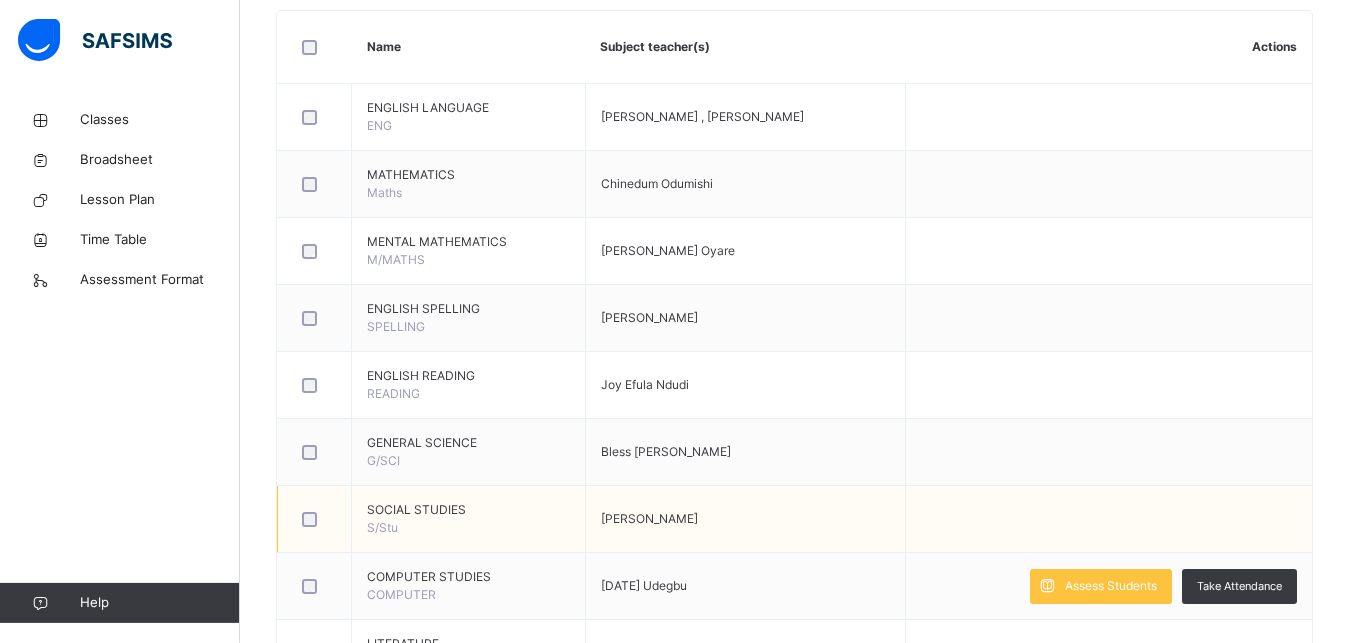 scroll, scrollTop: 510, scrollLeft: 0, axis: vertical 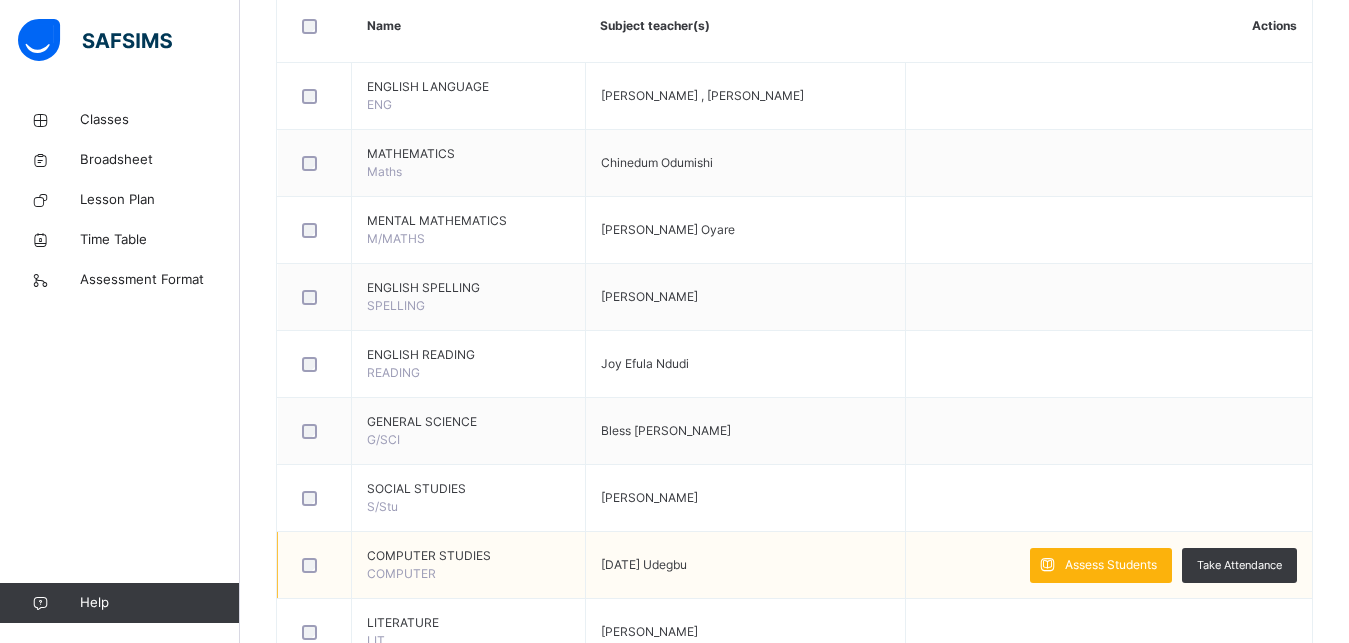 click at bounding box center [1047, 565] 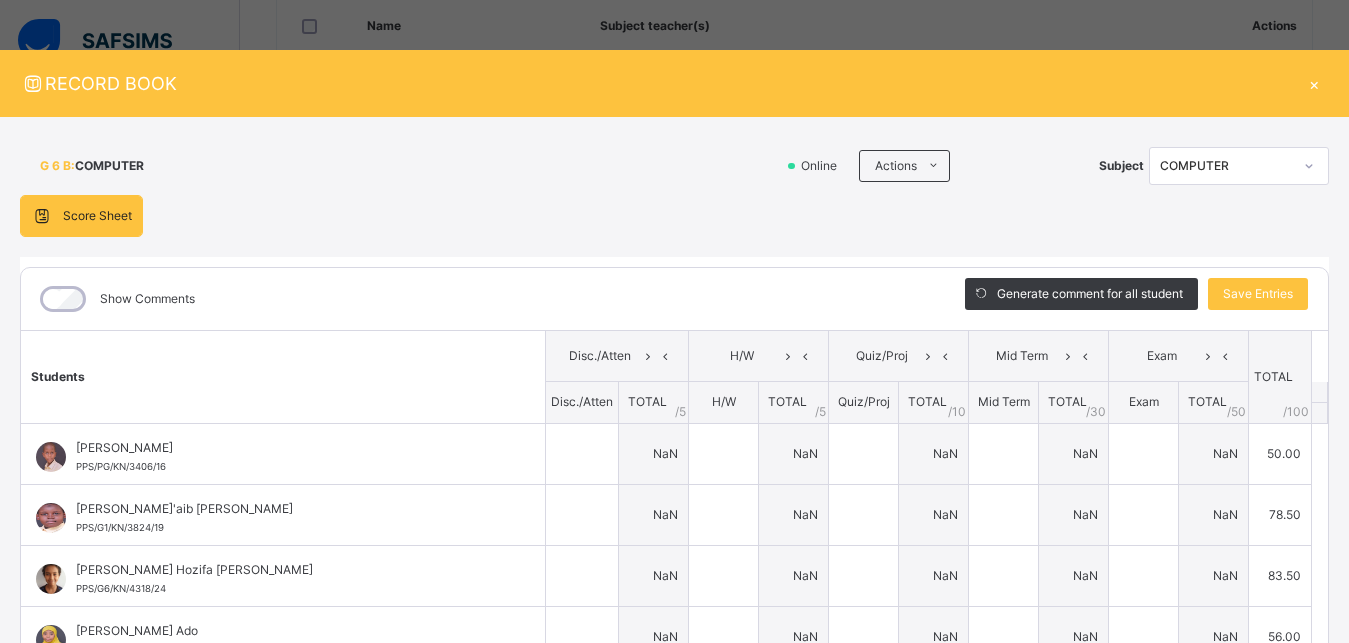 type on "*" 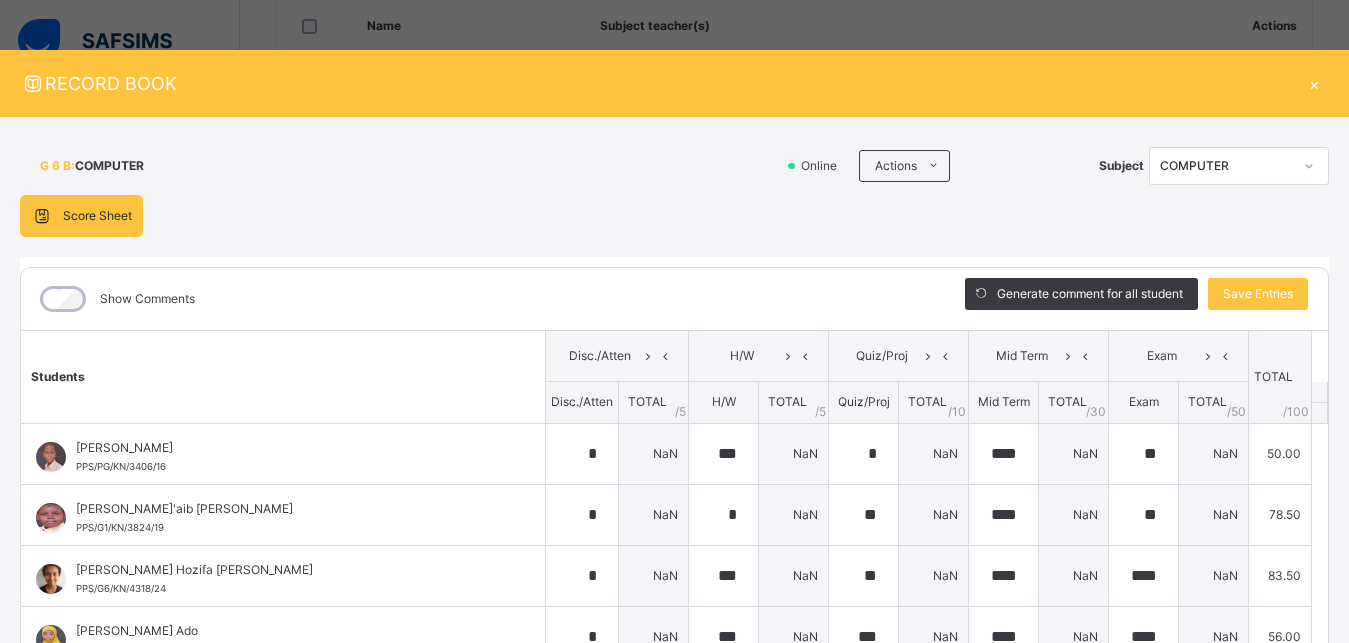 type on "****" 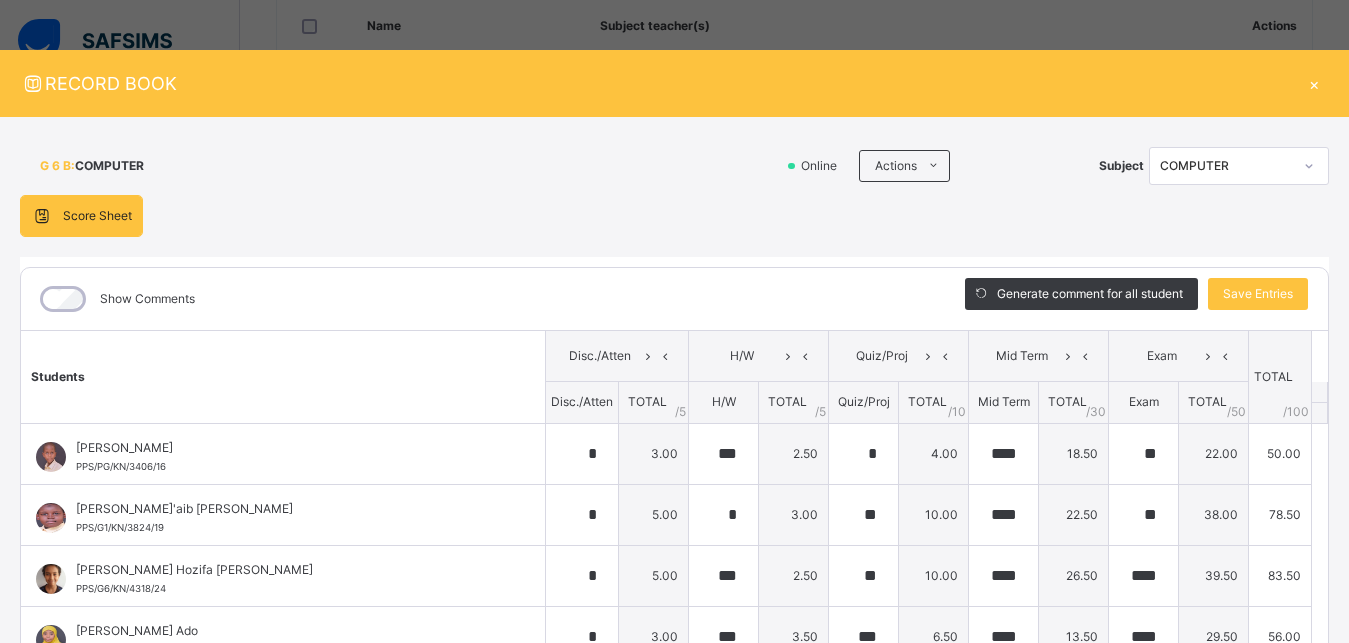 click on "×" at bounding box center [1314, 83] 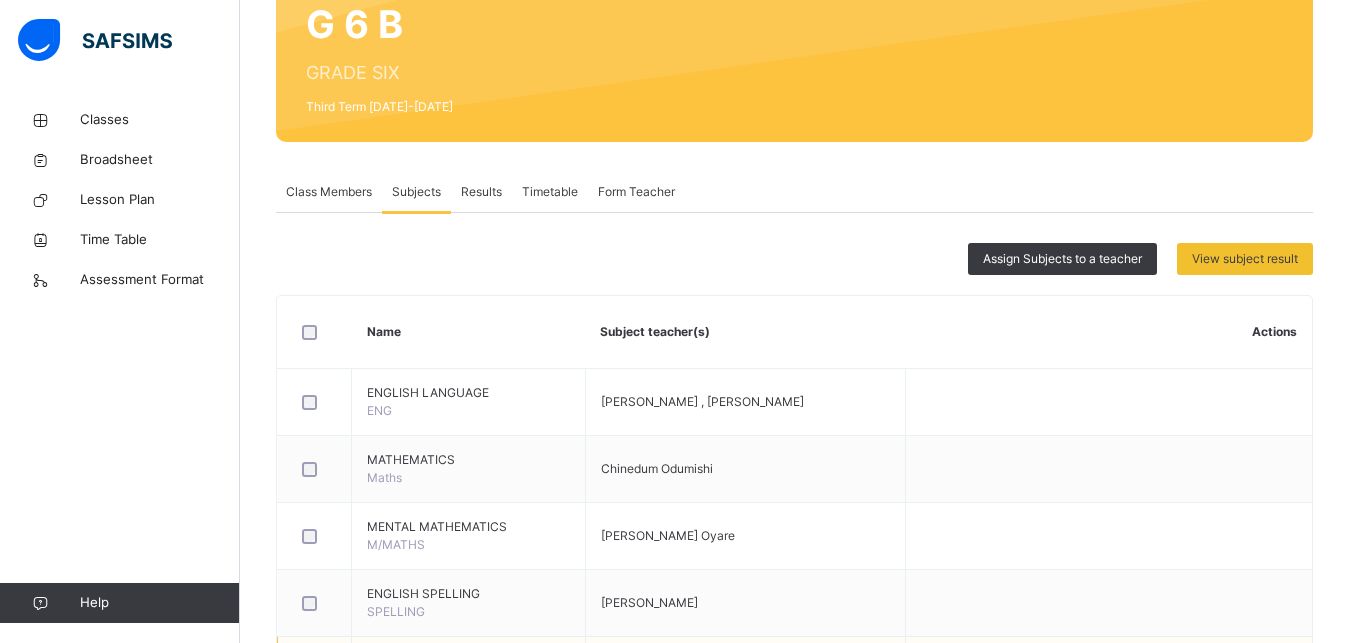 scroll, scrollTop: 0, scrollLeft: 0, axis: both 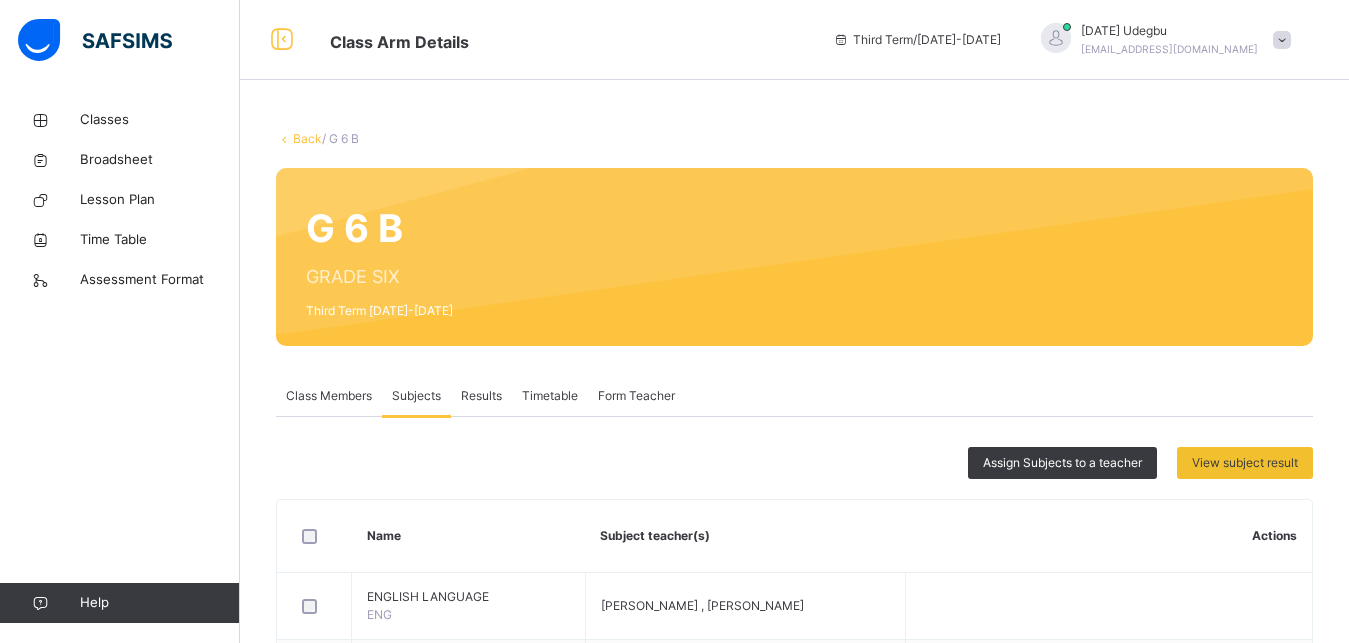 click on "Back" at bounding box center [307, 138] 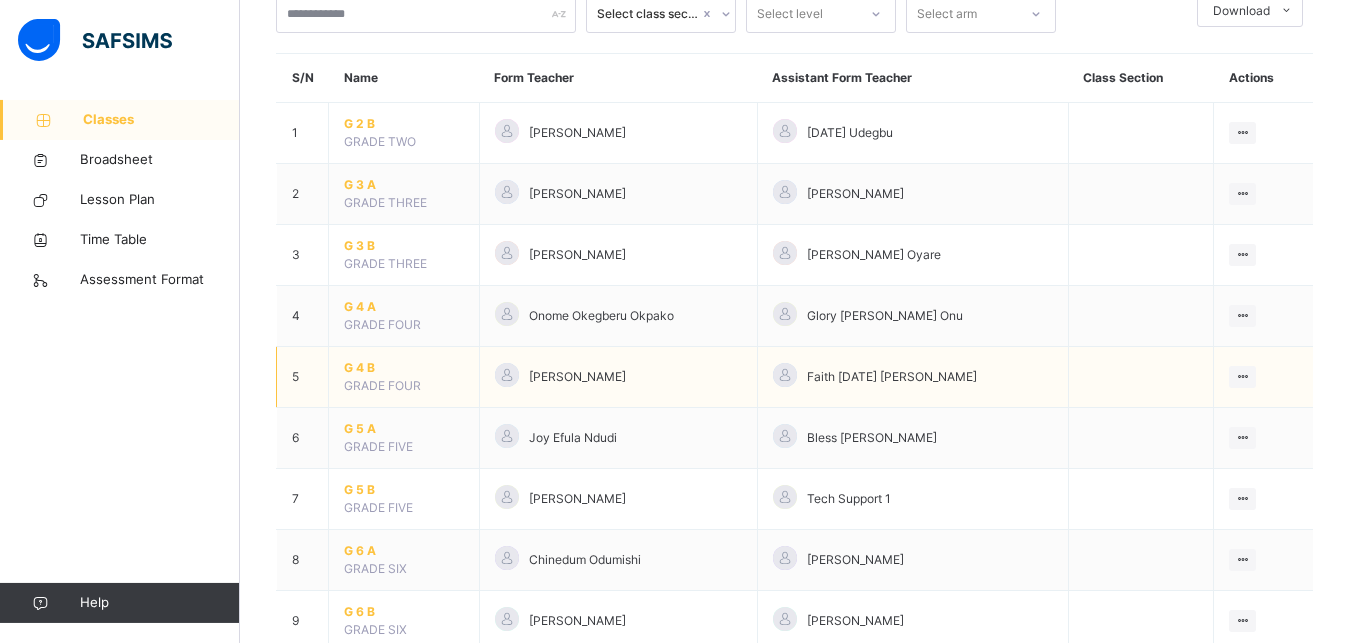 scroll, scrollTop: 212, scrollLeft: 0, axis: vertical 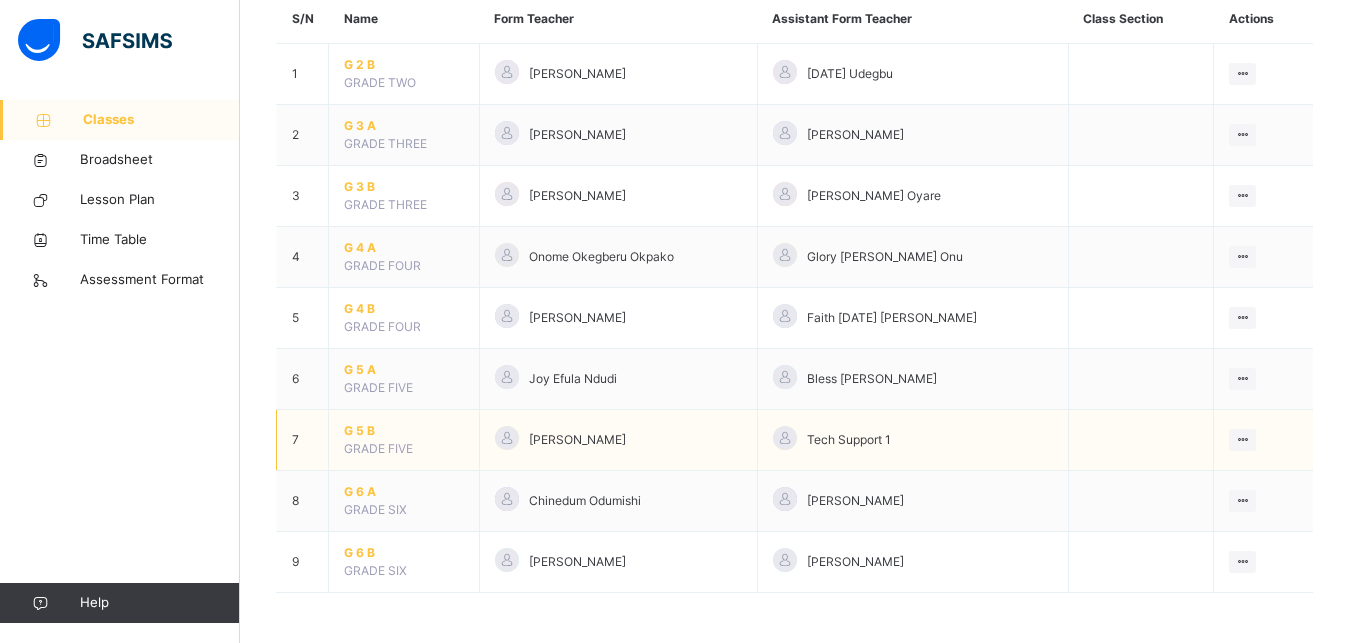 click on "G 5   B" at bounding box center [404, 431] 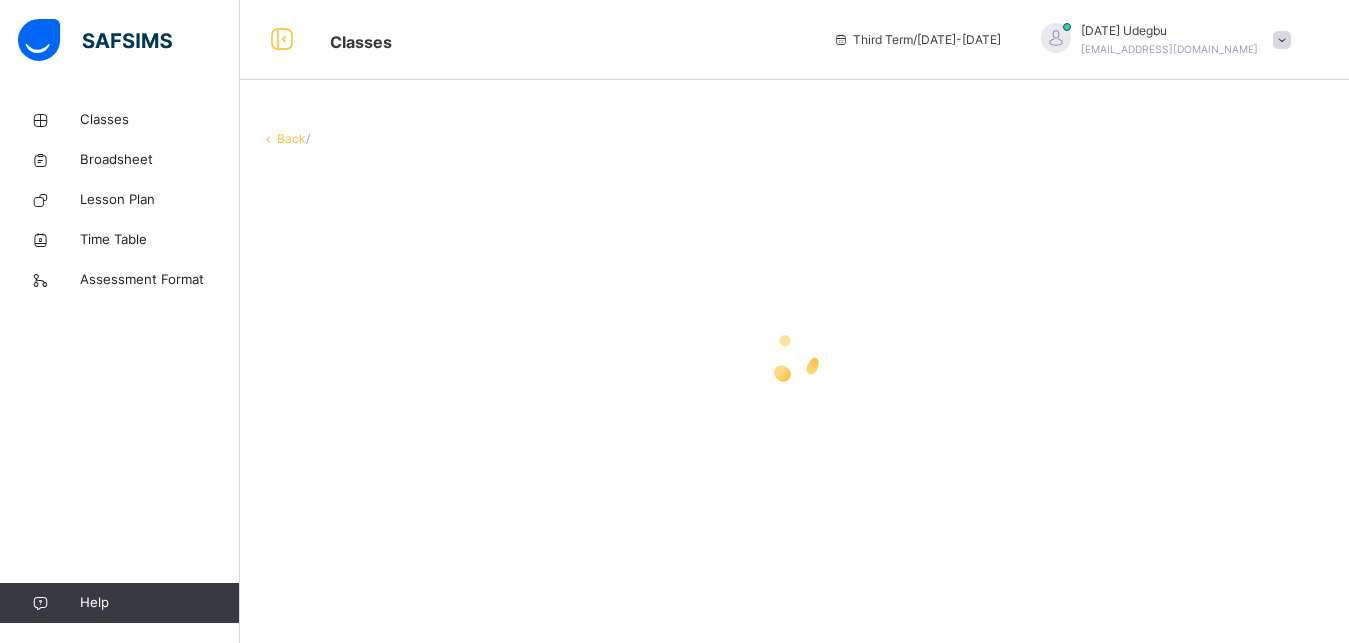 scroll, scrollTop: 0, scrollLeft: 0, axis: both 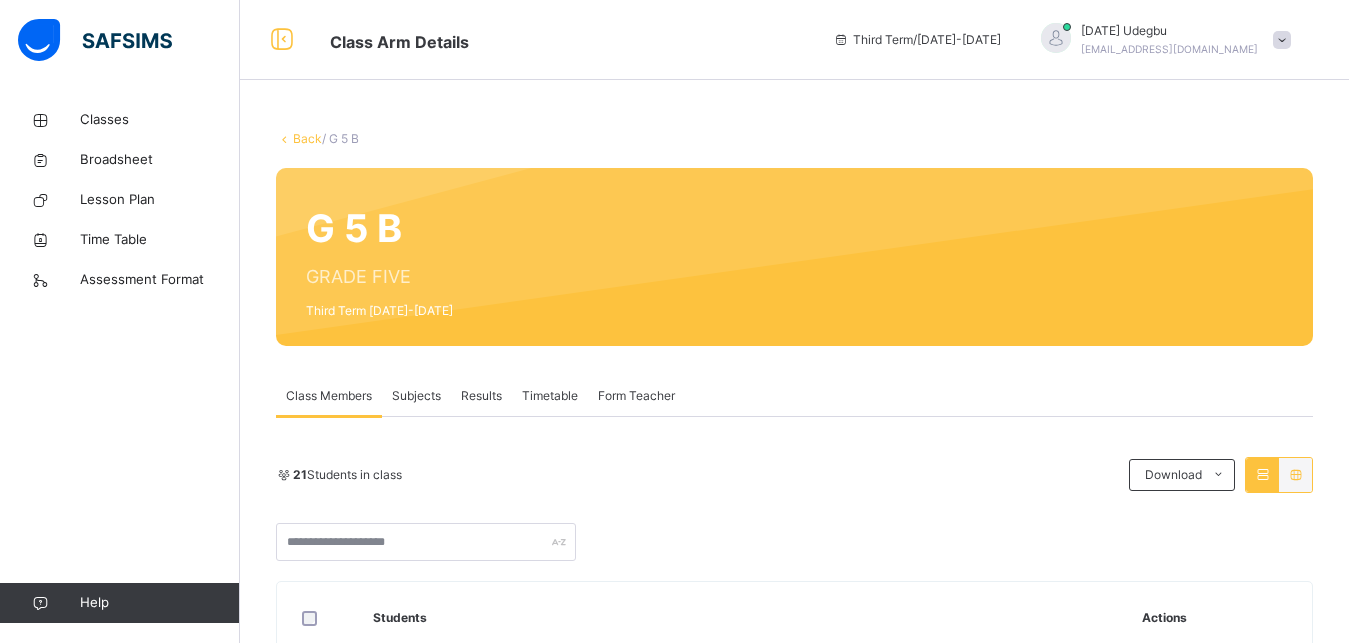 click on "Subjects" at bounding box center (416, 396) 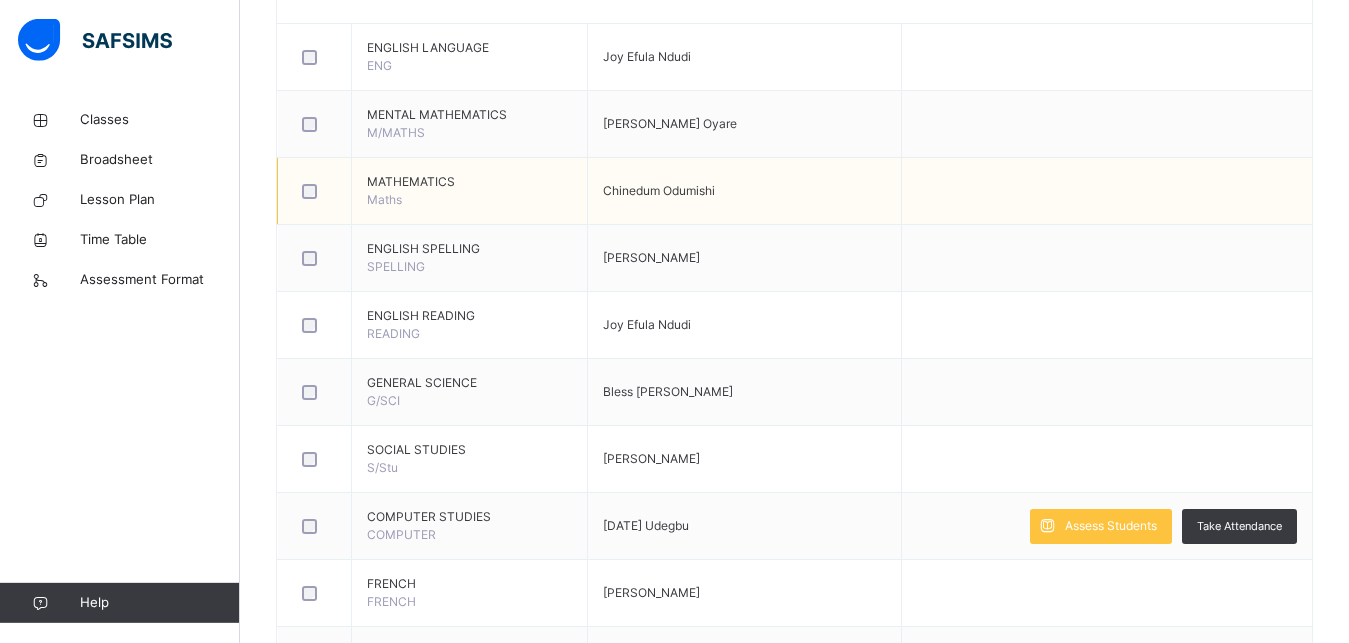 scroll, scrollTop: 816, scrollLeft: 0, axis: vertical 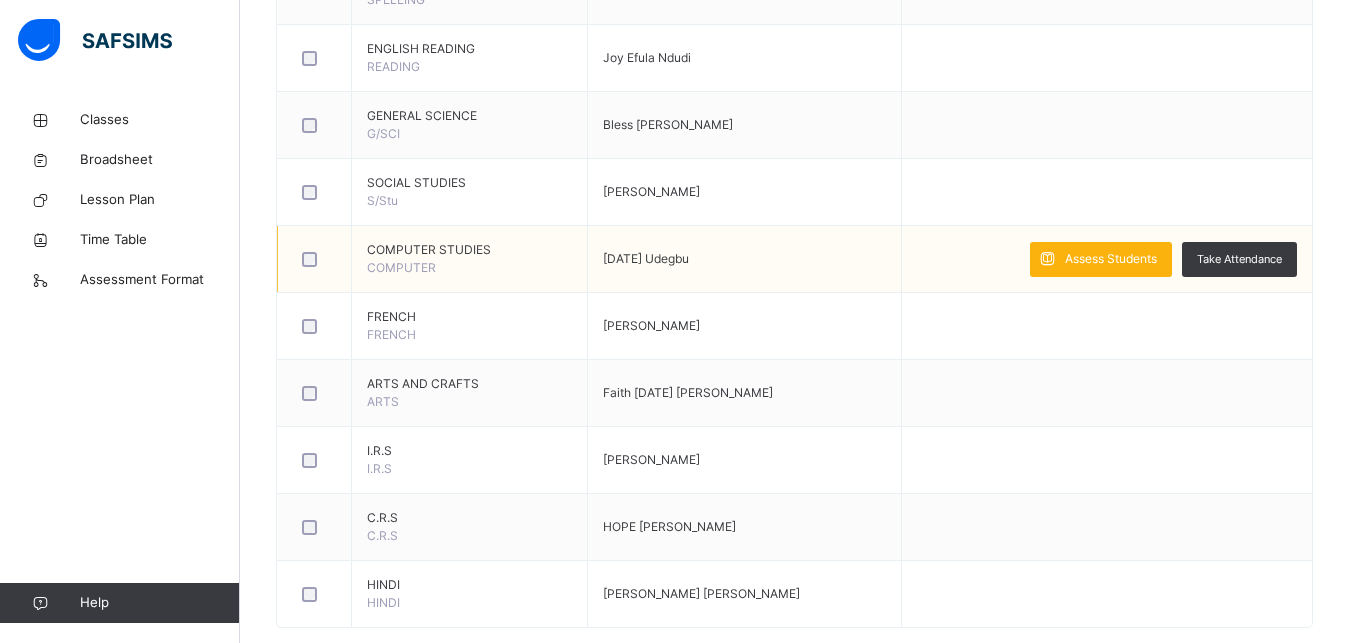 click on "Assess Students" at bounding box center (1111, 259) 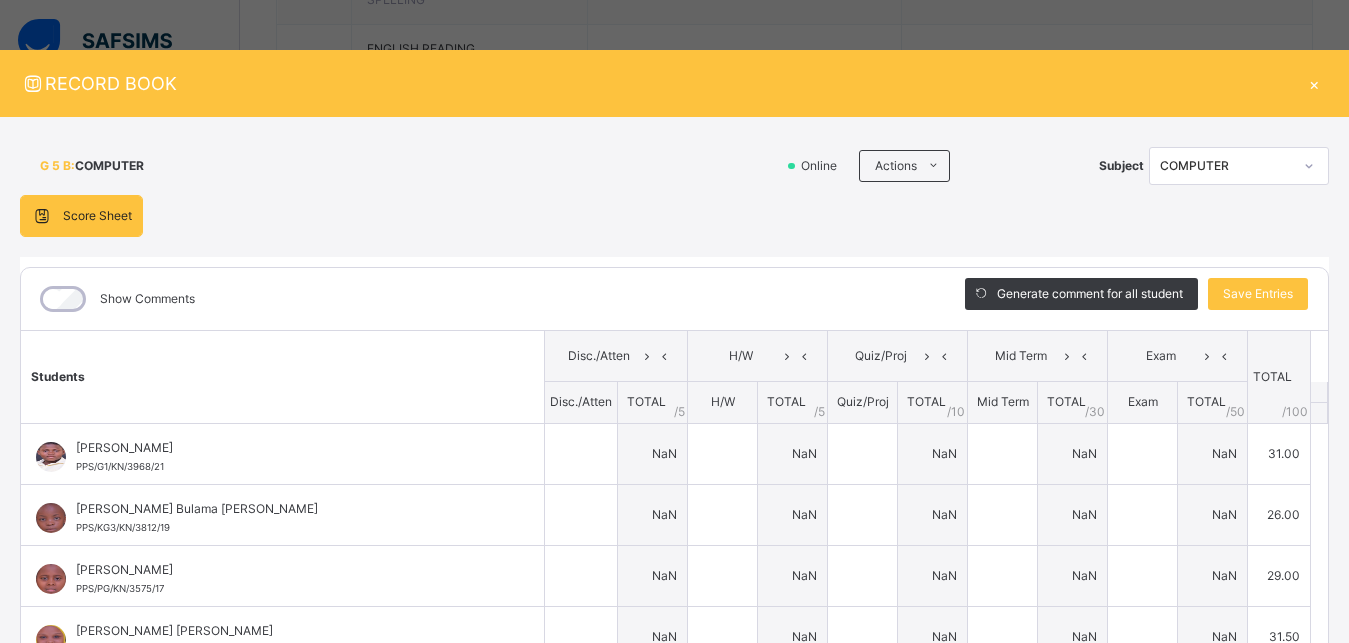 type on "*" 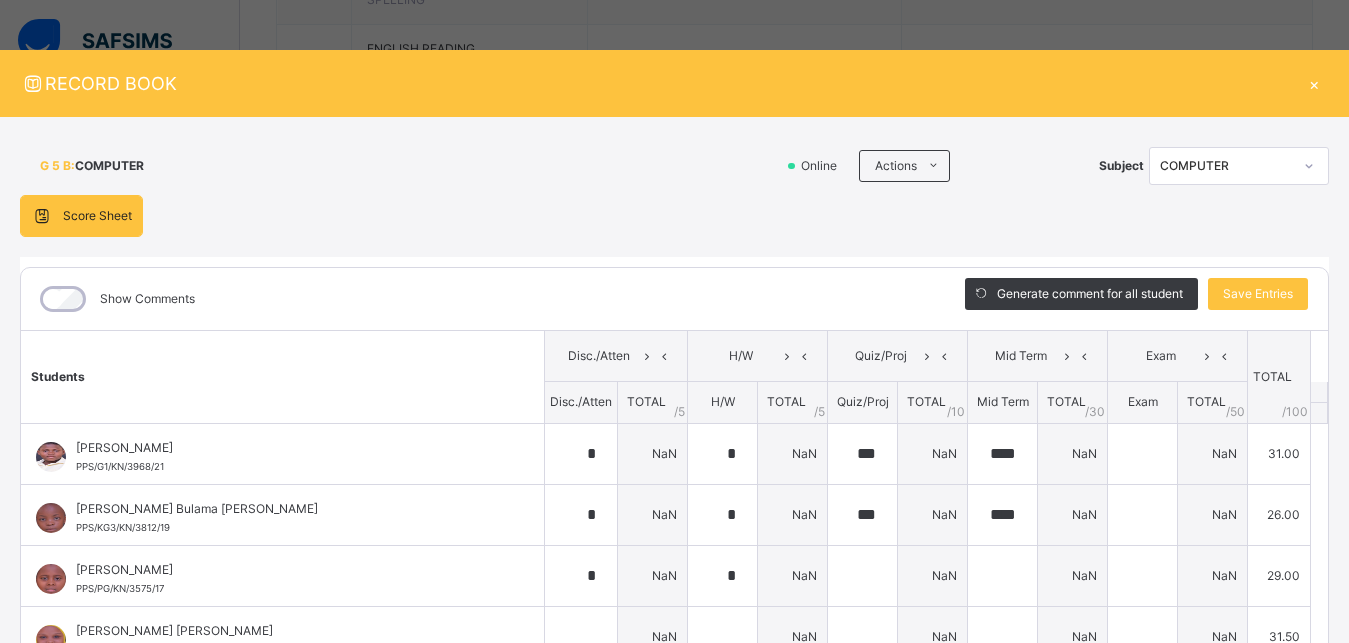 type on "***" 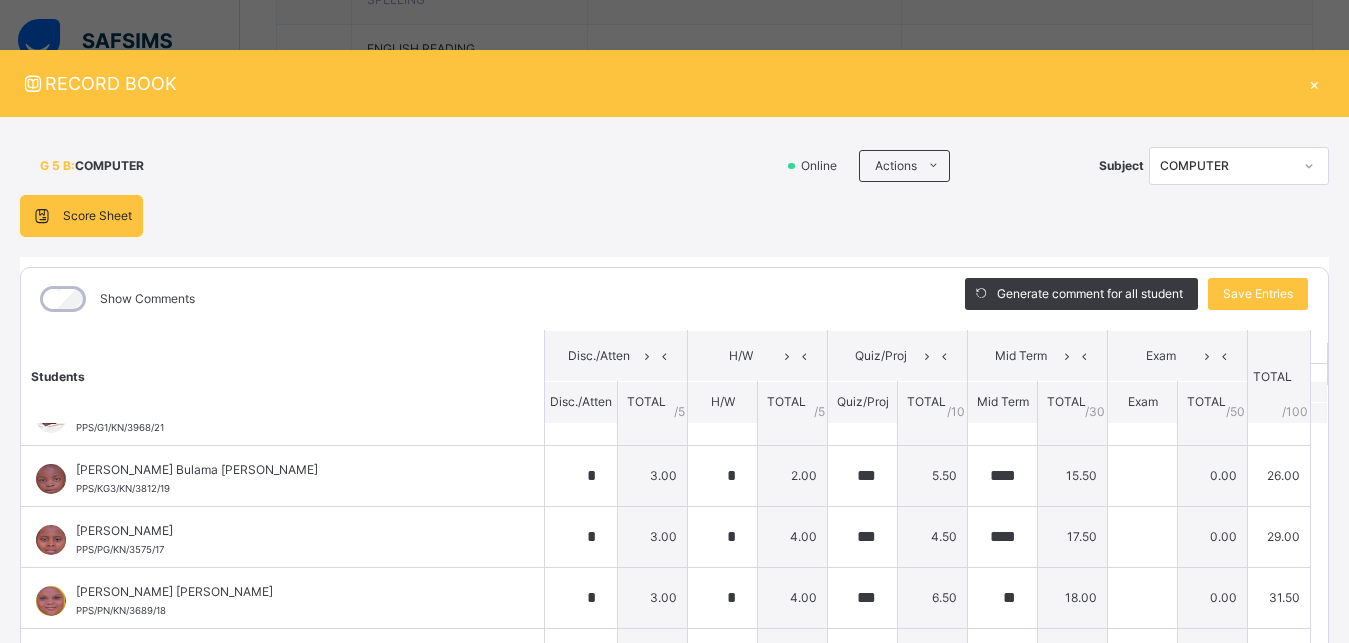 scroll, scrollTop: 0, scrollLeft: 0, axis: both 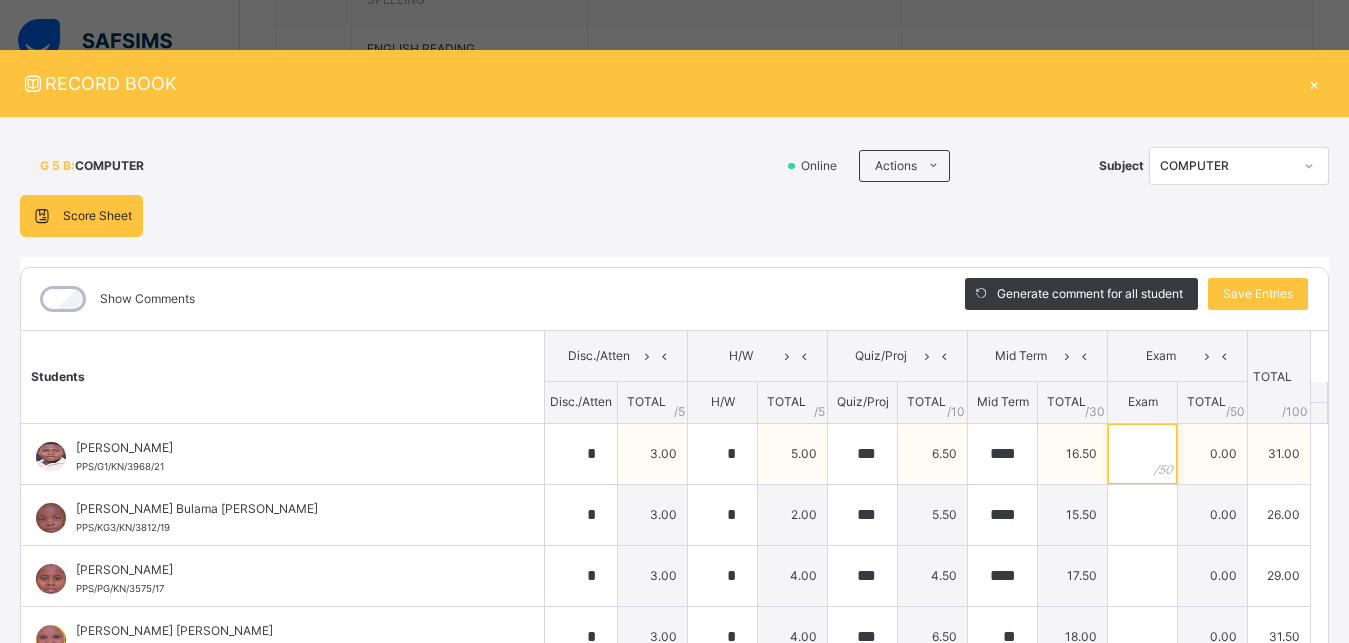 click at bounding box center [1142, 454] 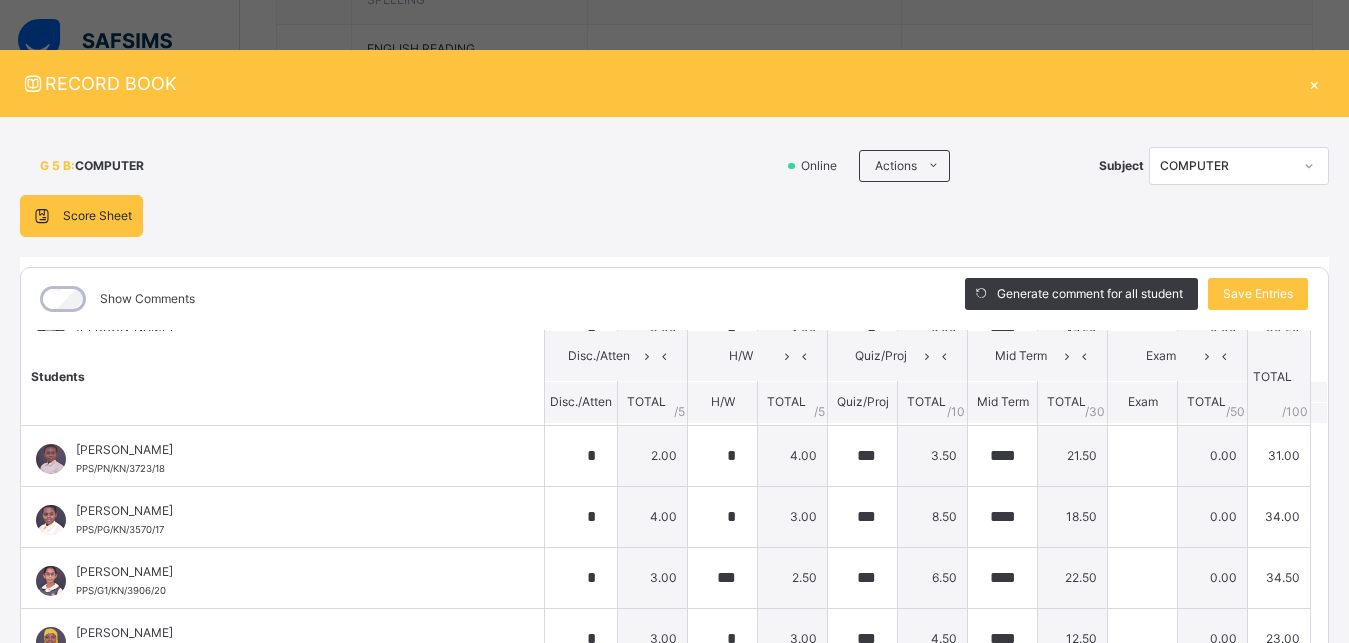 scroll, scrollTop: 875, scrollLeft: 0, axis: vertical 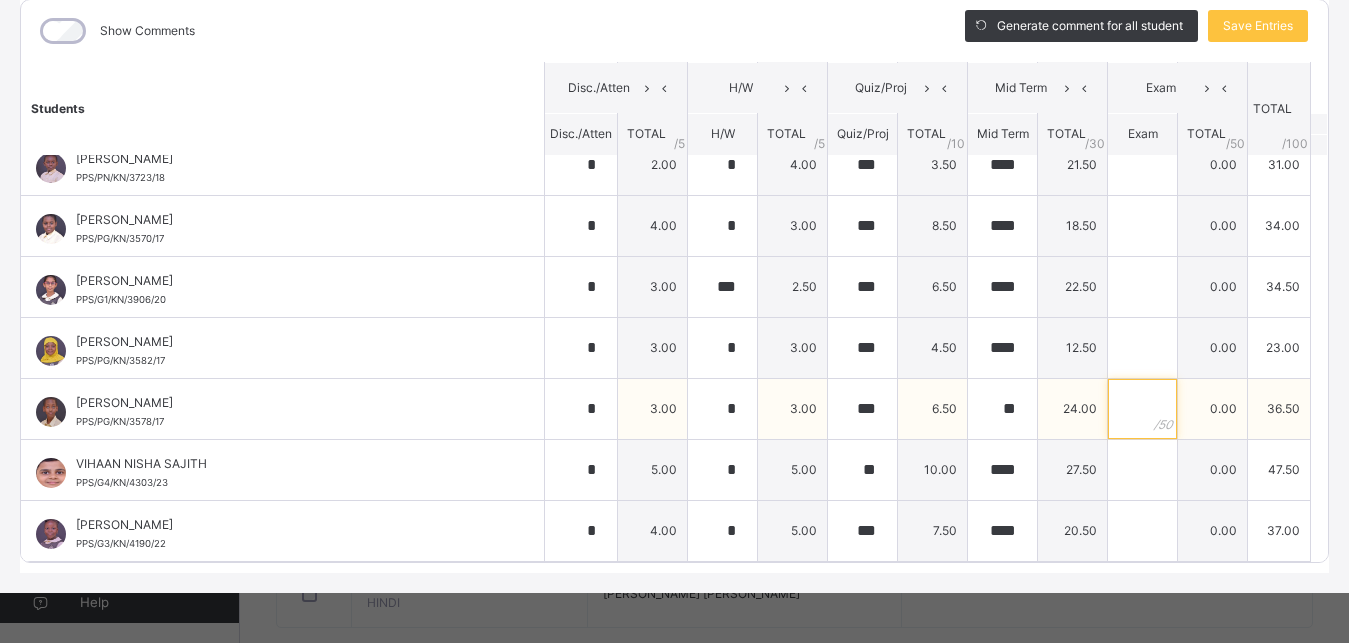 click at bounding box center [1142, 409] 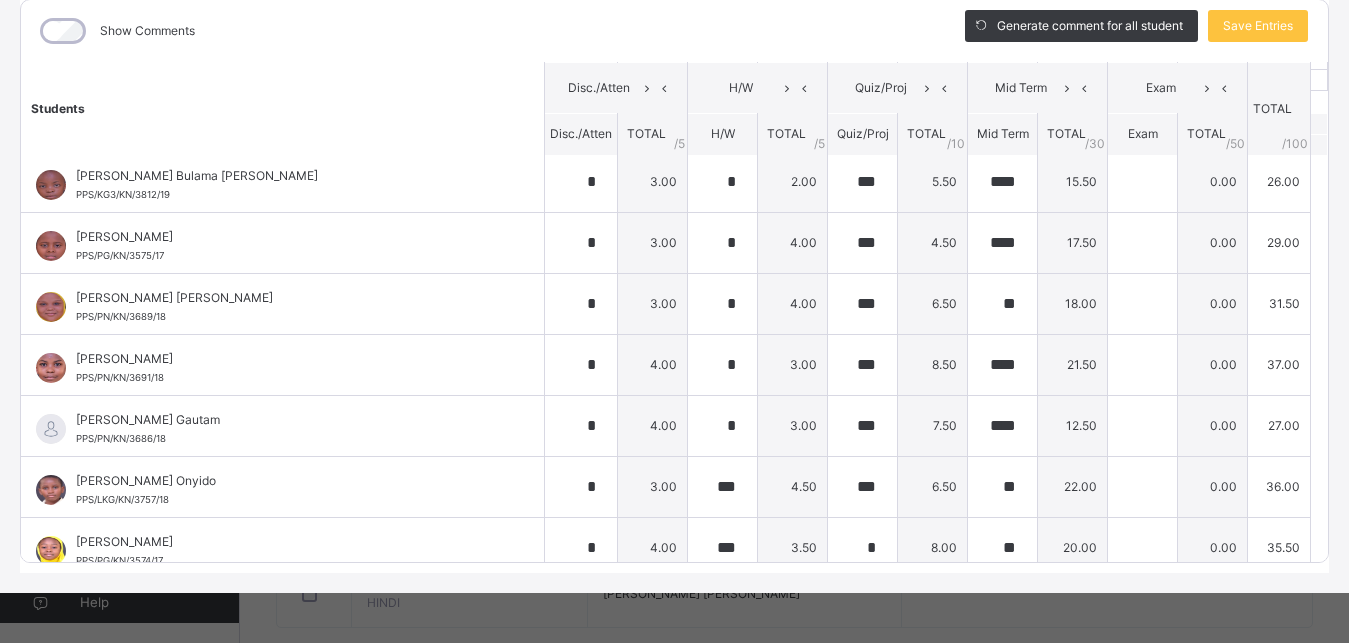 scroll, scrollTop: 0, scrollLeft: 0, axis: both 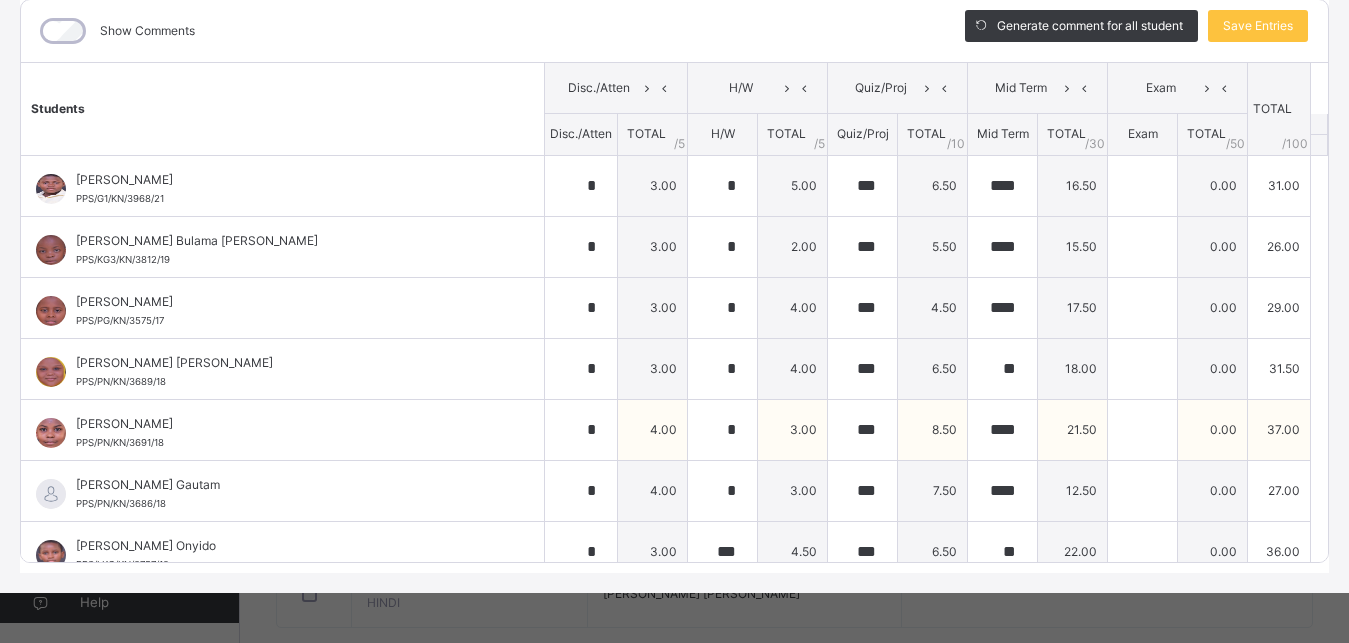 type on "**" 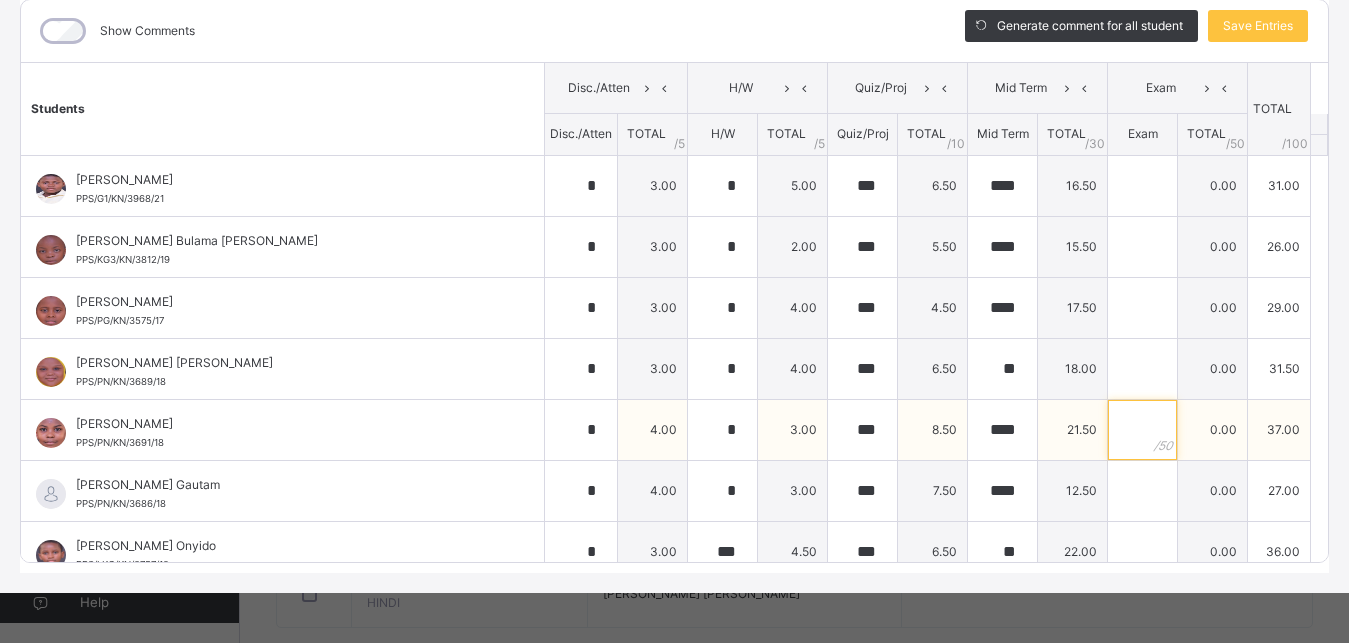 click at bounding box center [1142, 430] 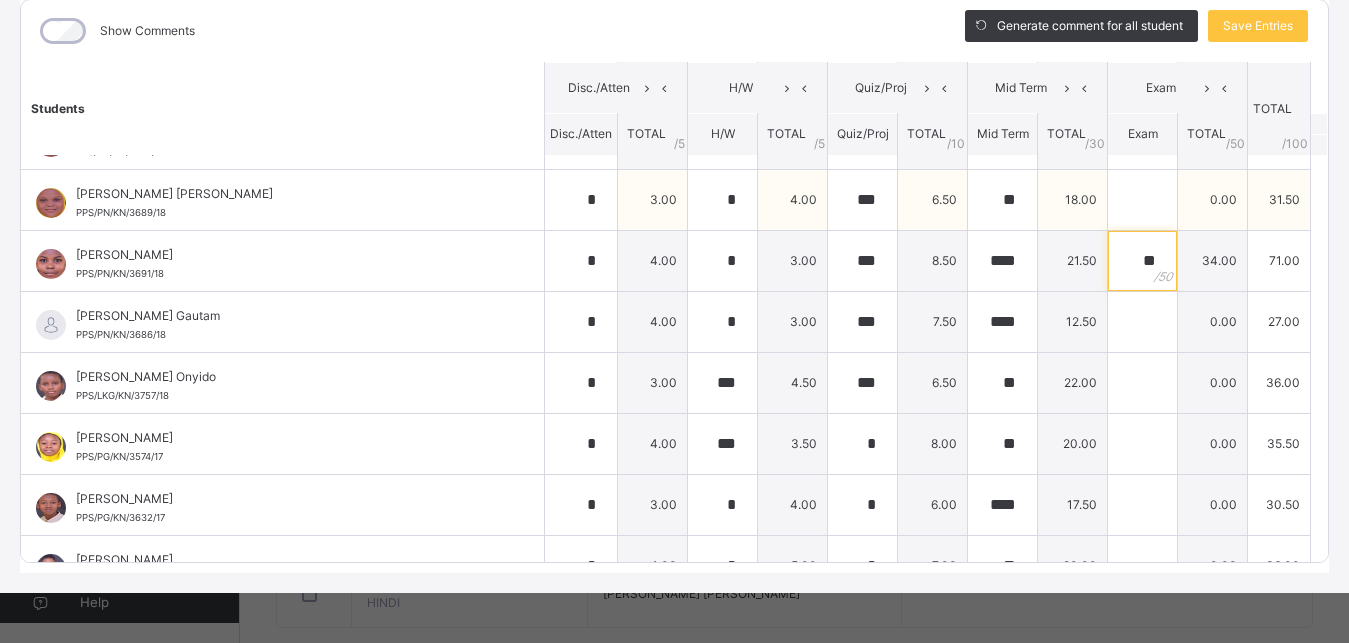 scroll, scrollTop: 180, scrollLeft: 0, axis: vertical 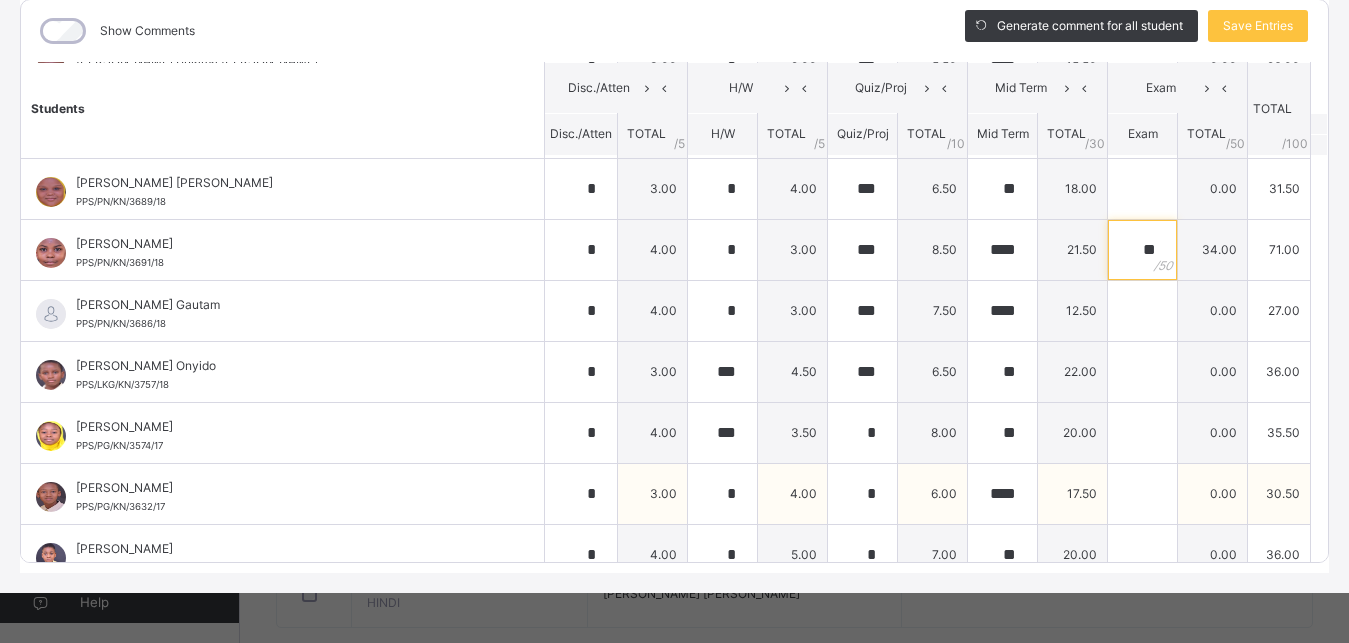 type on "**" 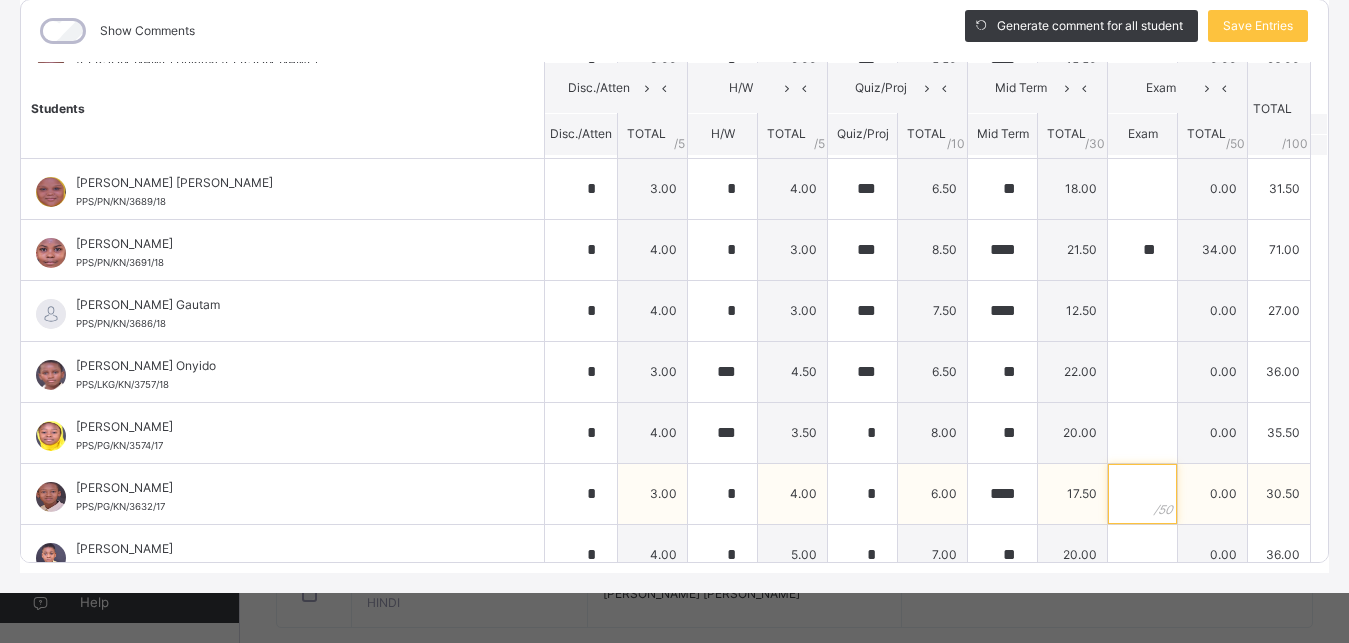 click at bounding box center (1142, 494) 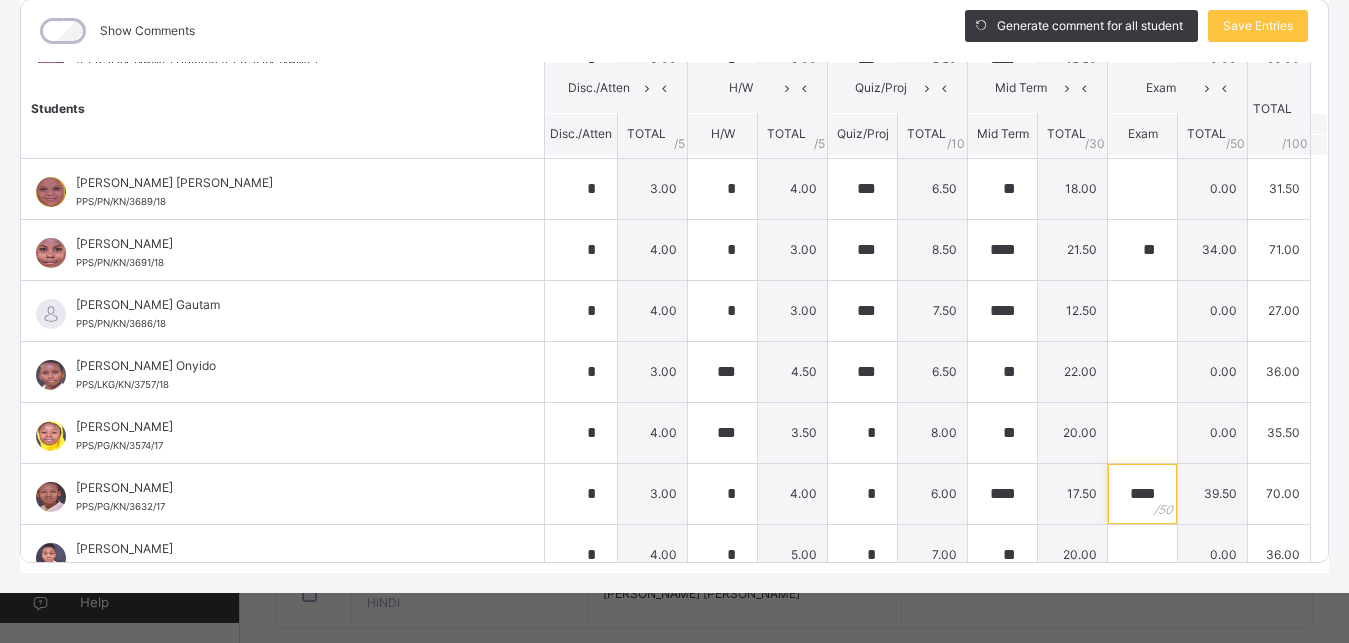 scroll, scrollTop: 851, scrollLeft: 0, axis: vertical 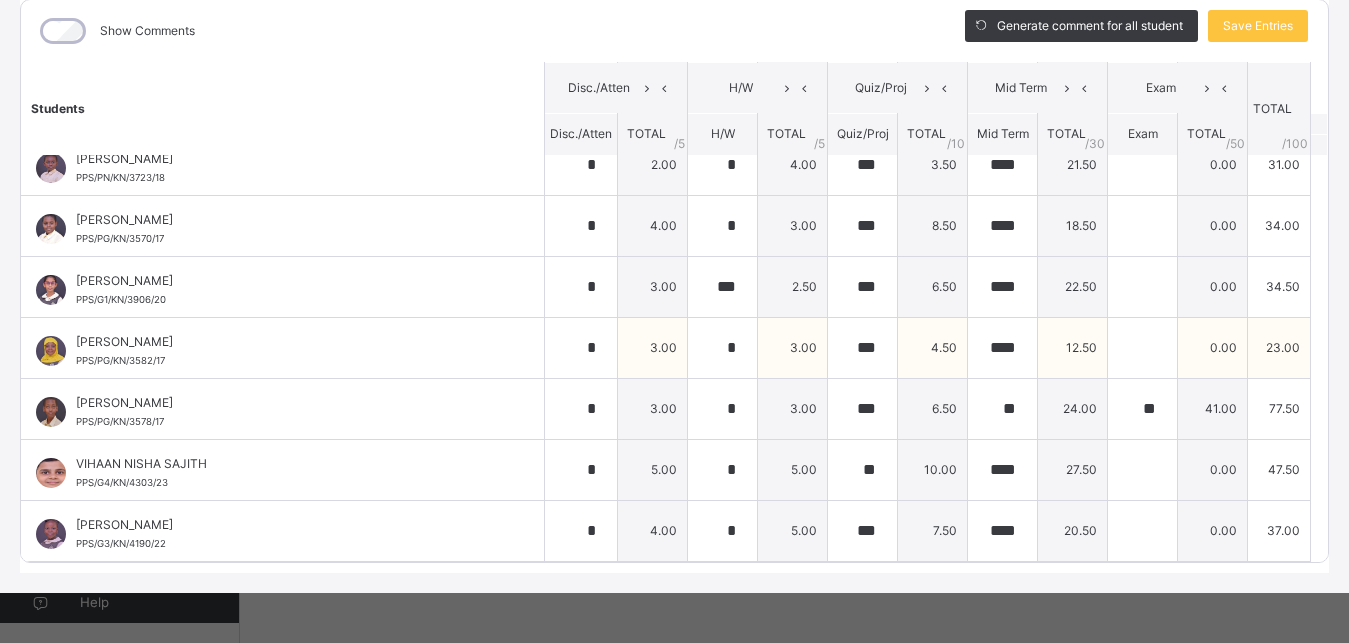 type on "****" 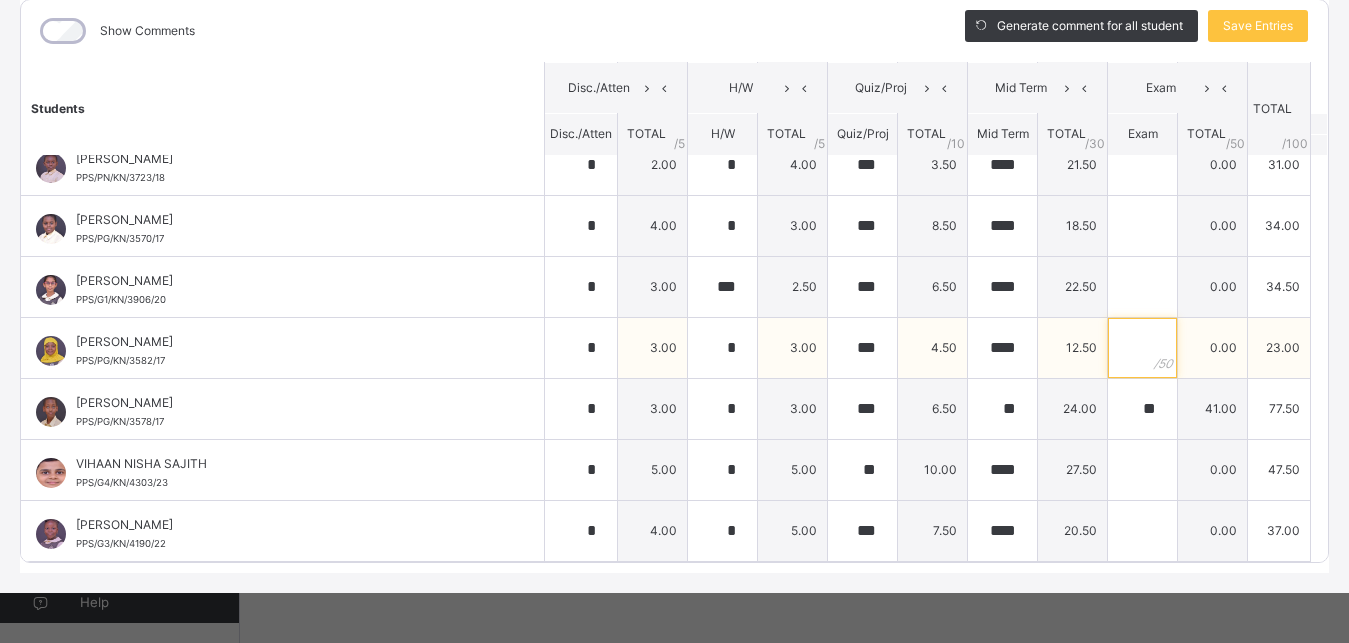 click at bounding box center (1142, 348) 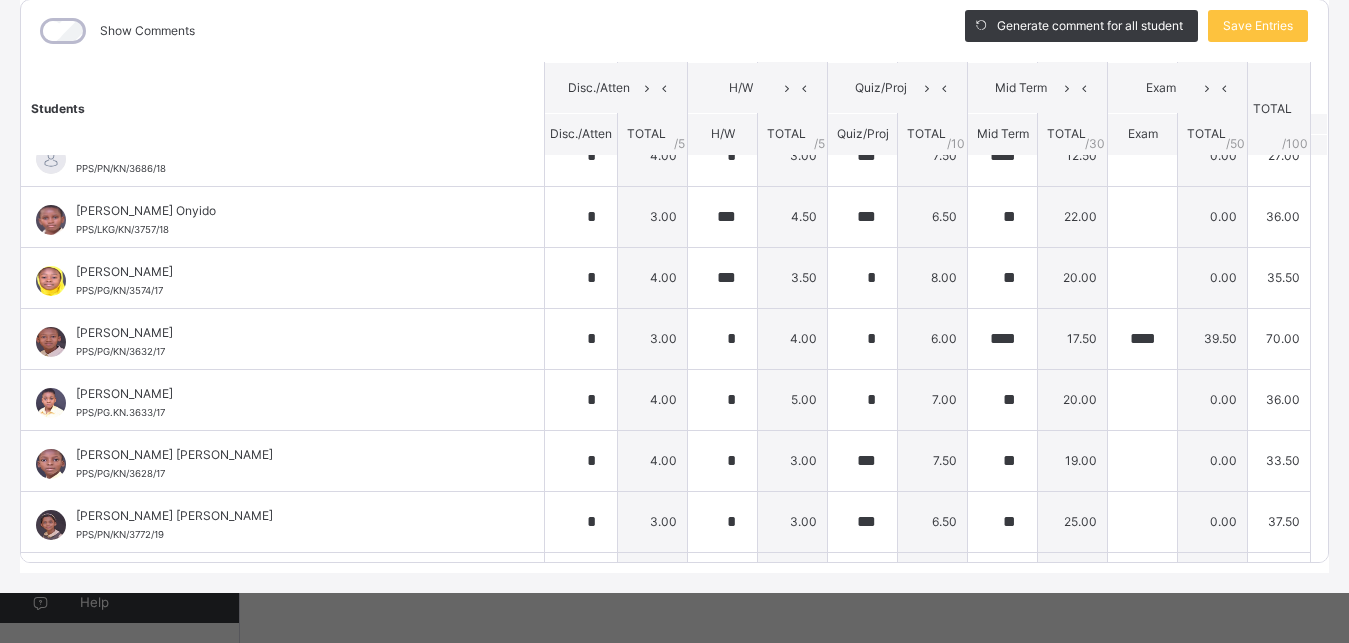 scroll, scrollTop: 65, scrollLeft: 0, axis: vertical 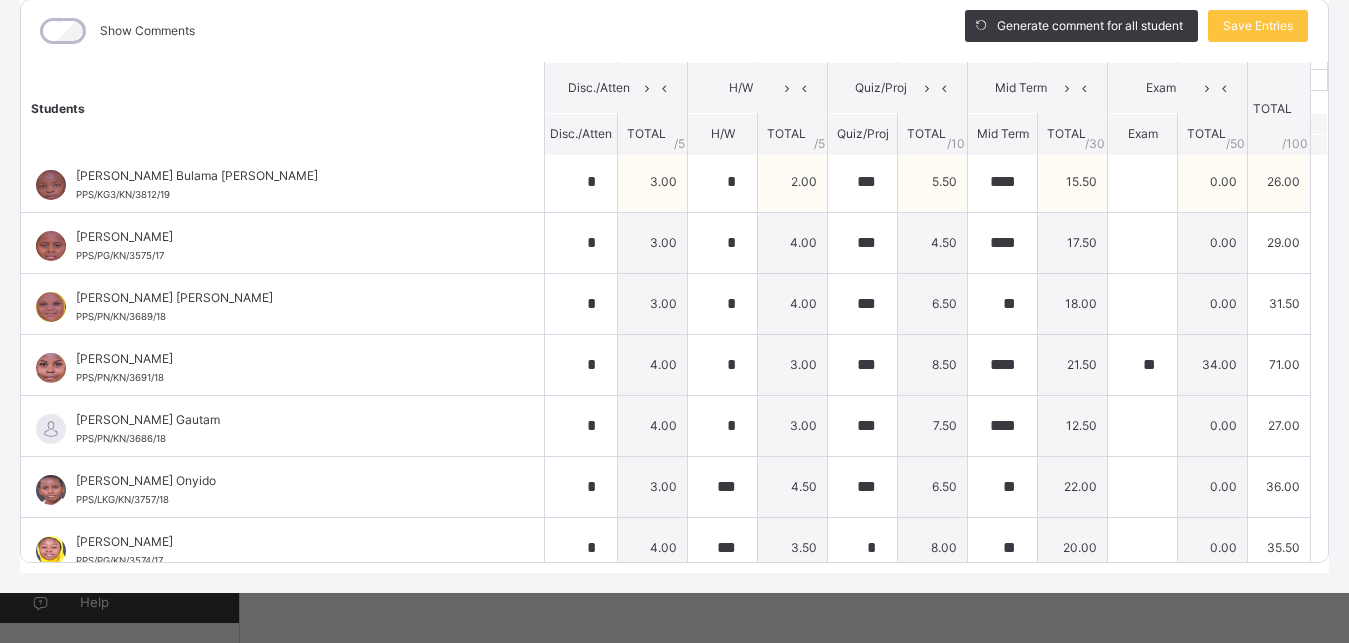 type on "****" 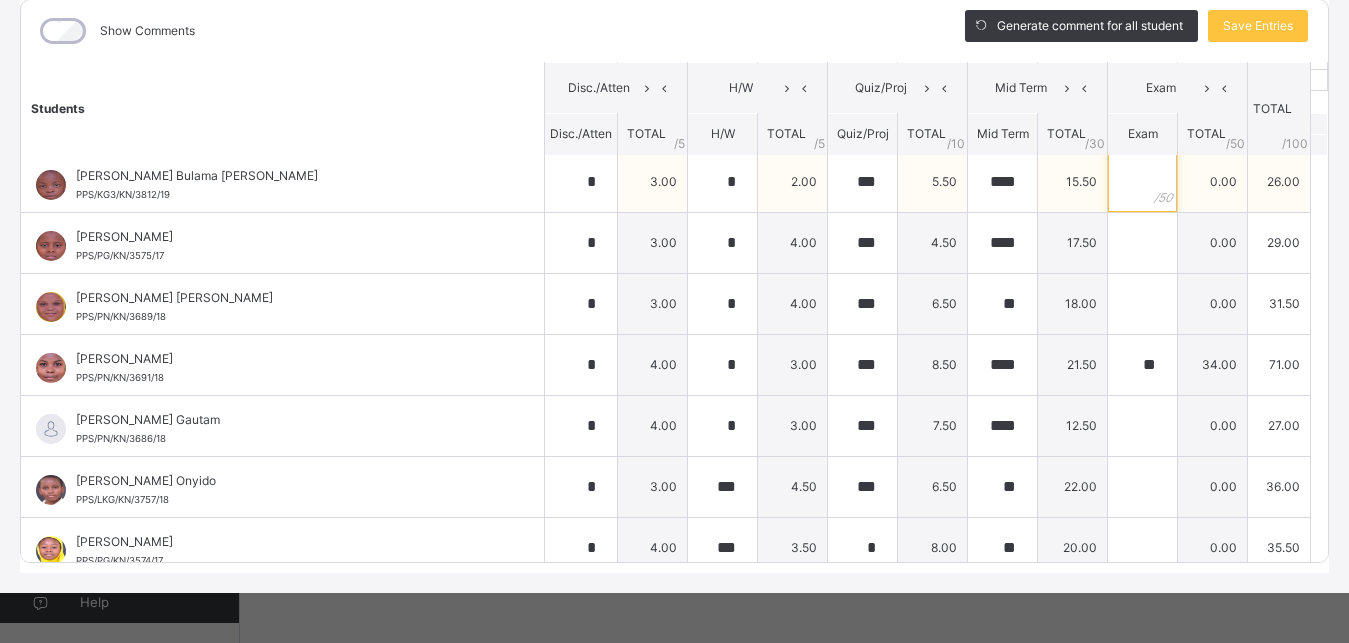 click at bounding box center [1142, 182] 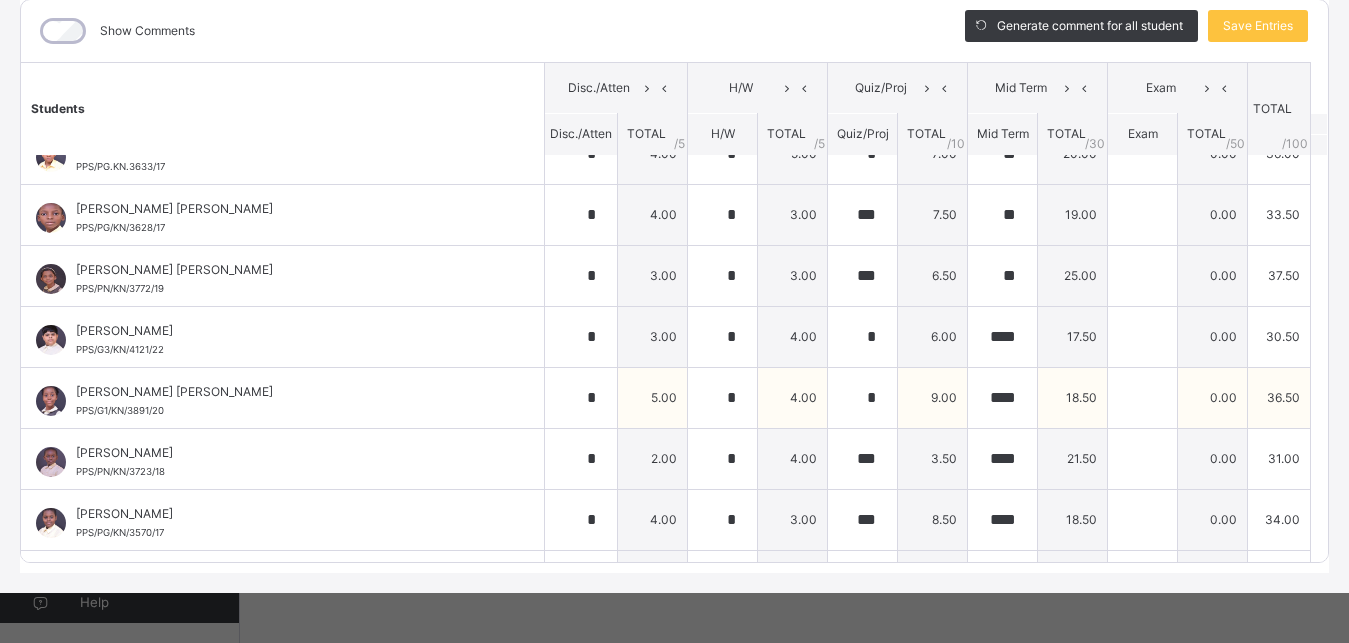 scroll, scrollTop: 605, scrollLeft: 0, axis: vertical 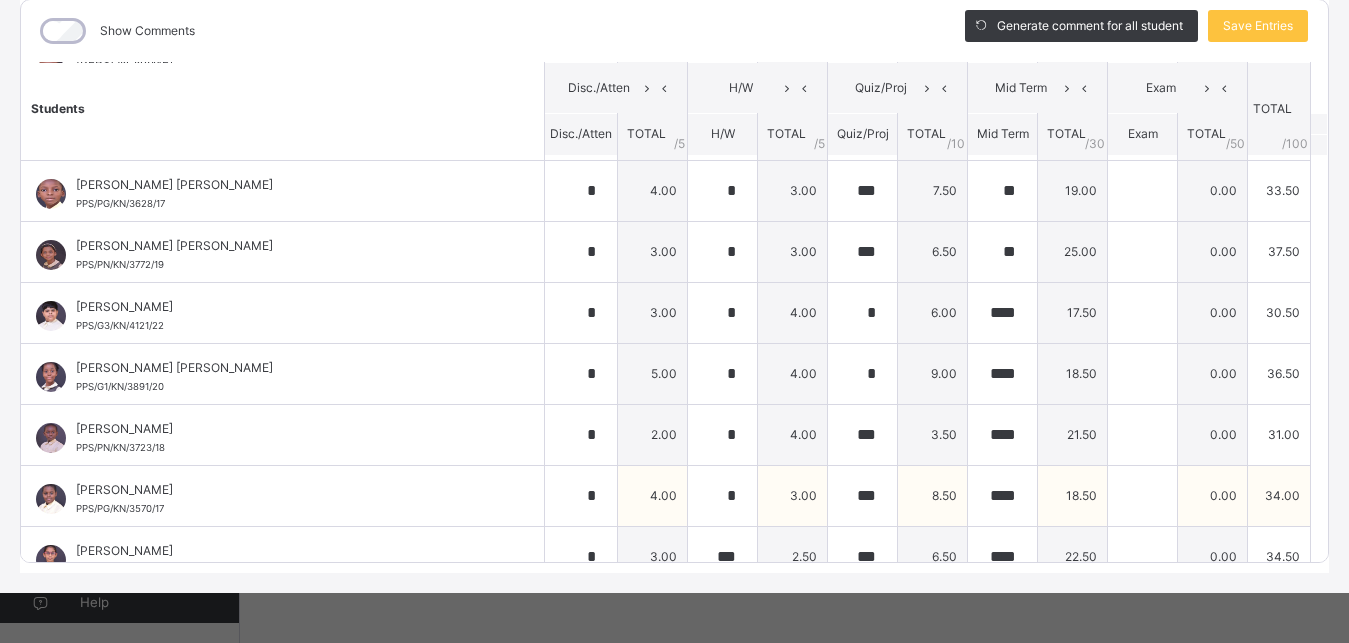 type on "**" 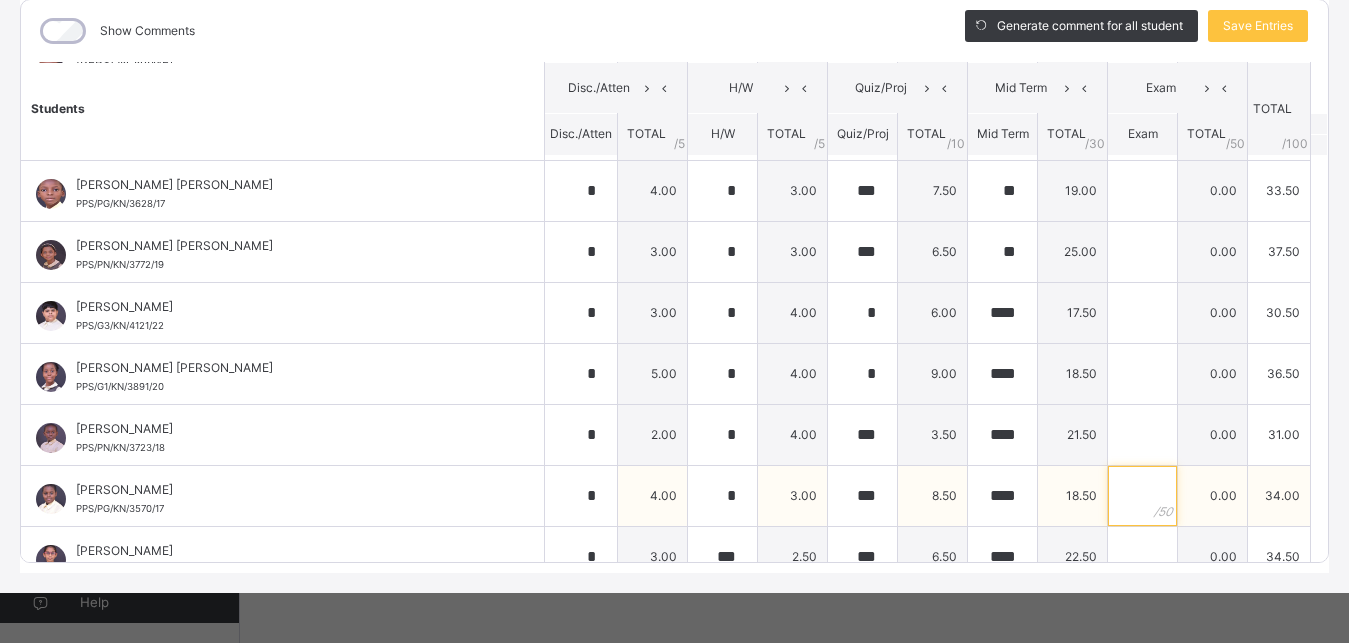 click at bounding box center [1142, 496] 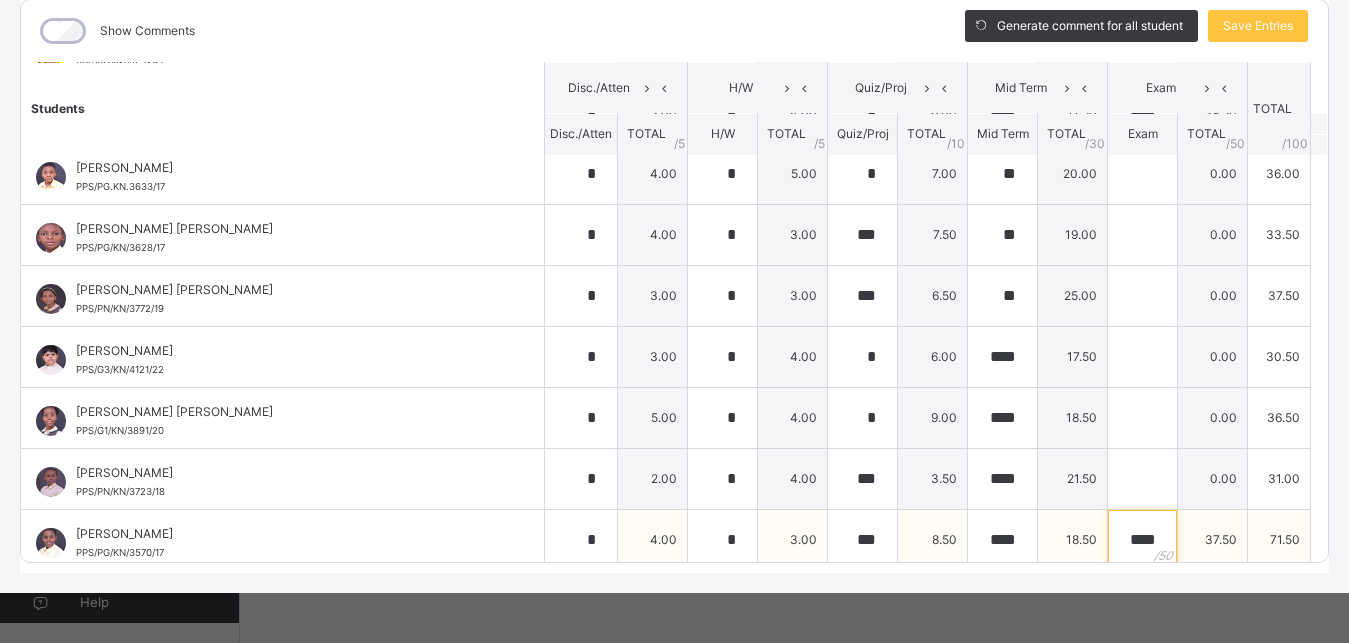 scroll, scrollTop: 515, scrollLeft: 0, axis: vertical 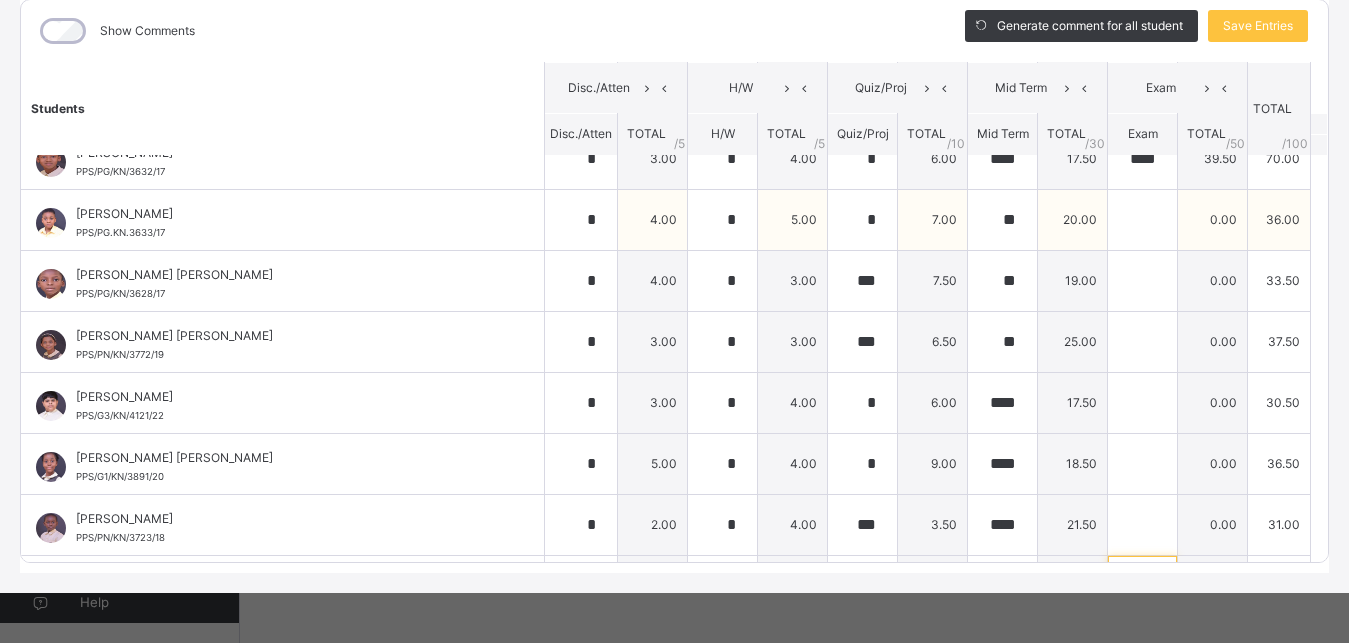 type on "****" 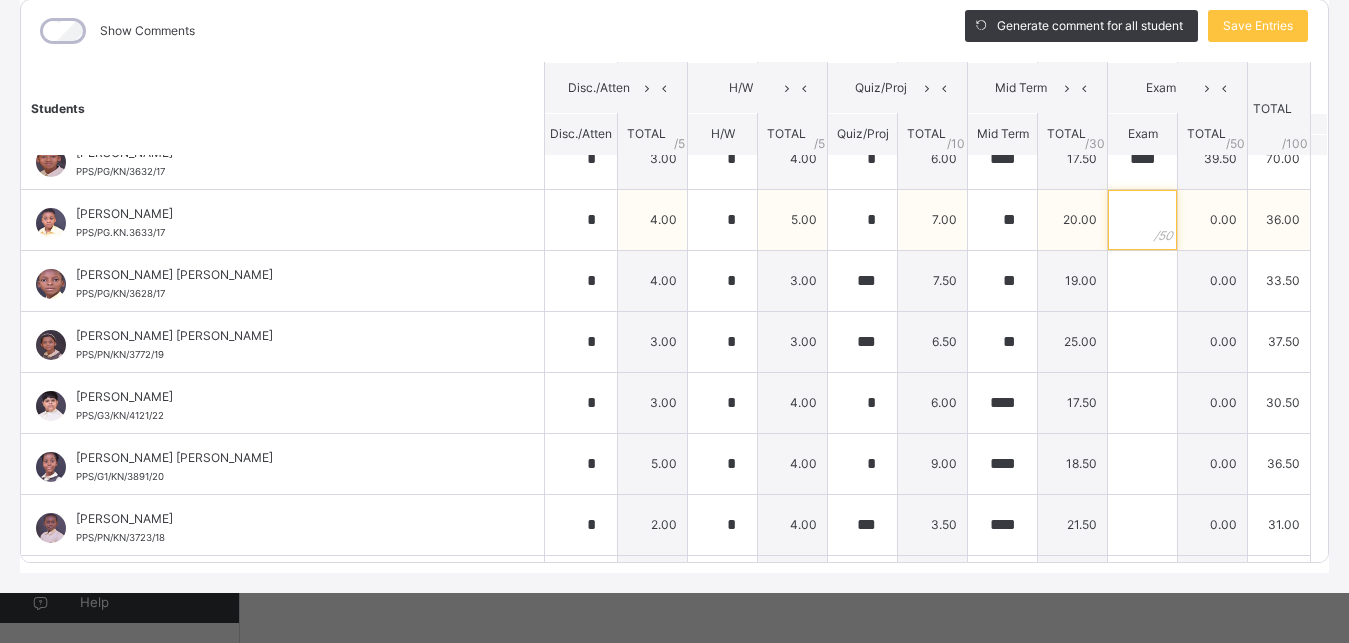 click at bounding box center [1142, 220] 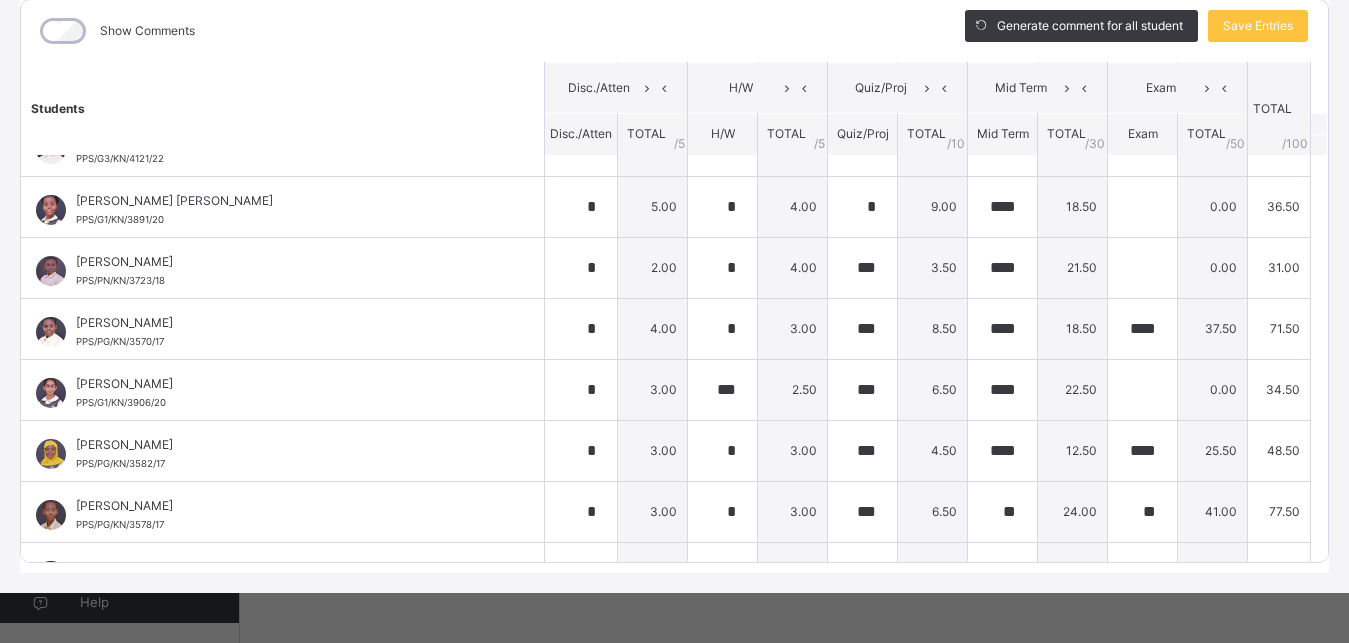 scroll, scrollTop: 875, scrollLeft: 0, axis: vertical 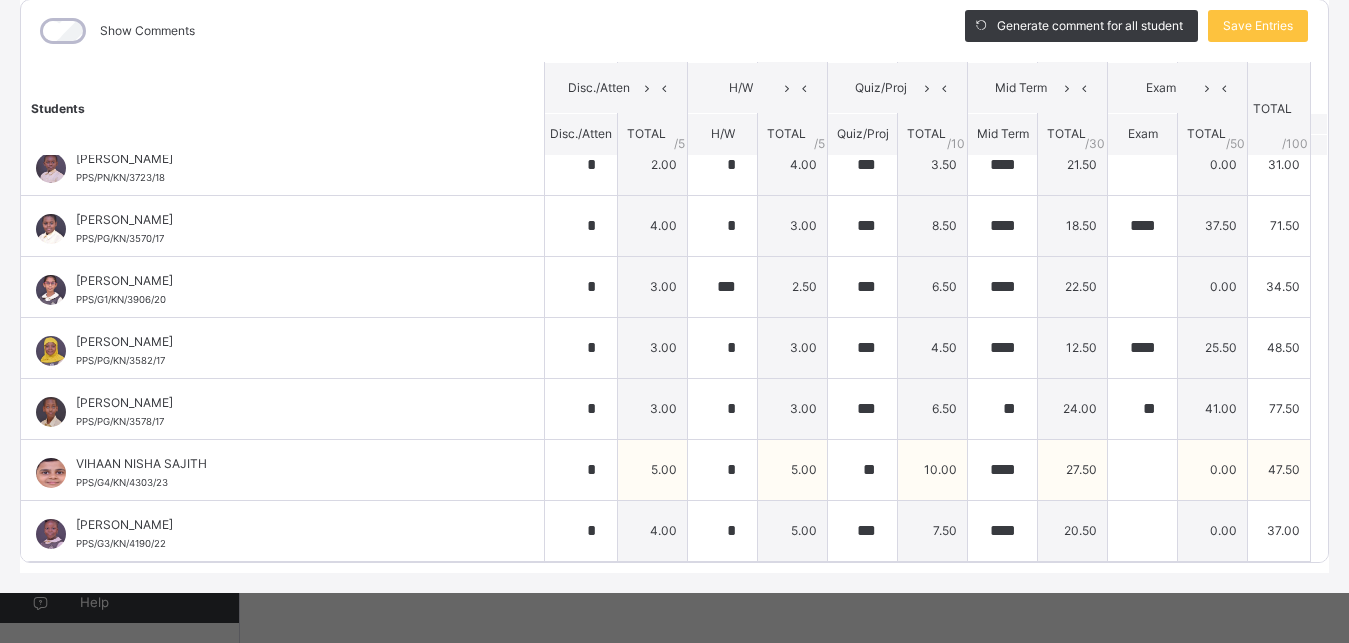 type on "**" 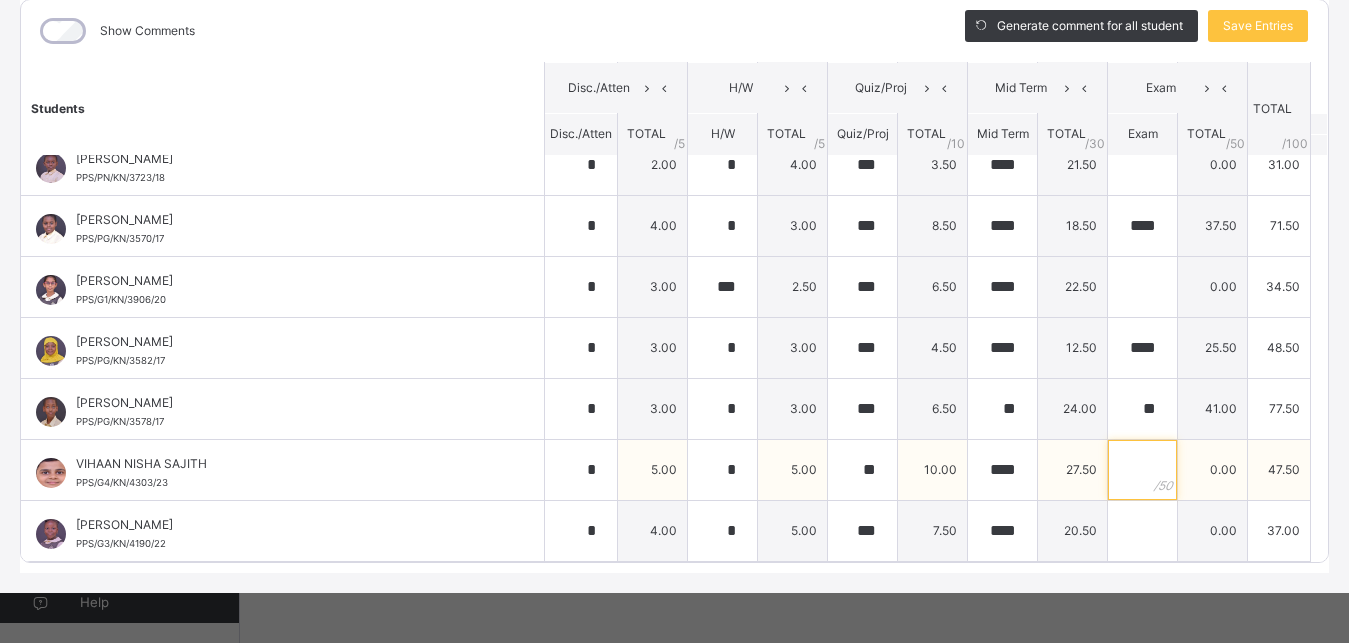 click at bounding box center (1142, 470) 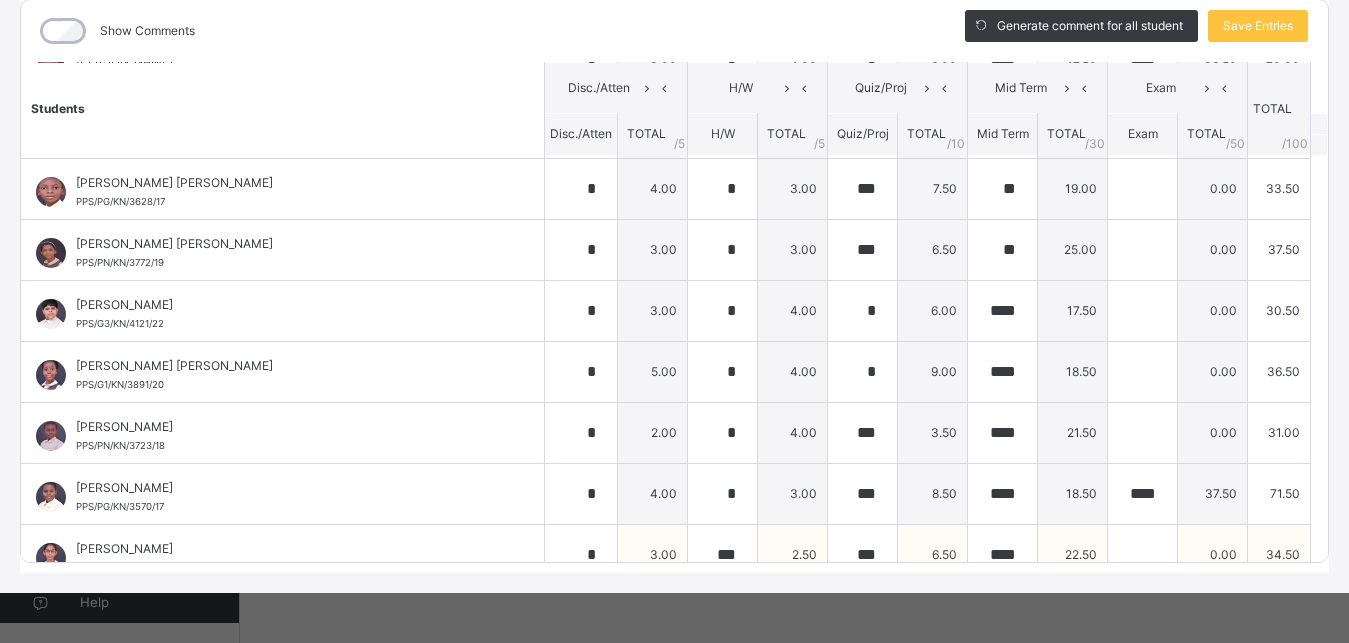scroll, scrollTop: 605, scrollLeft: 0, axis: vertical 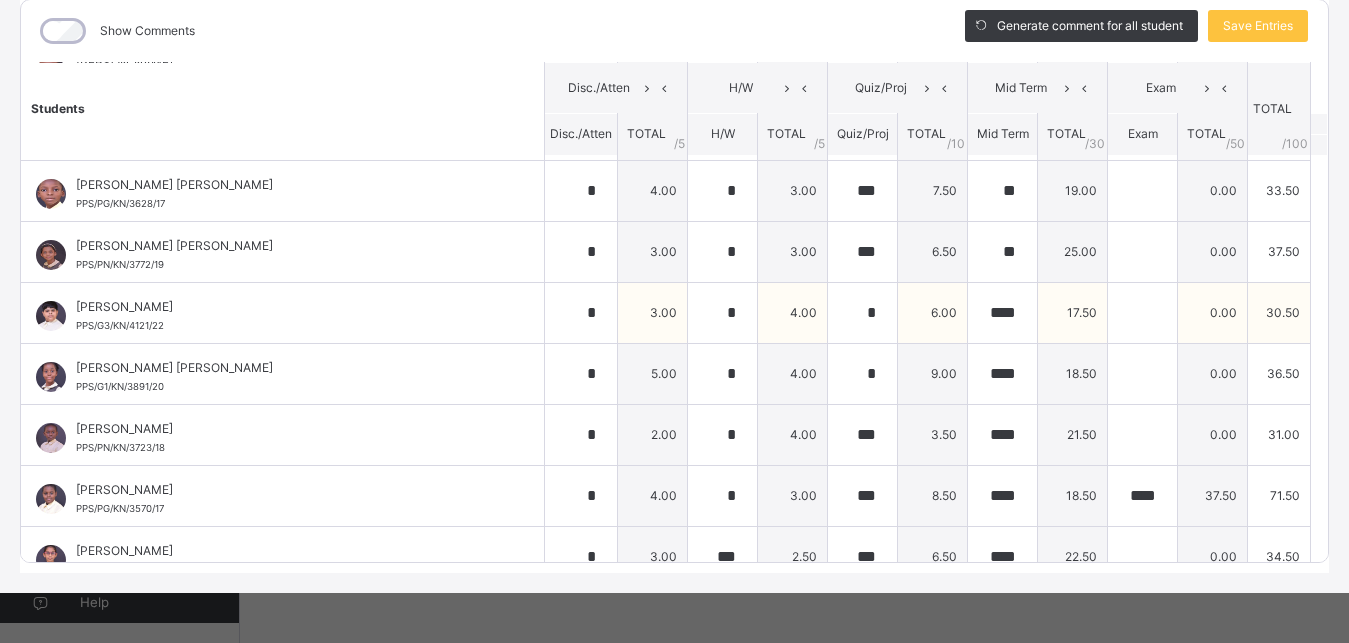 type on "****" 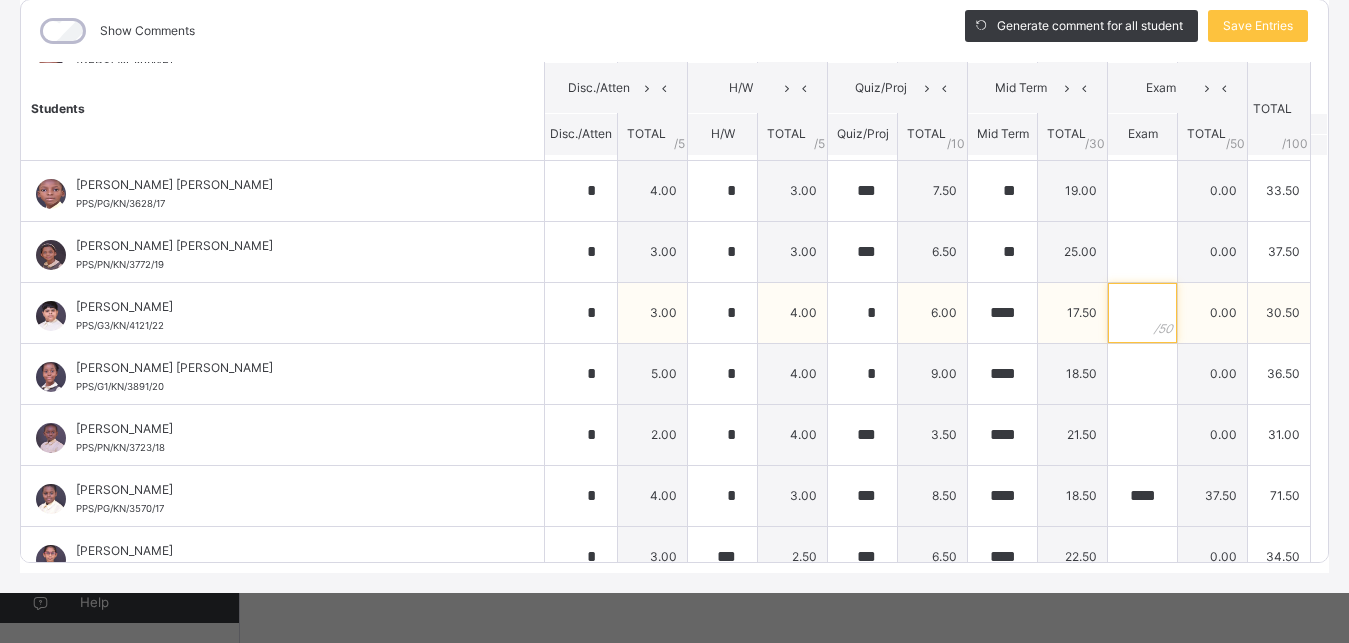 click at bounding box center (1142, 313) 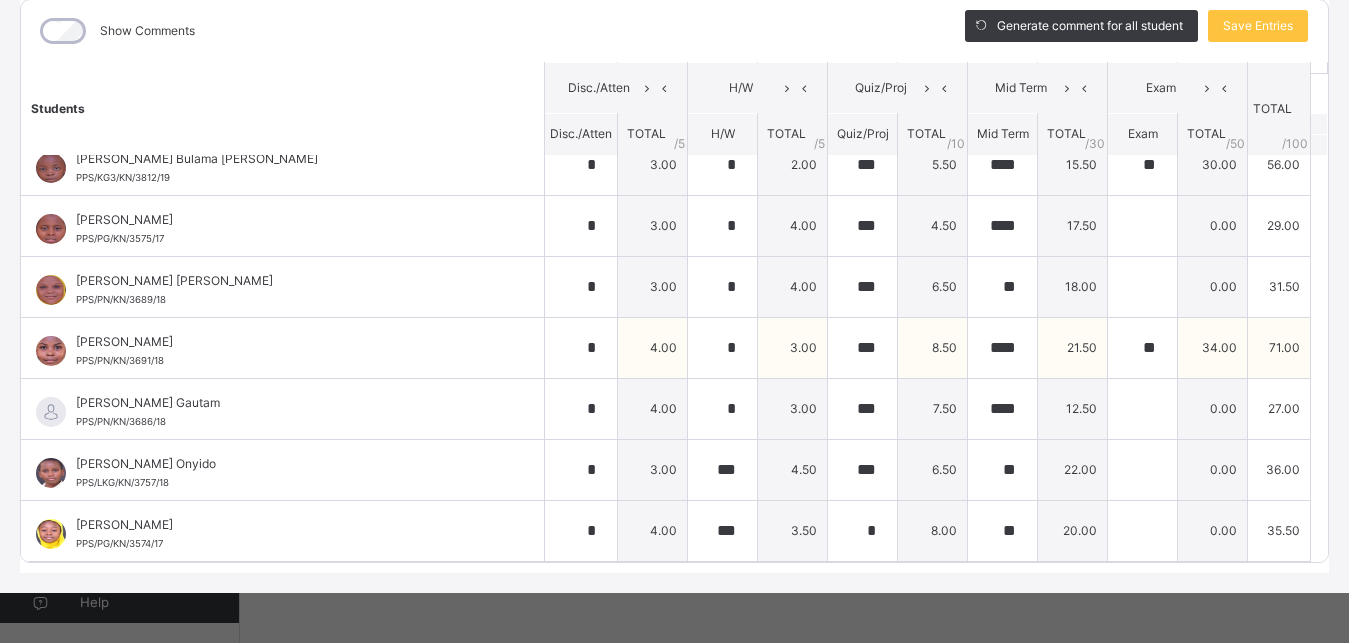 scroll, scrollTop: 0, scrollLeft: 0, axis: both 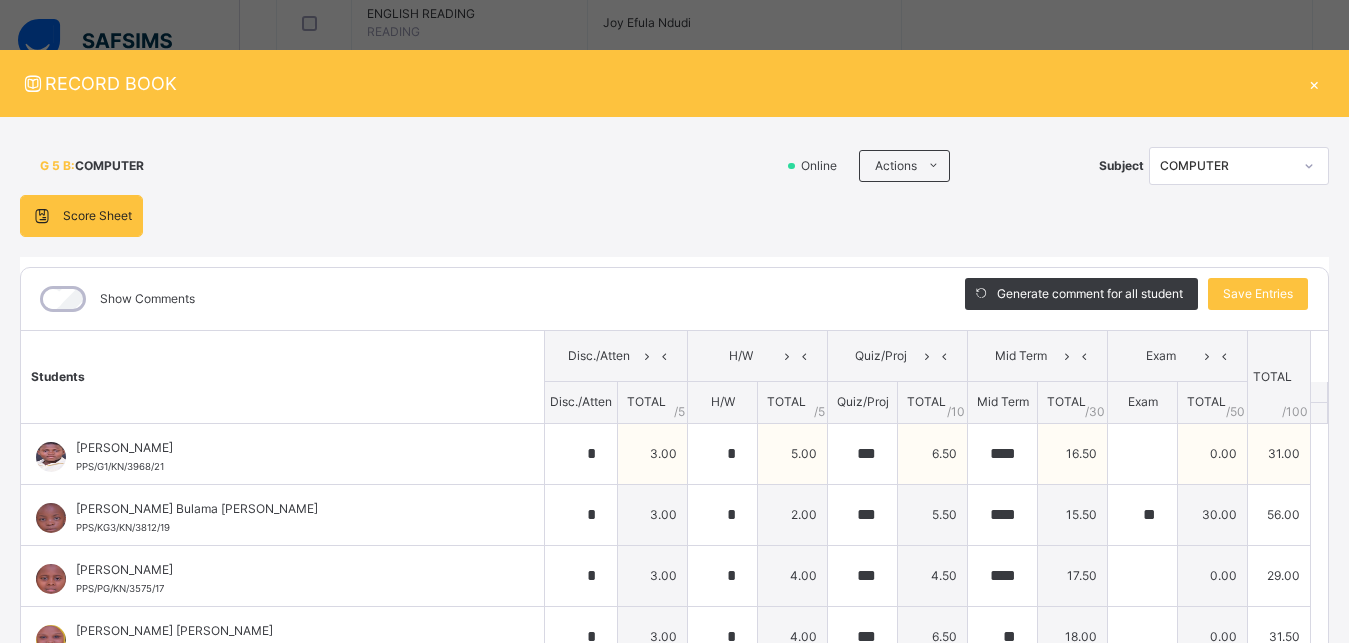 type on "****" 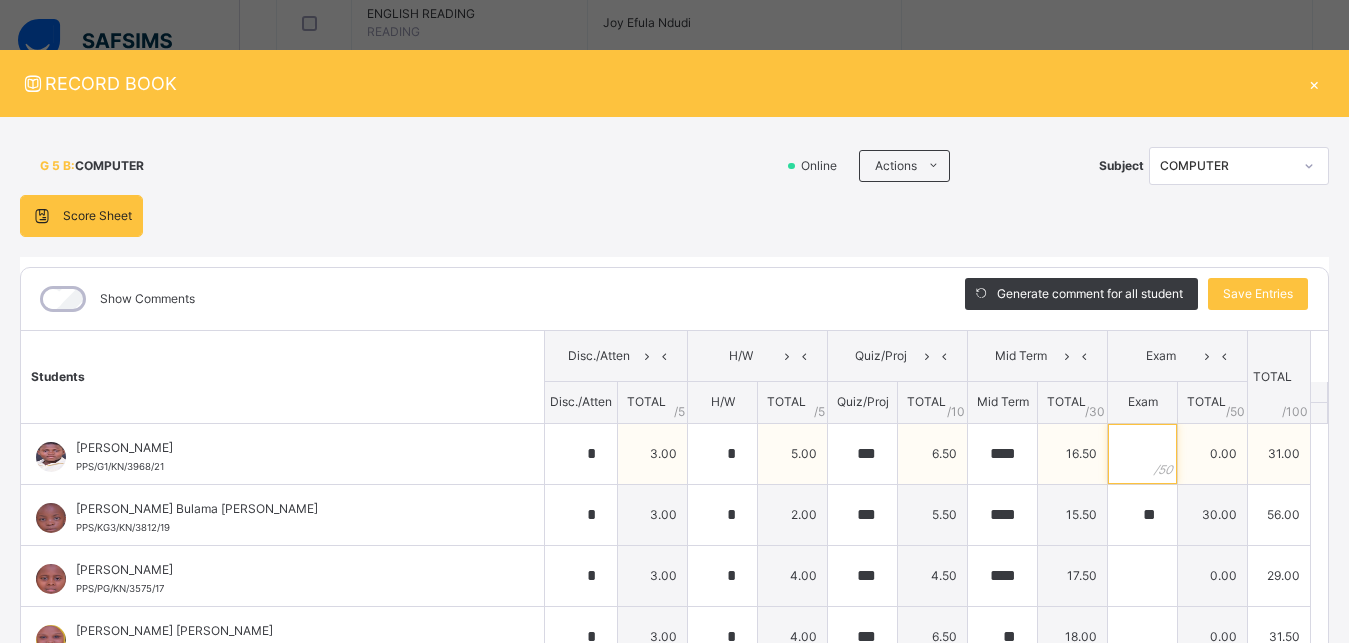 click at bounding box center (1142, 454) 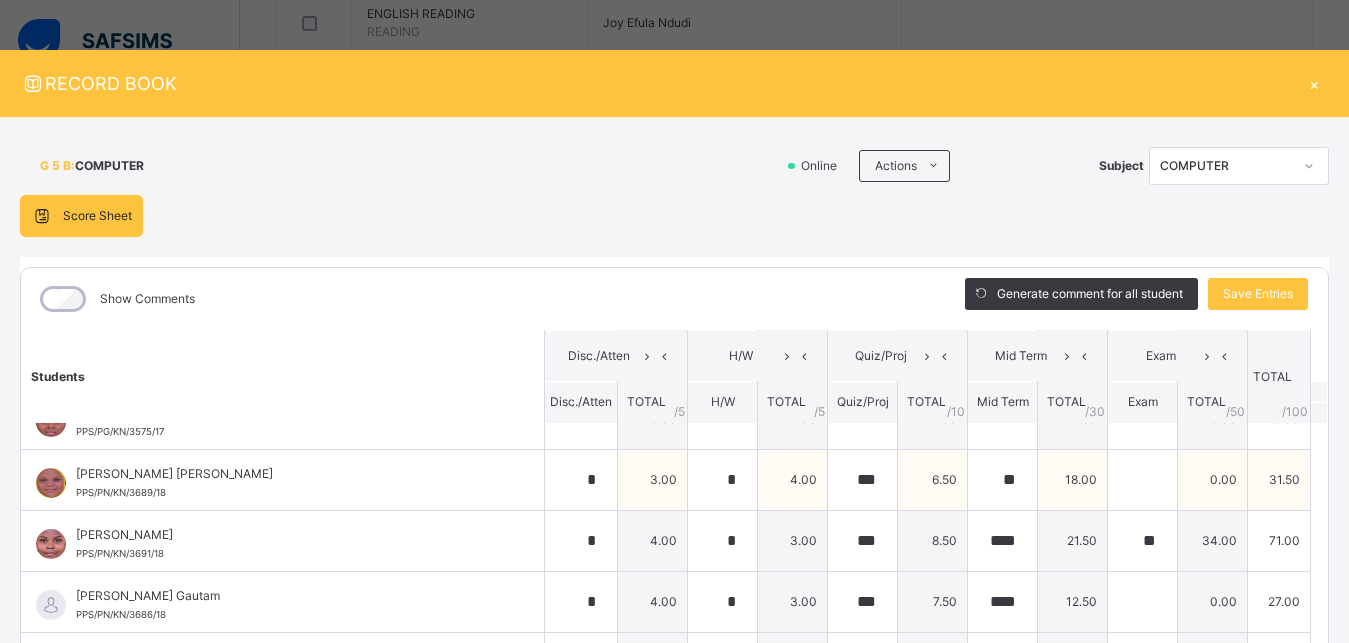scroll, scrollTop: 180, scrollLeft: 0, axis: vertical 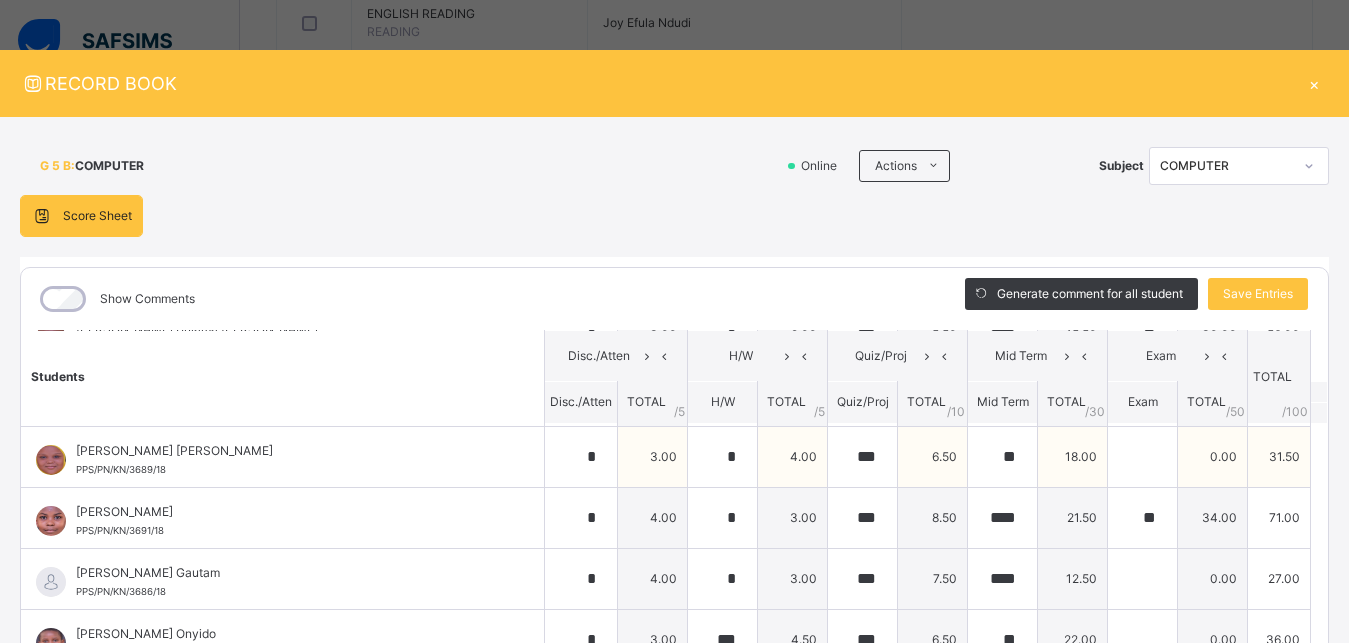 type on "****" 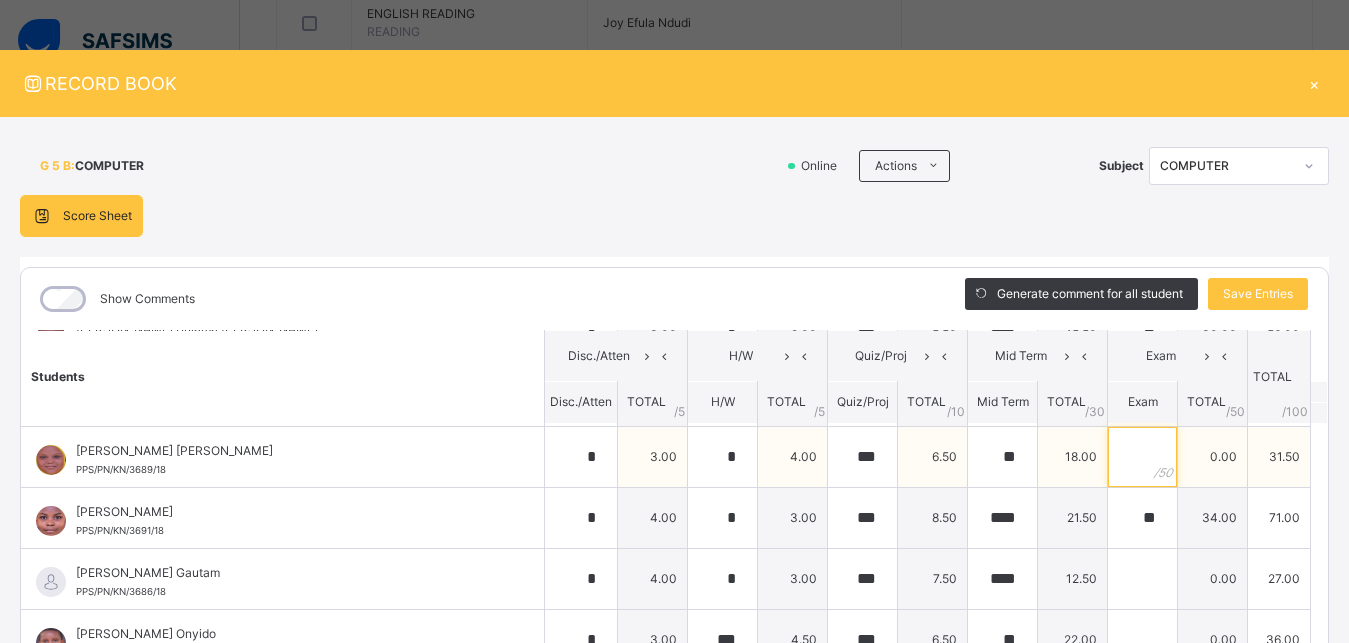 click at bounding box center (1142, 457) 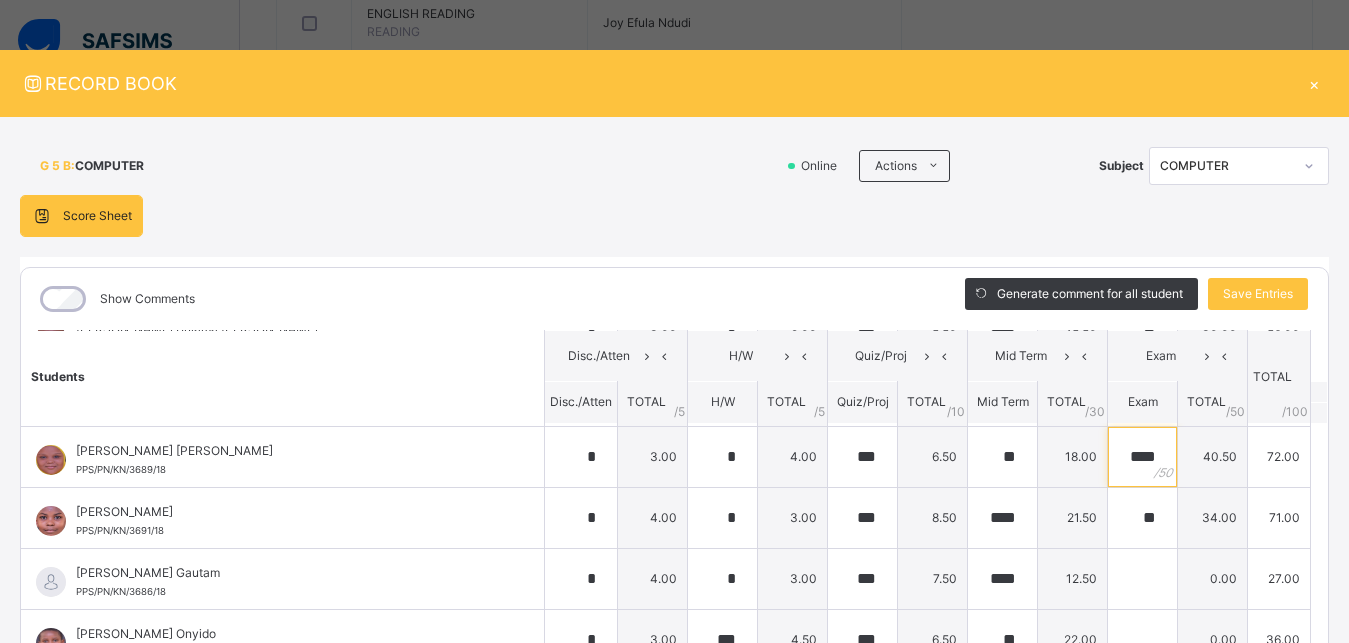 scroll, scrollTop: 0, scrollLeft: 0, axis: both 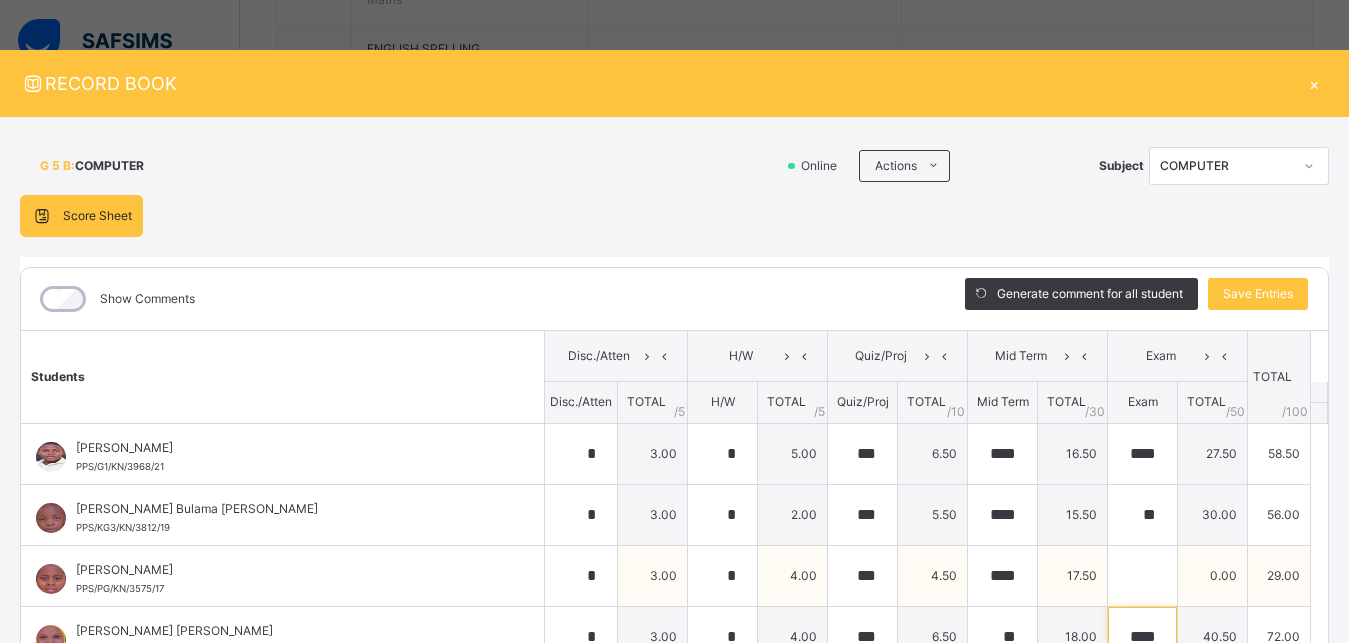 type on "****" 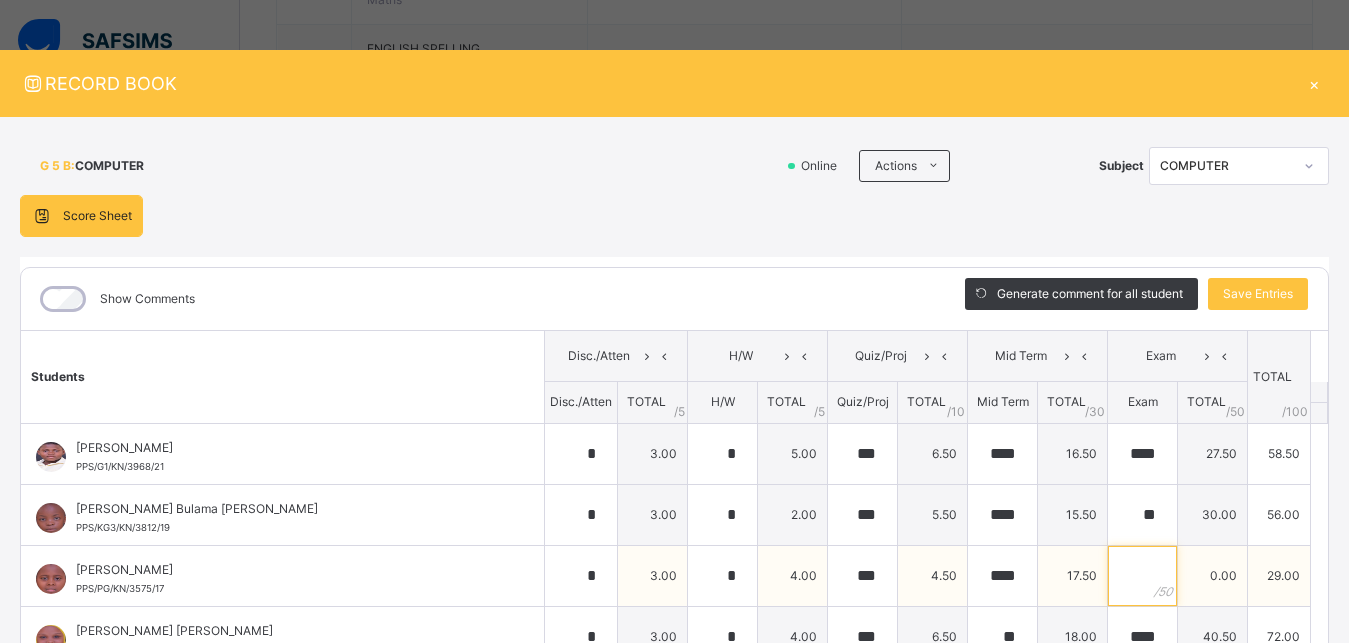 click at bounding box center [1142, 576] 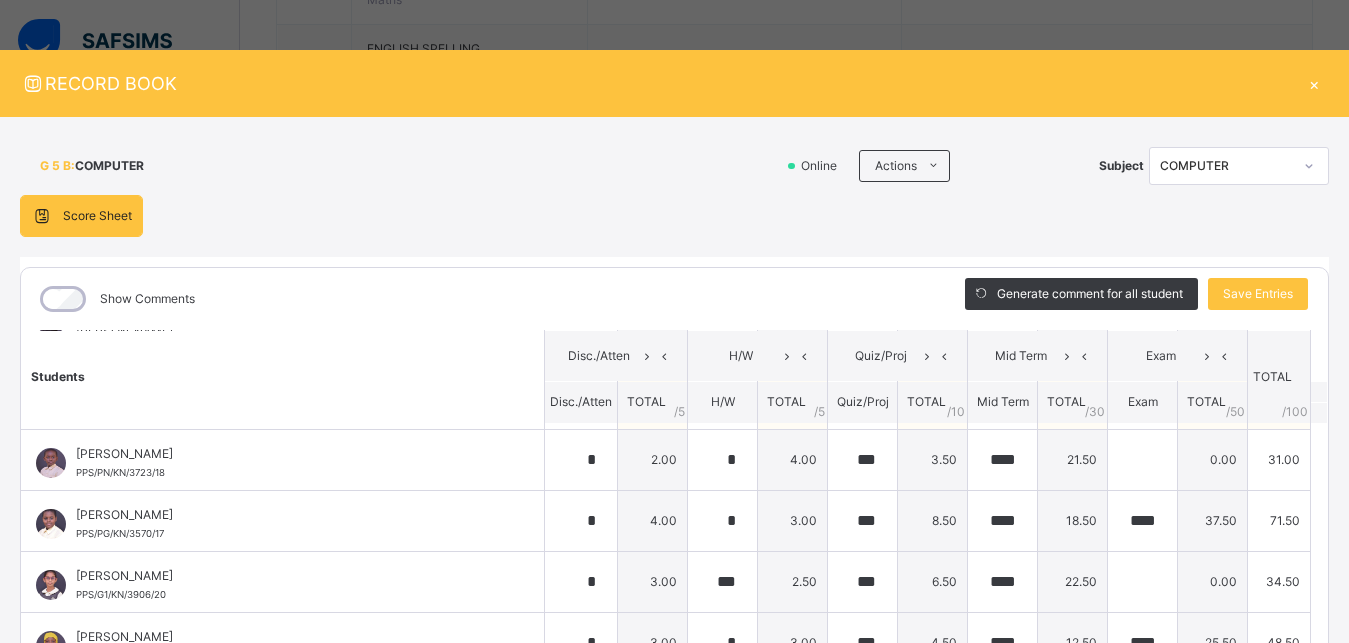 scroll, scrollTop: 875, scrollLeft: 0, axis: vertical 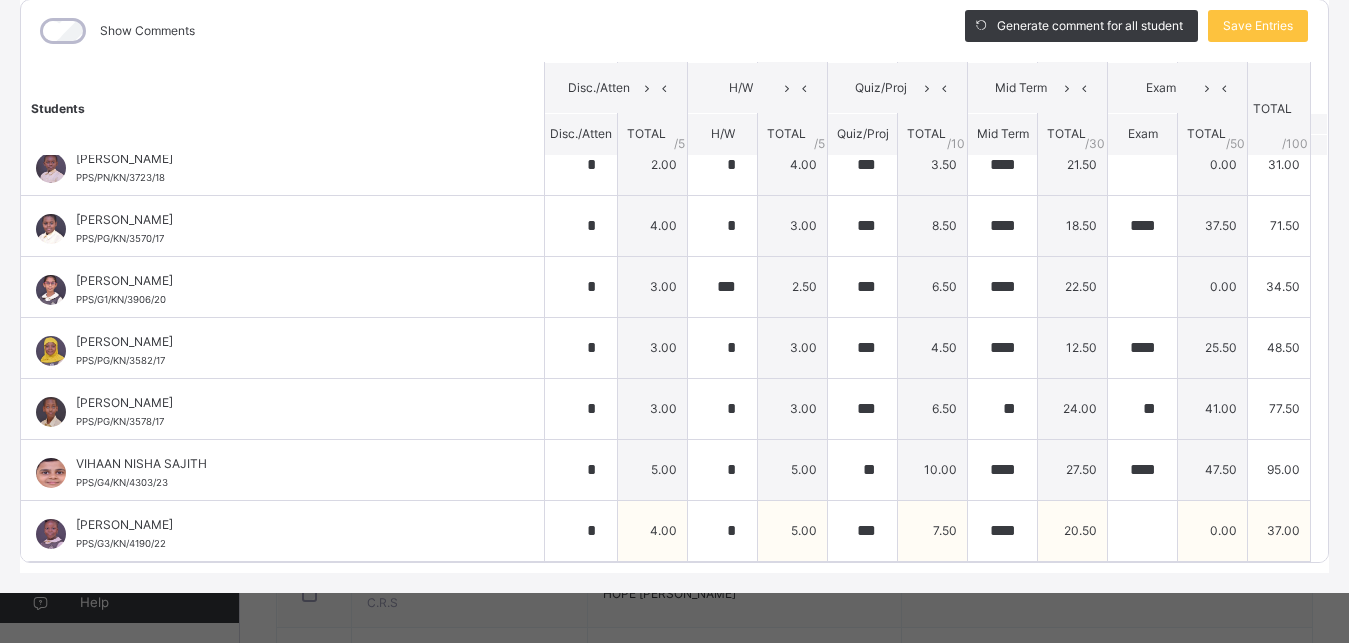 type on "****" 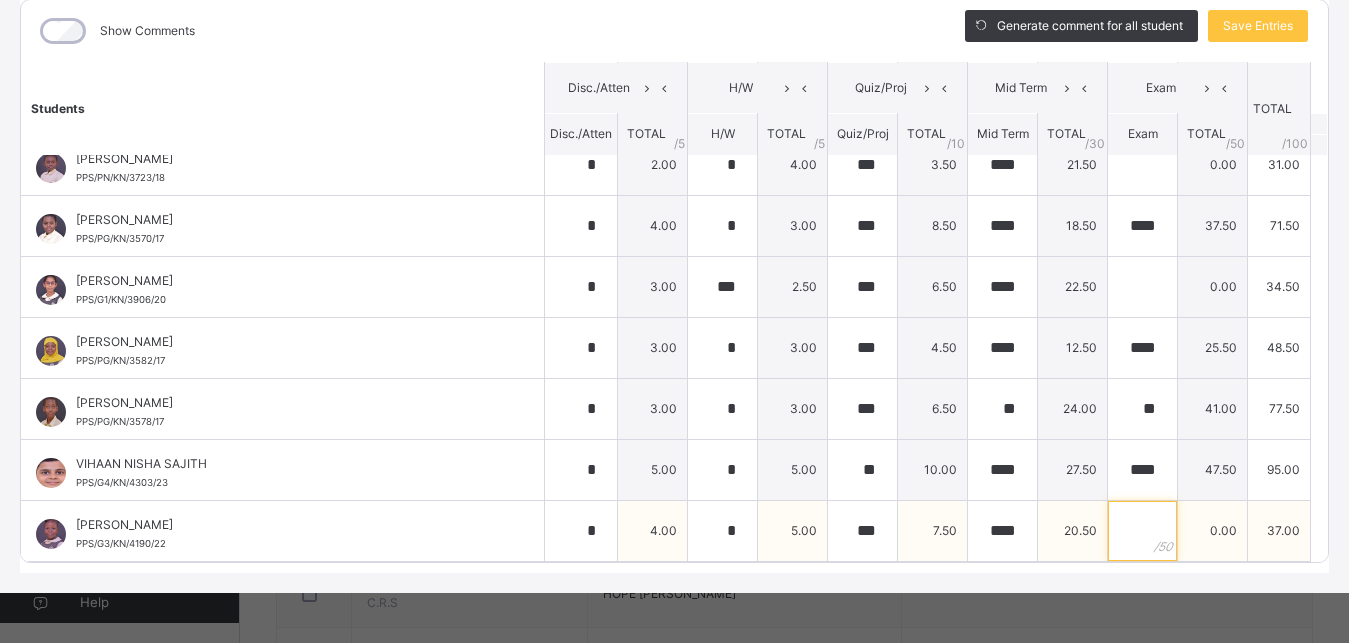click at bounding box center [1142, 531] 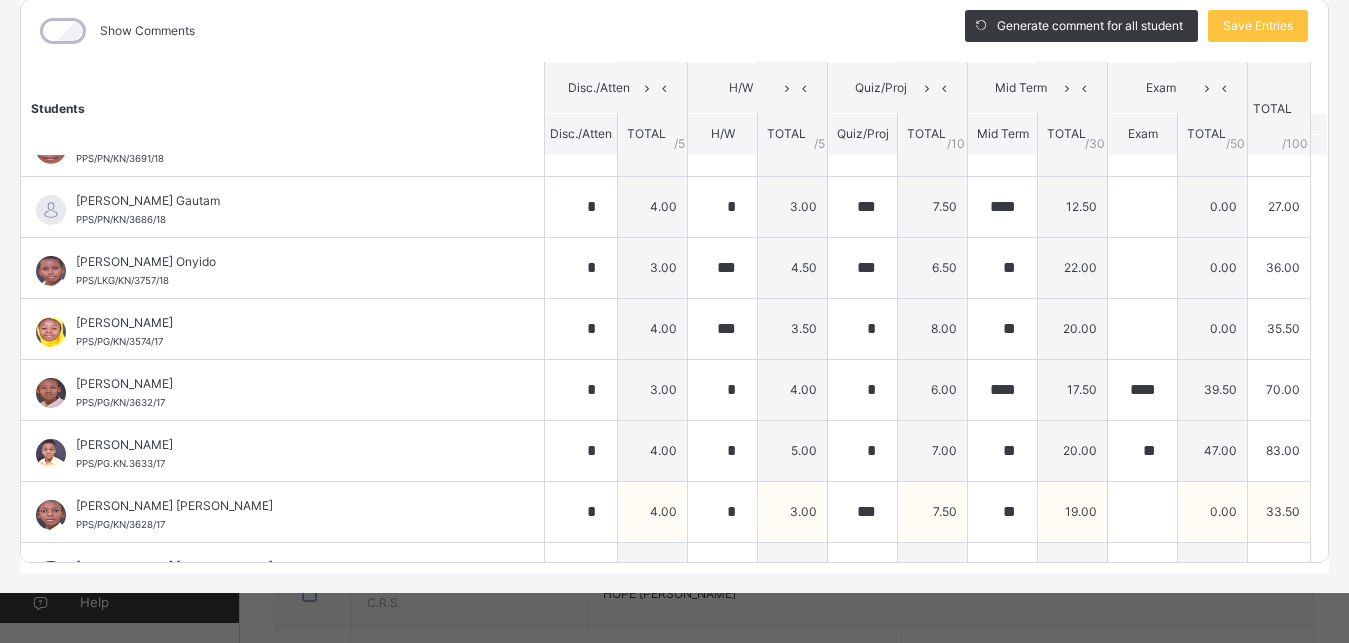 scroll, scrollTop: 360, scrollLeft: 0, axis: vertical 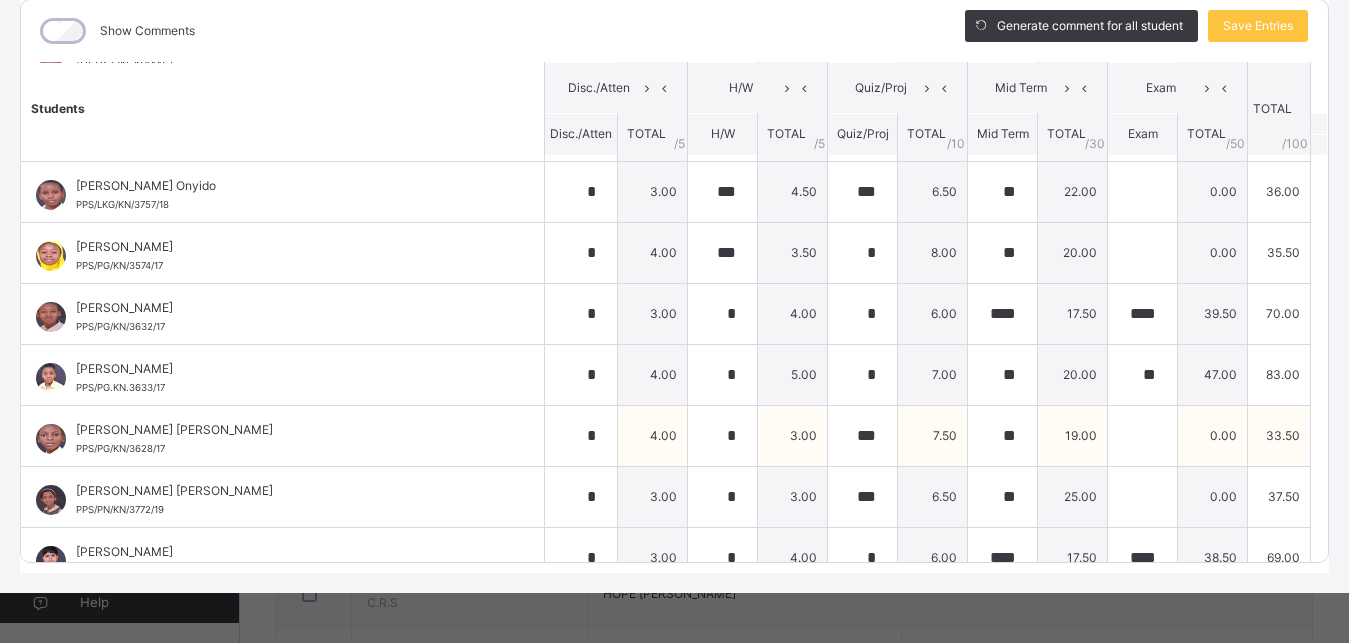 type on "****" 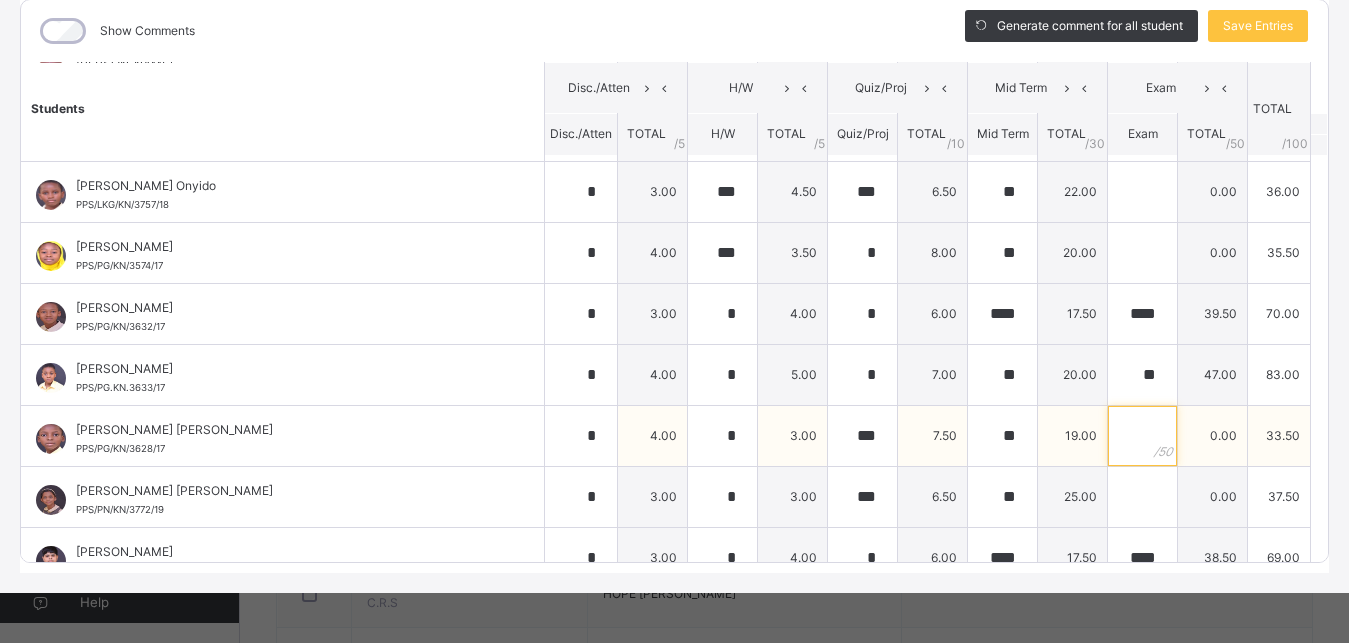 click at bounding box center [1142, 436] 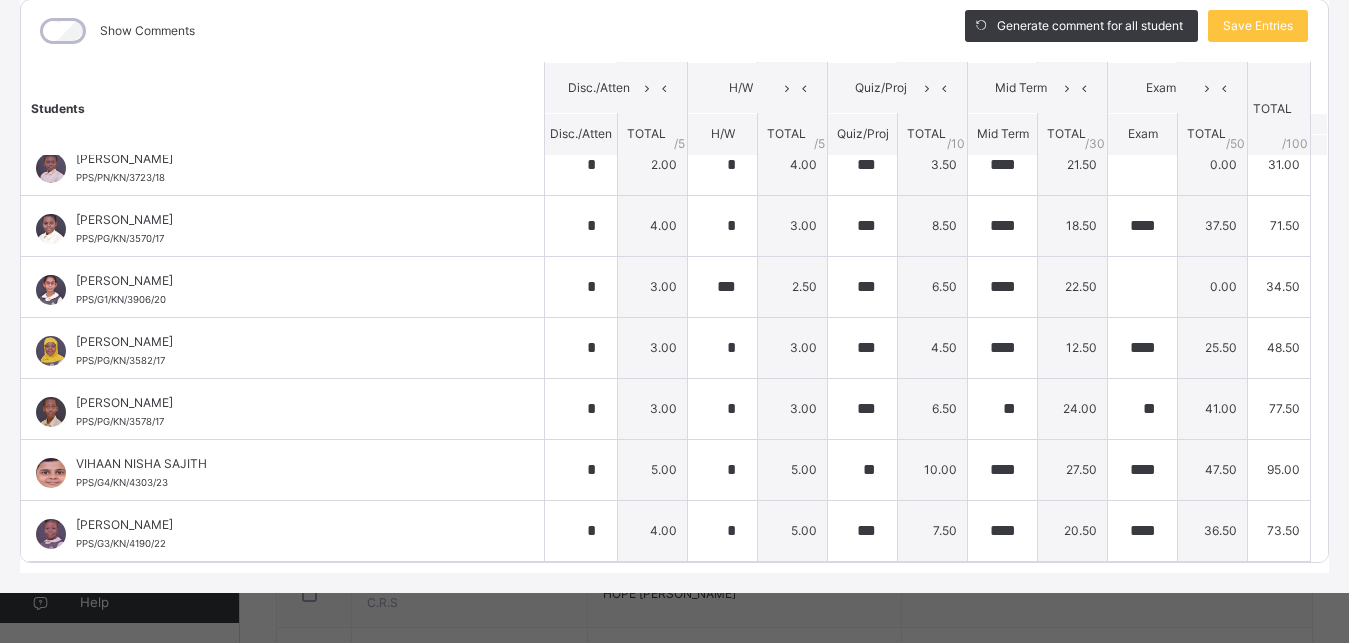 scroll, scrollTop: 785, scrollLeft: 0, axis: vertical 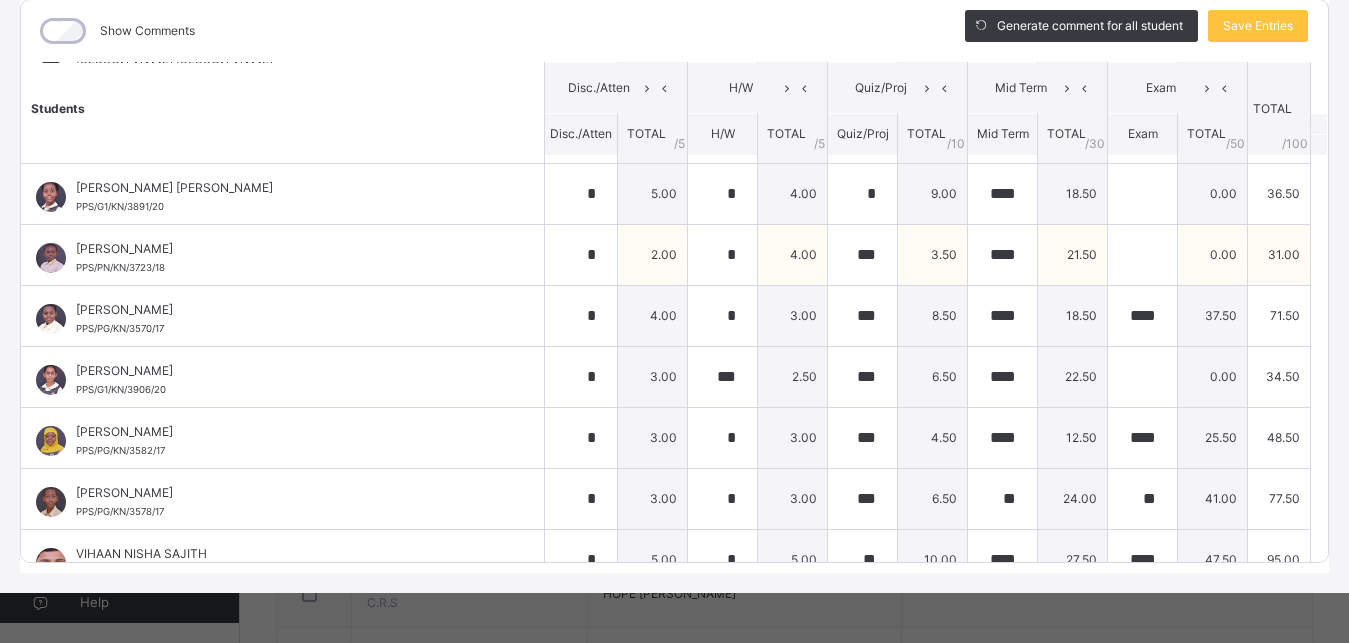 type on "****" 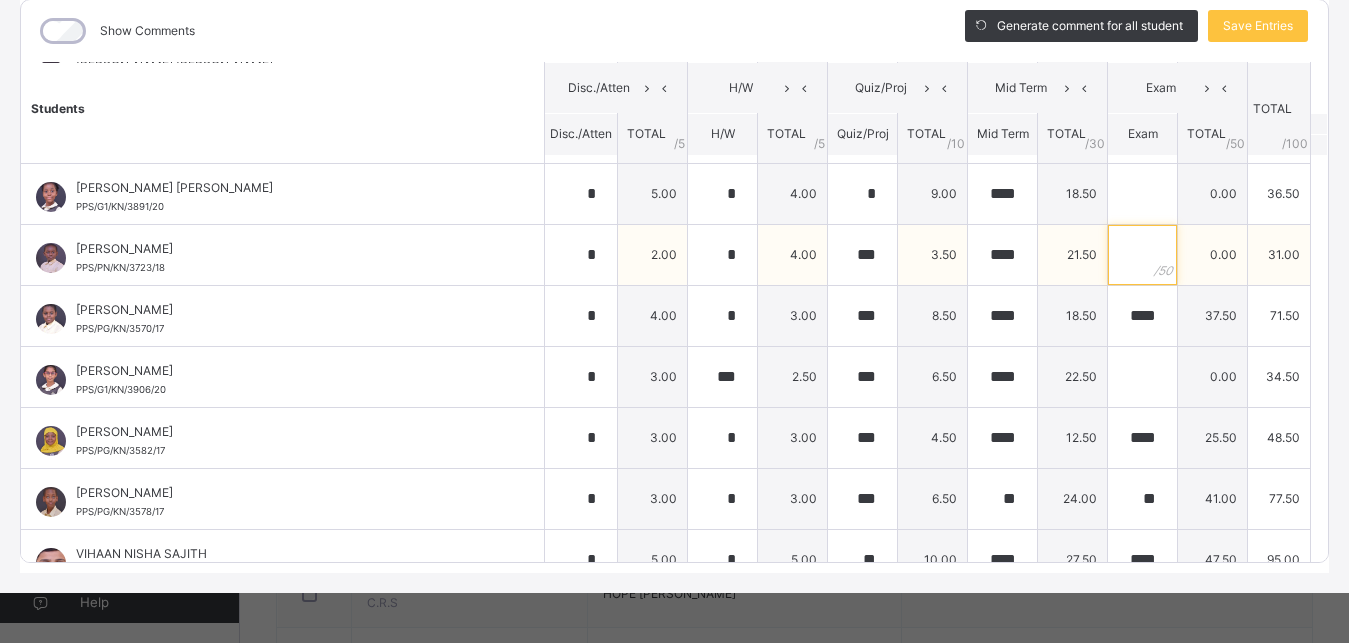 click at bounding box center [1142, 255] 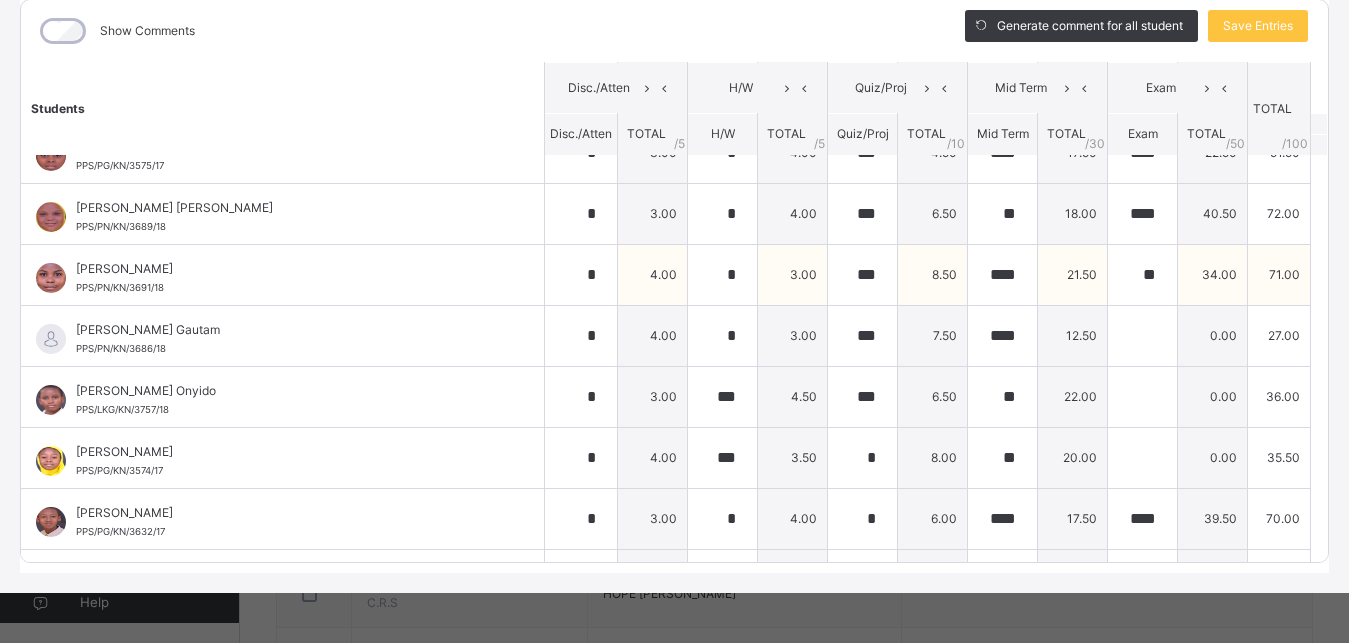scroll, scrollTop: 0, scrollLeft: 0, axis: both 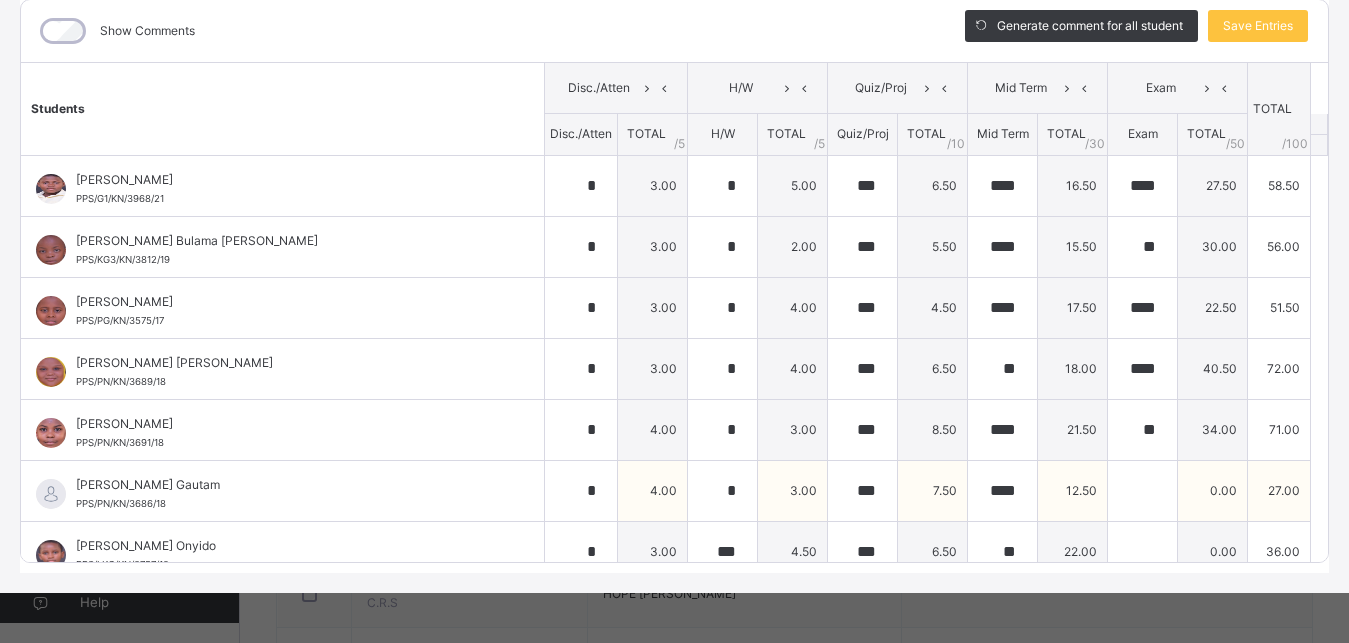 type on "**" 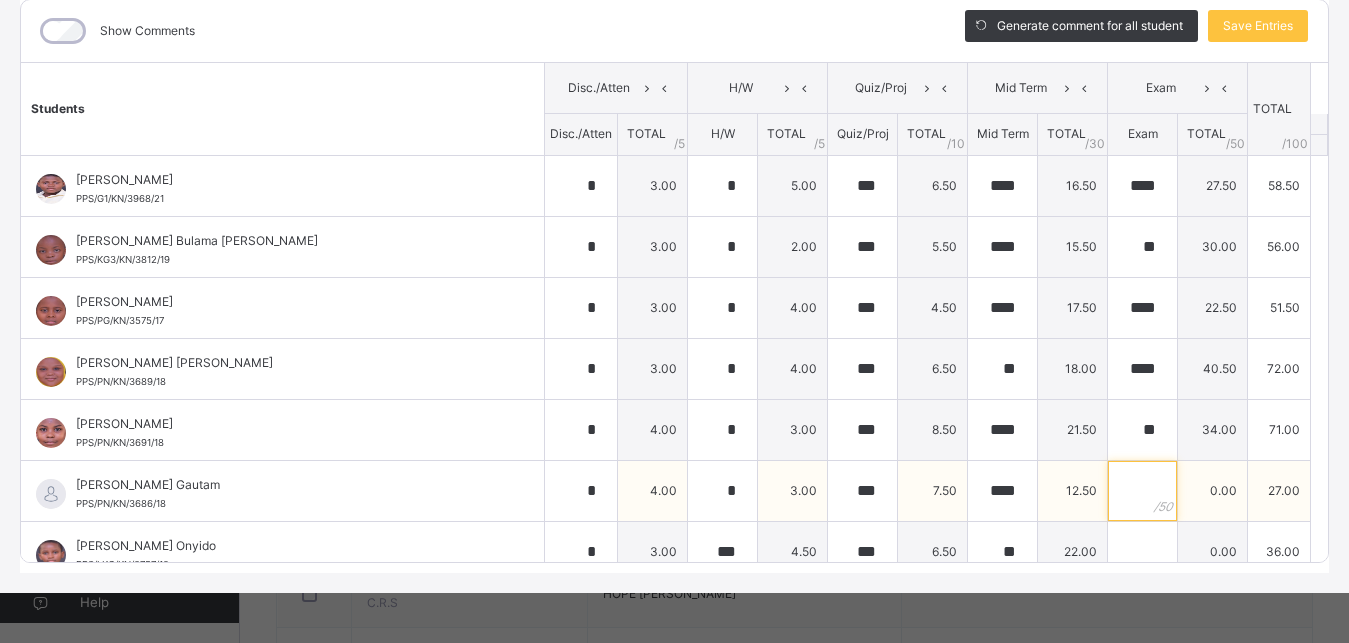 click at bounding box center [1142, 491] 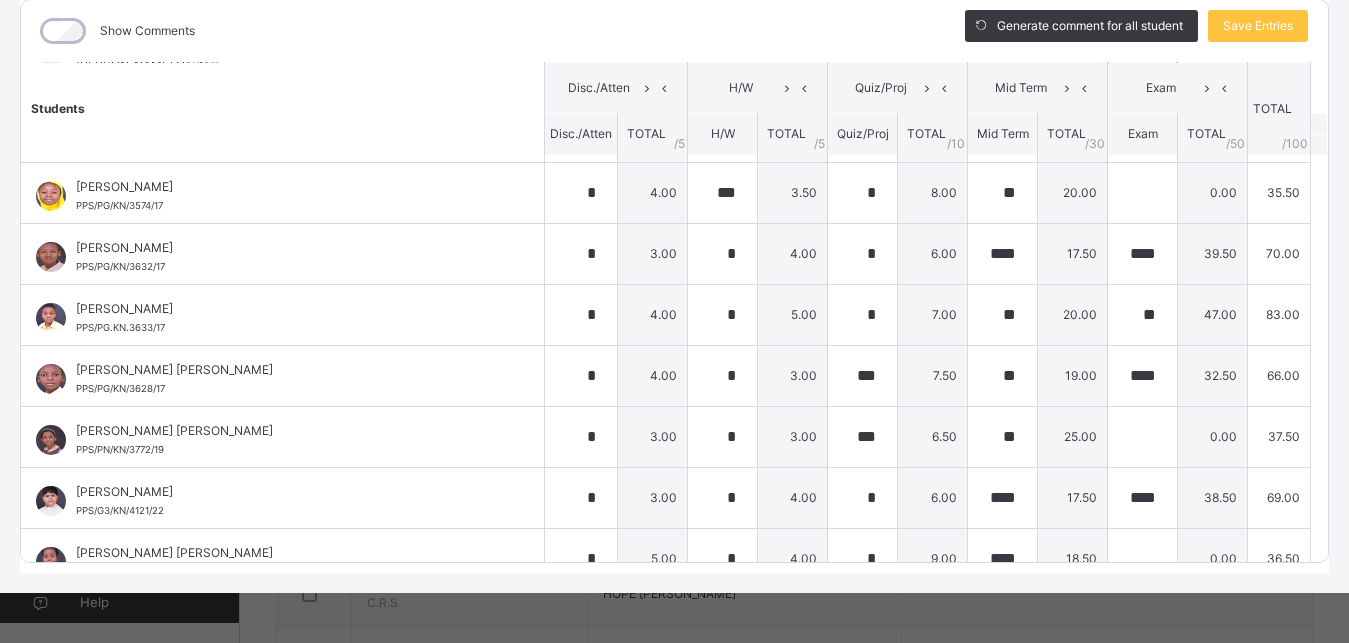 scroll, scrollTop: 450, scrollLeft: 0, axis: vertical 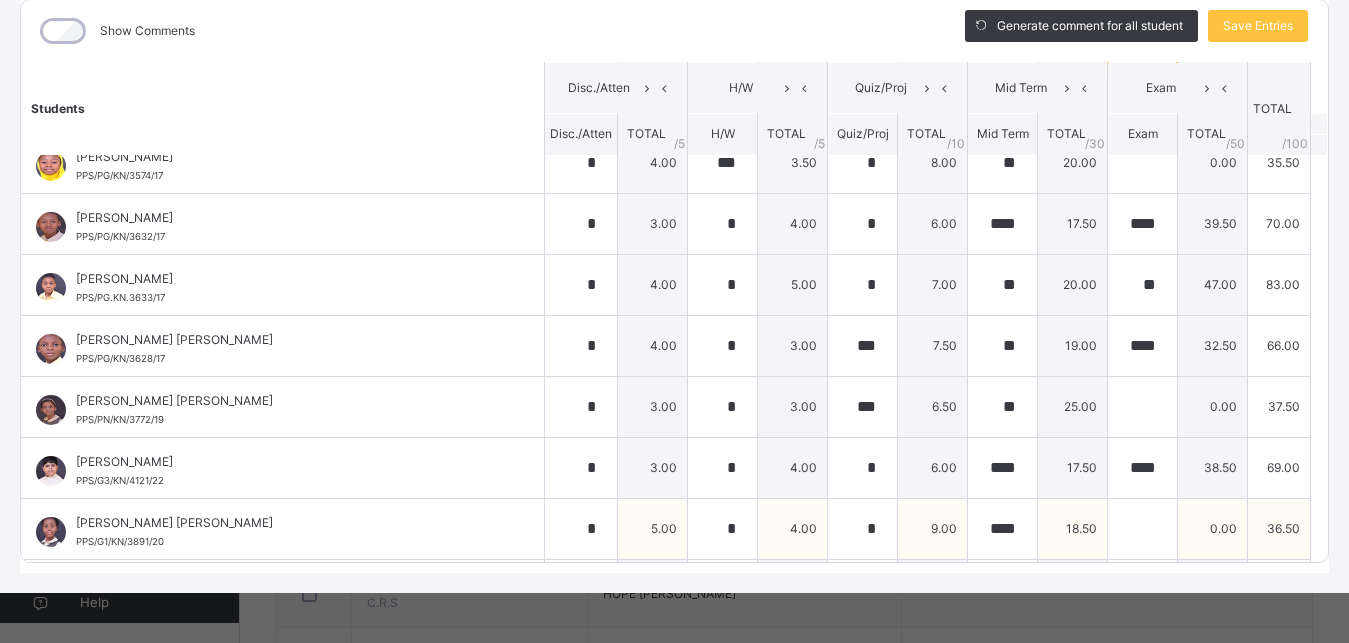type on "**" 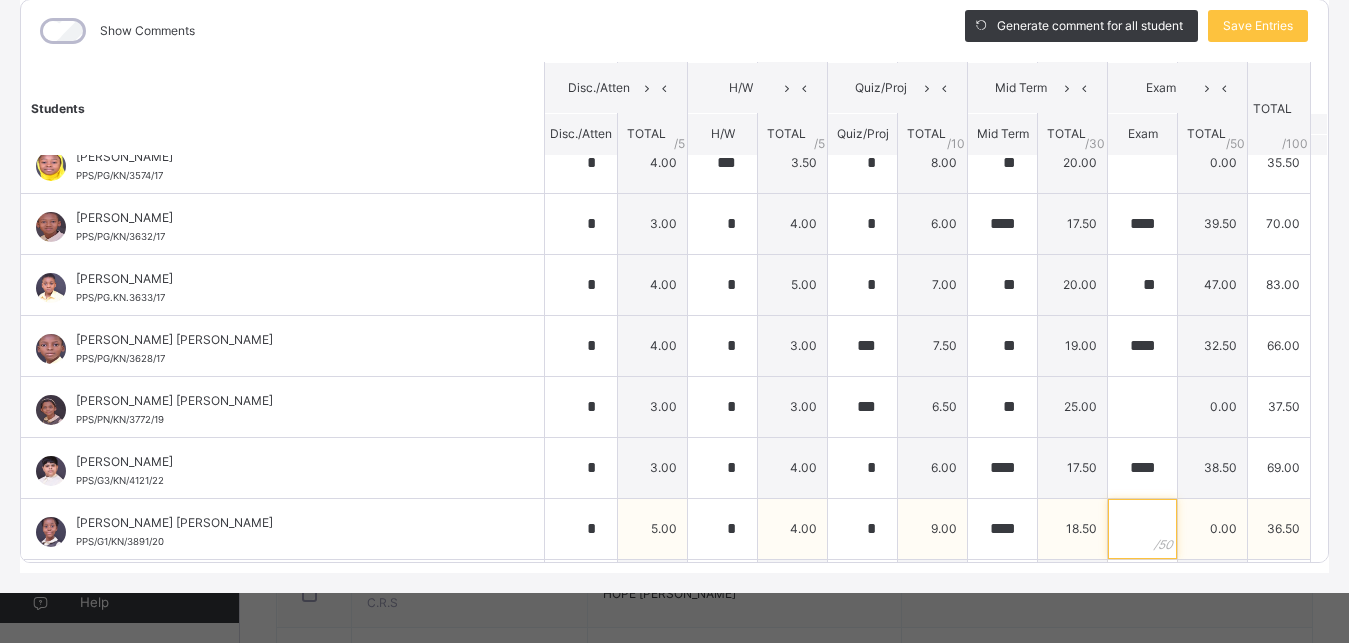 click at bounding box center [1142, 529] 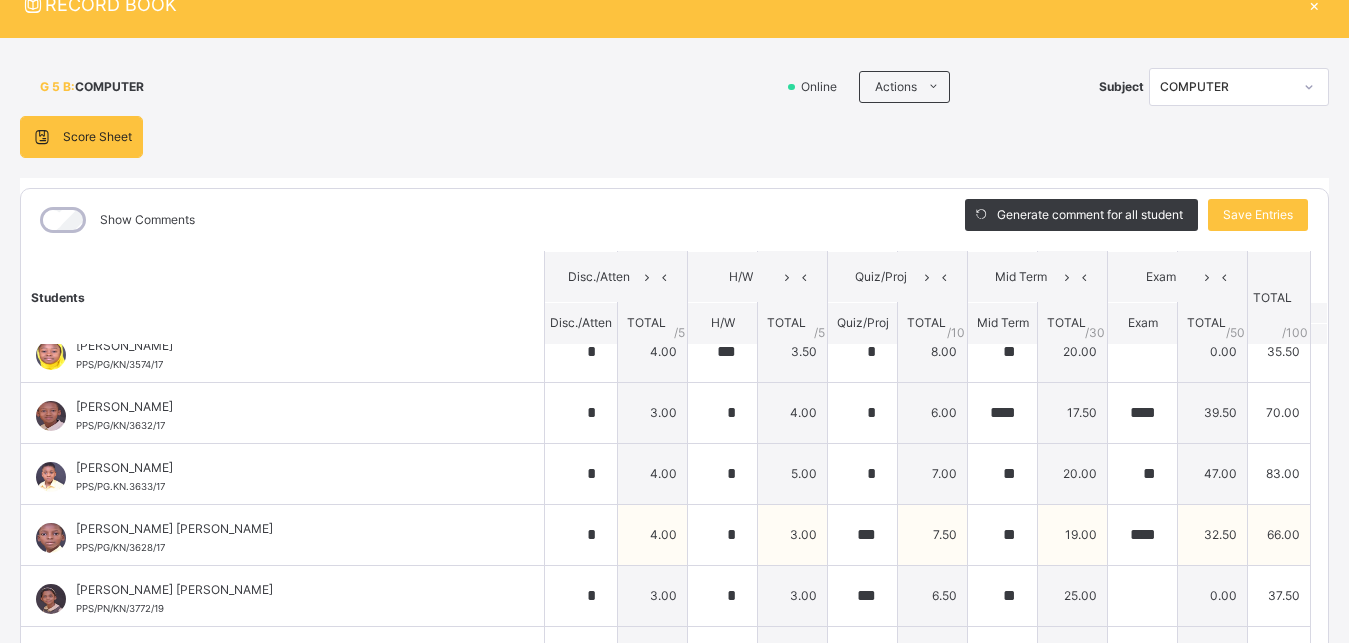 scroll, scrollTop: 0, scrollLeft: 0, axis: both 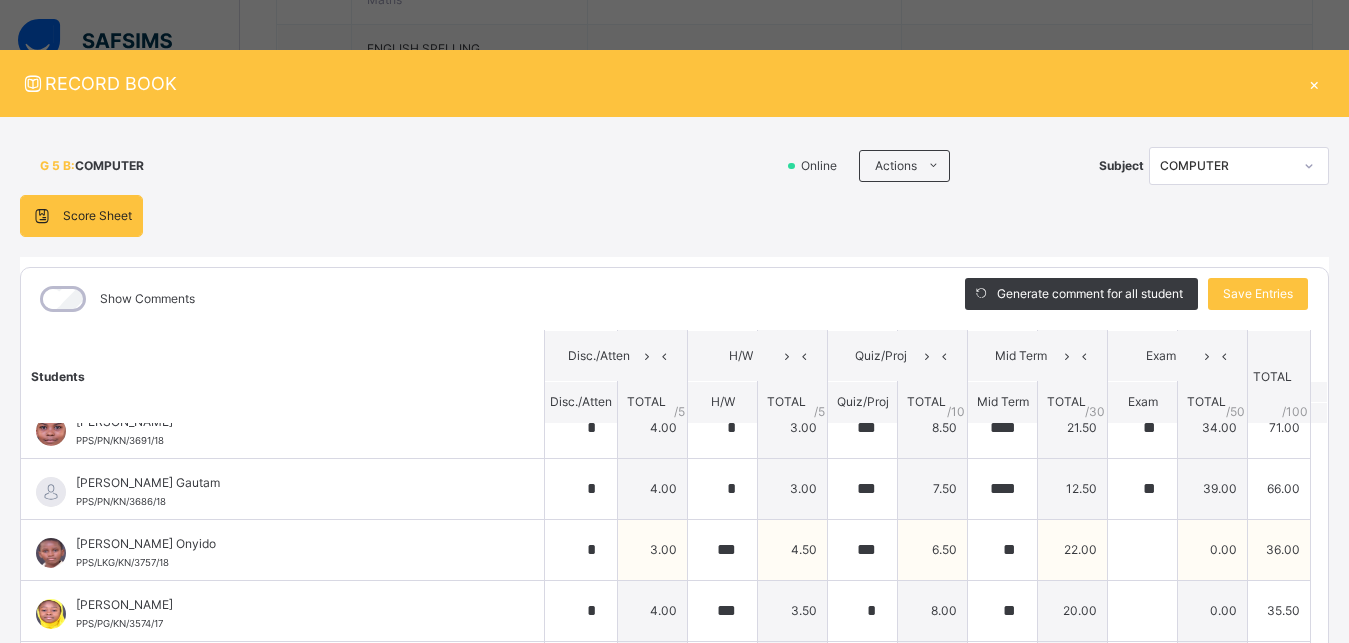 type on "**" 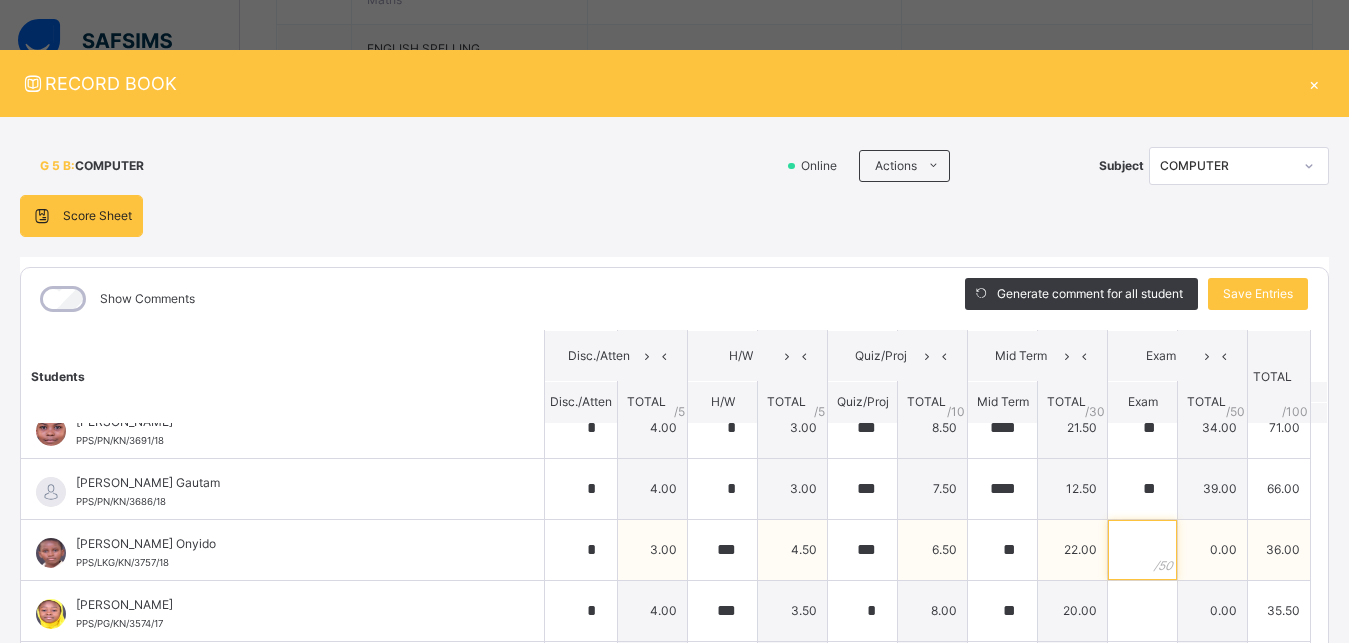 click at bounding box center (1142, 550) 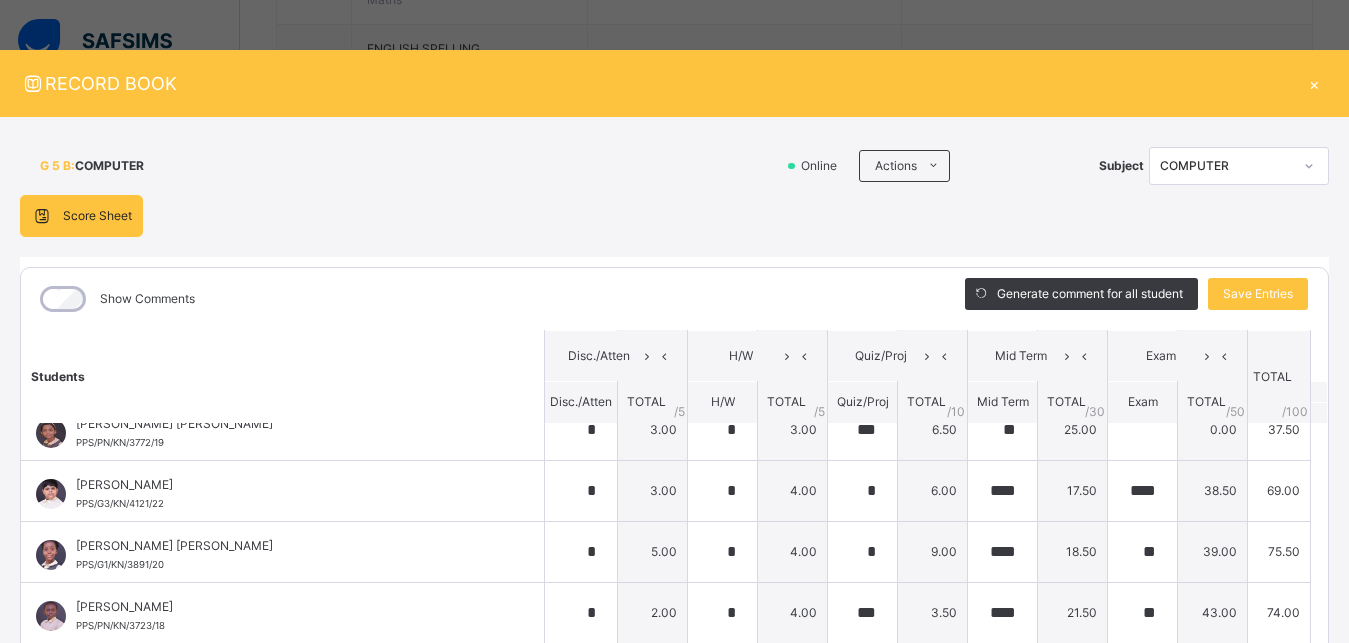 scroll, scrollTop: 605, scrollLeft: 0, axis: vertical 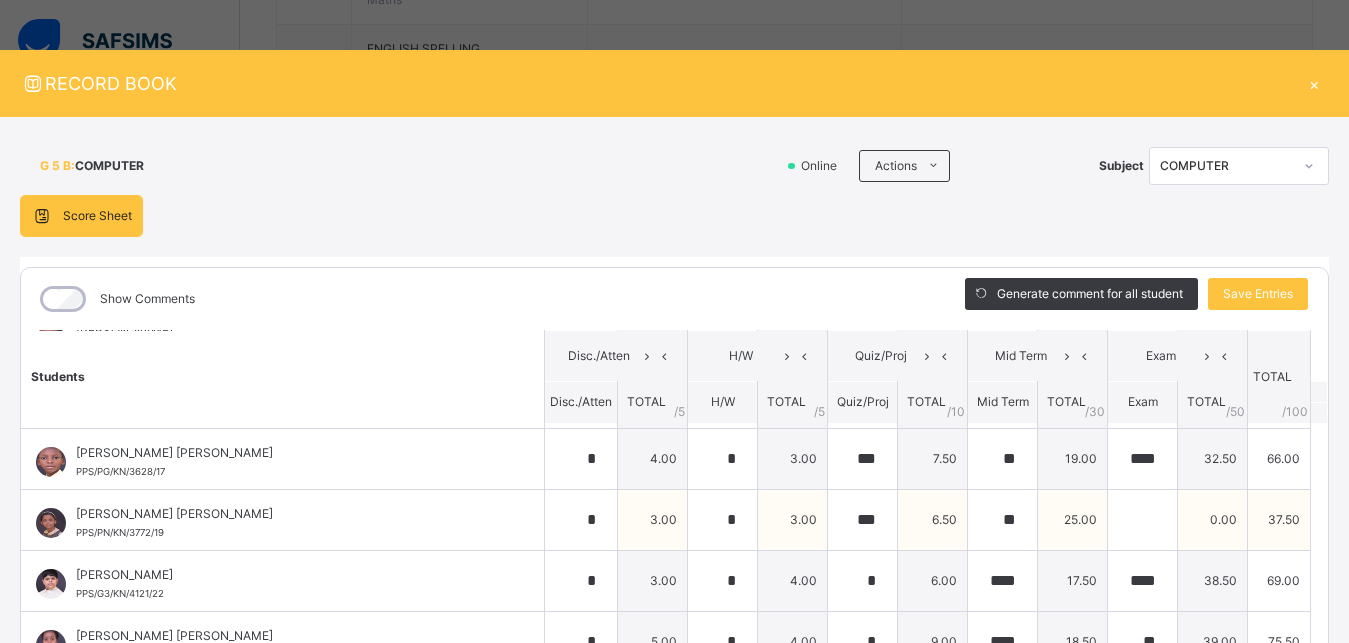 type on "****" 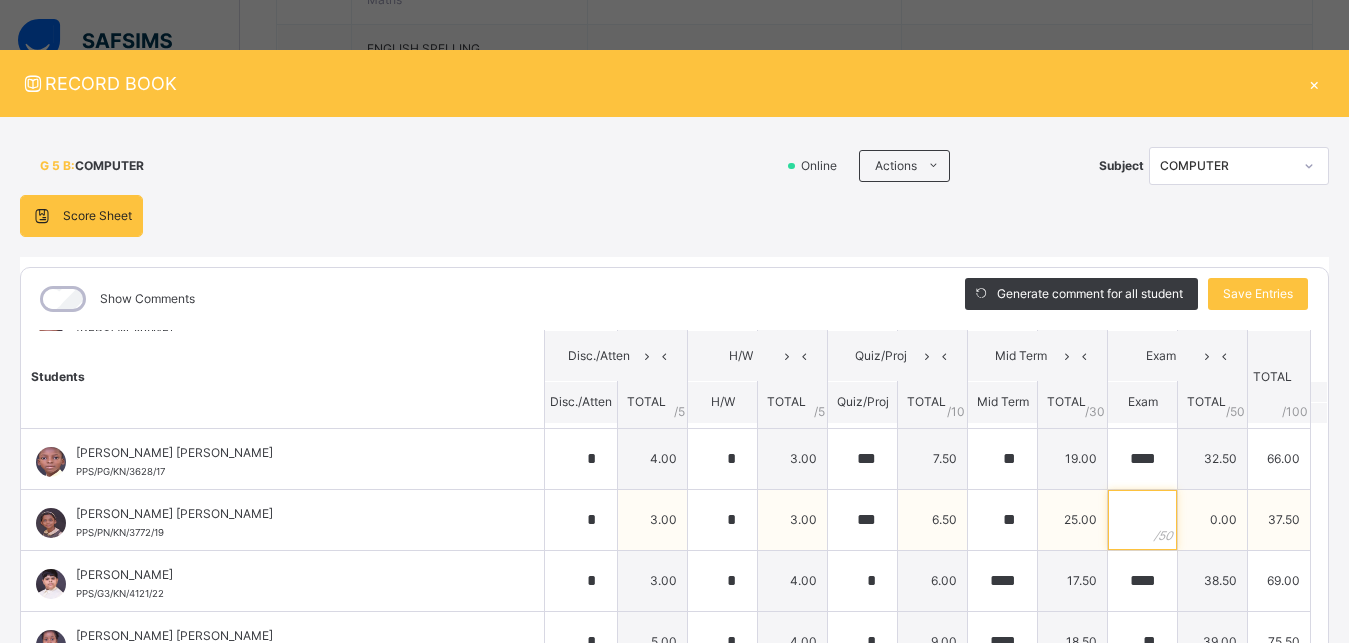 click at bounding box center [1142, 520] 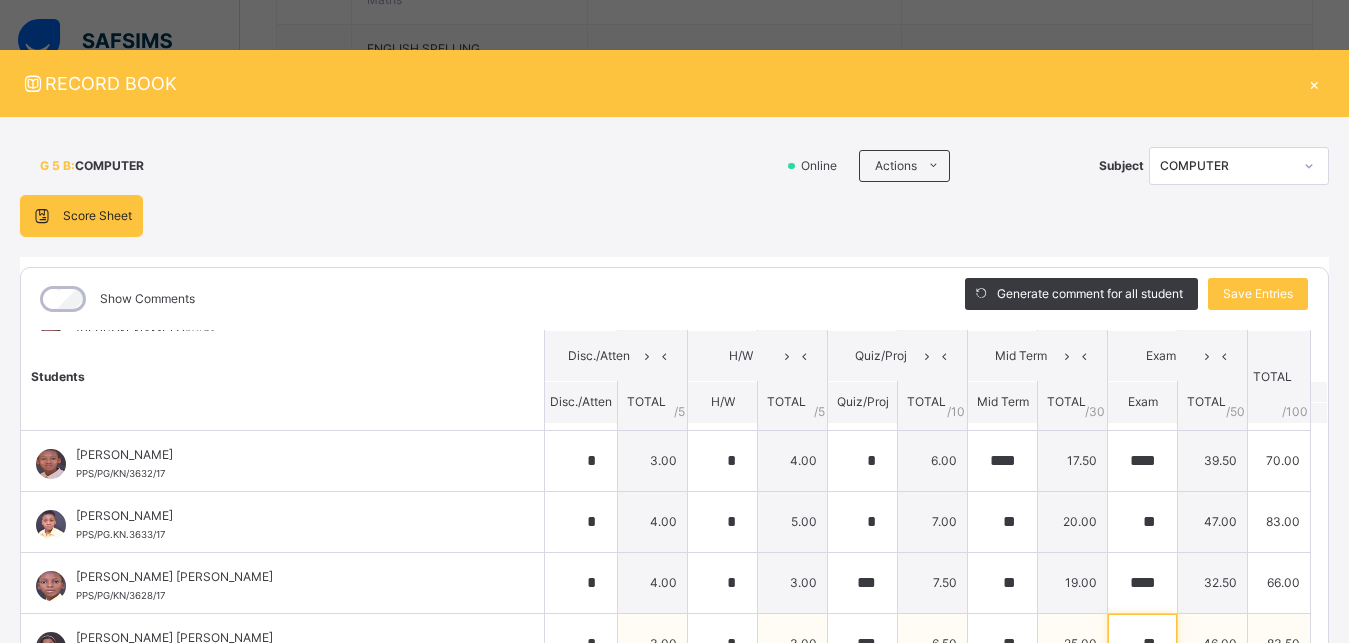 scroll, scrollTop: 425, scrollLeft: 0, axis: vertical 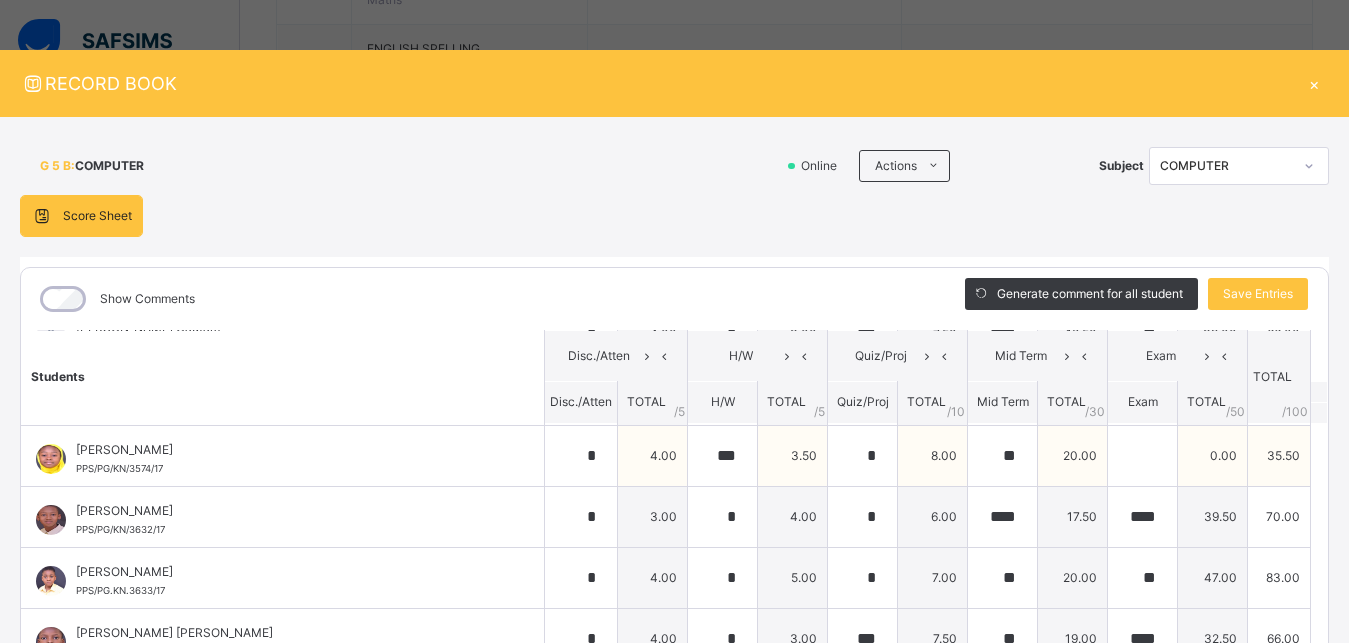 type on "**" 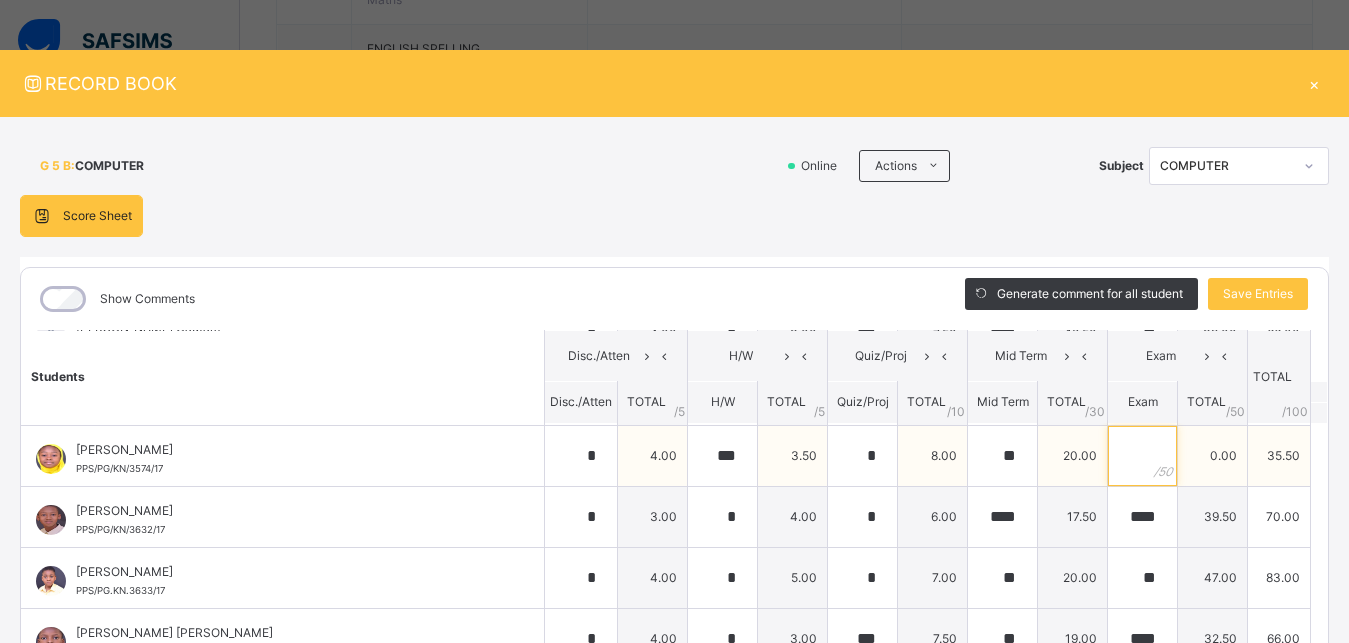 click at bounding box center (1142, 456) 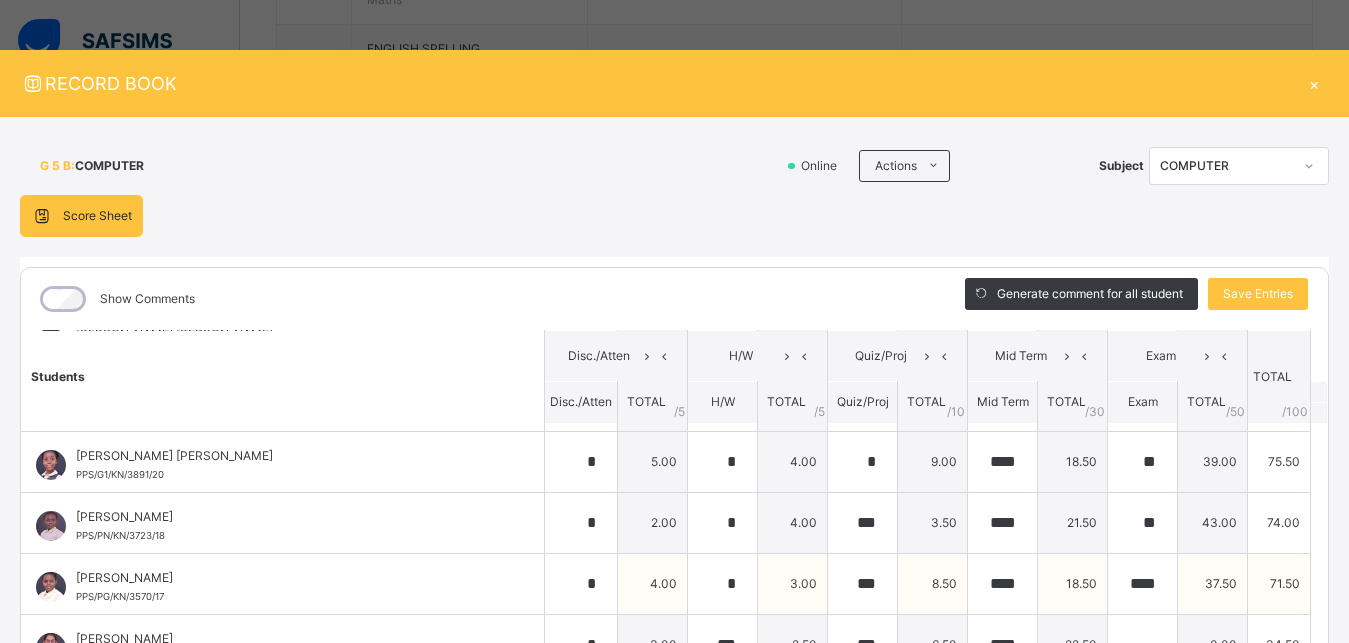 scroll, scrollTop: 875, scrollLeft: 0, axis: vertical 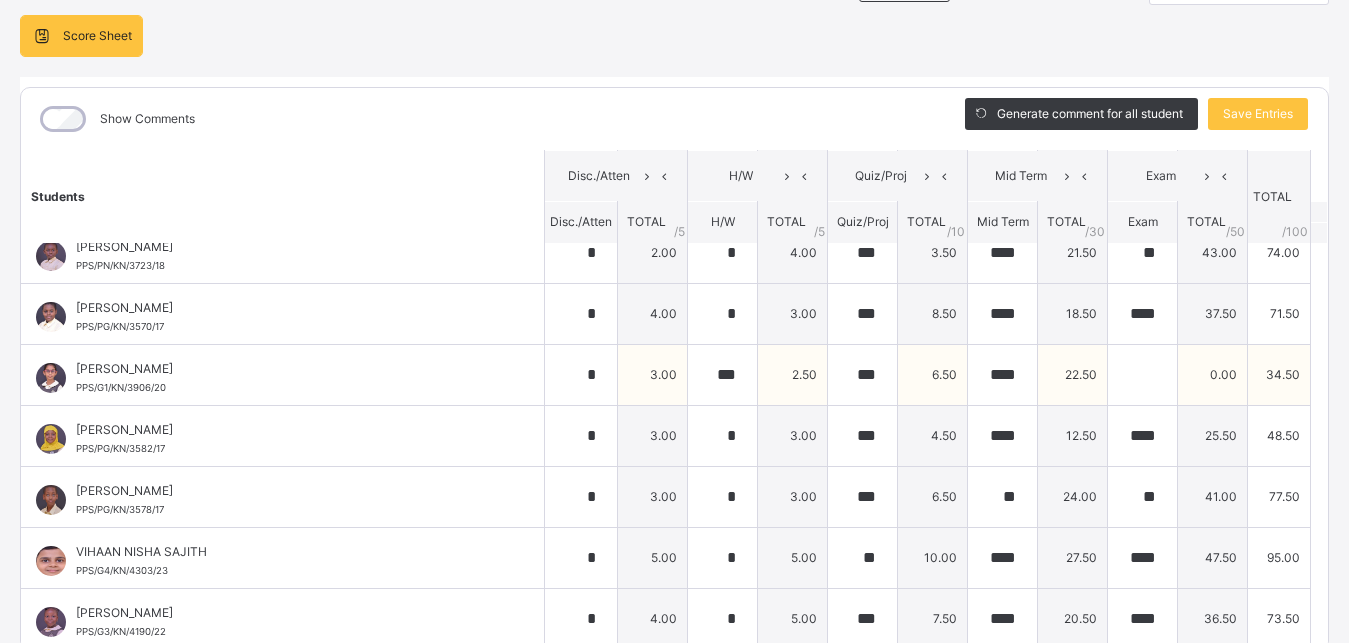 type on "**" 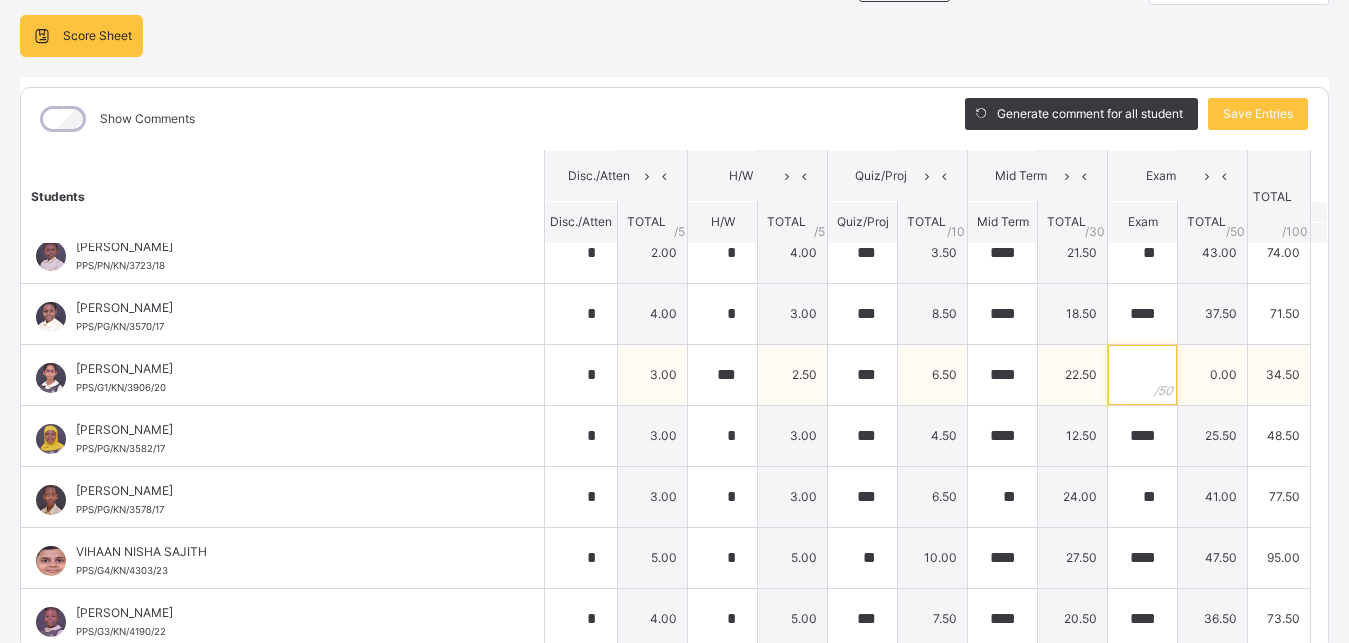 click at bounding box center (1142, 375) 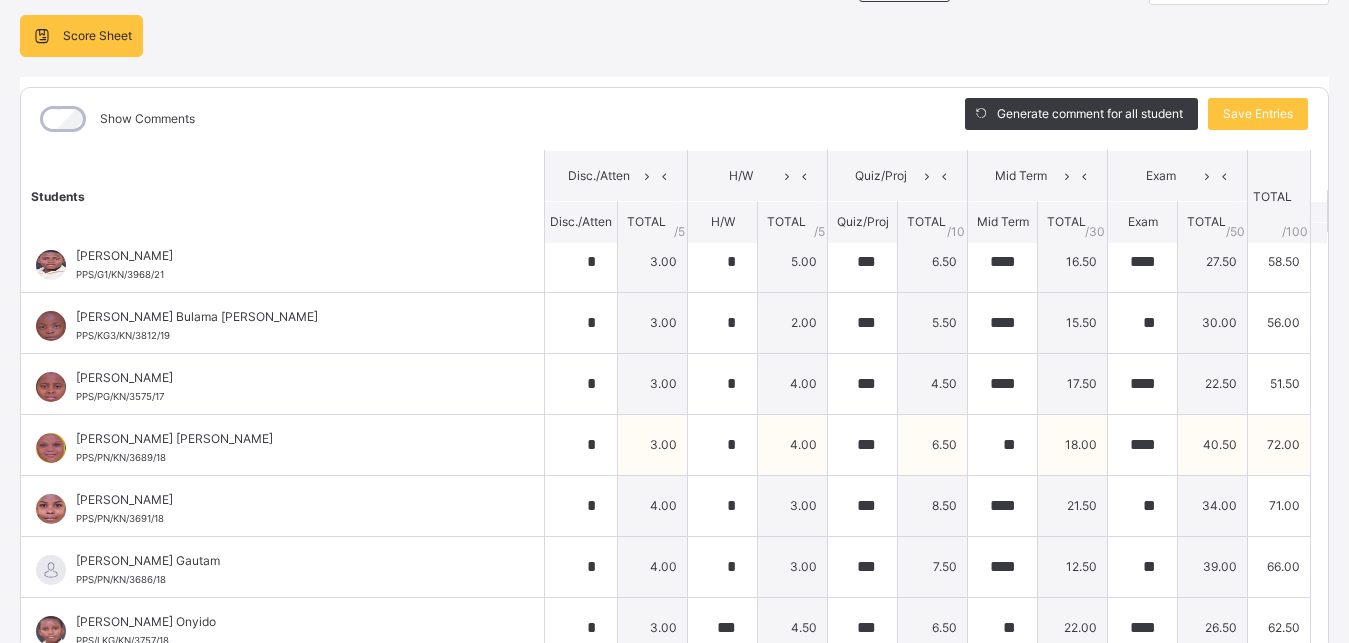 scroll, scrollTop: 0, scrollLeft: 0, axis: both 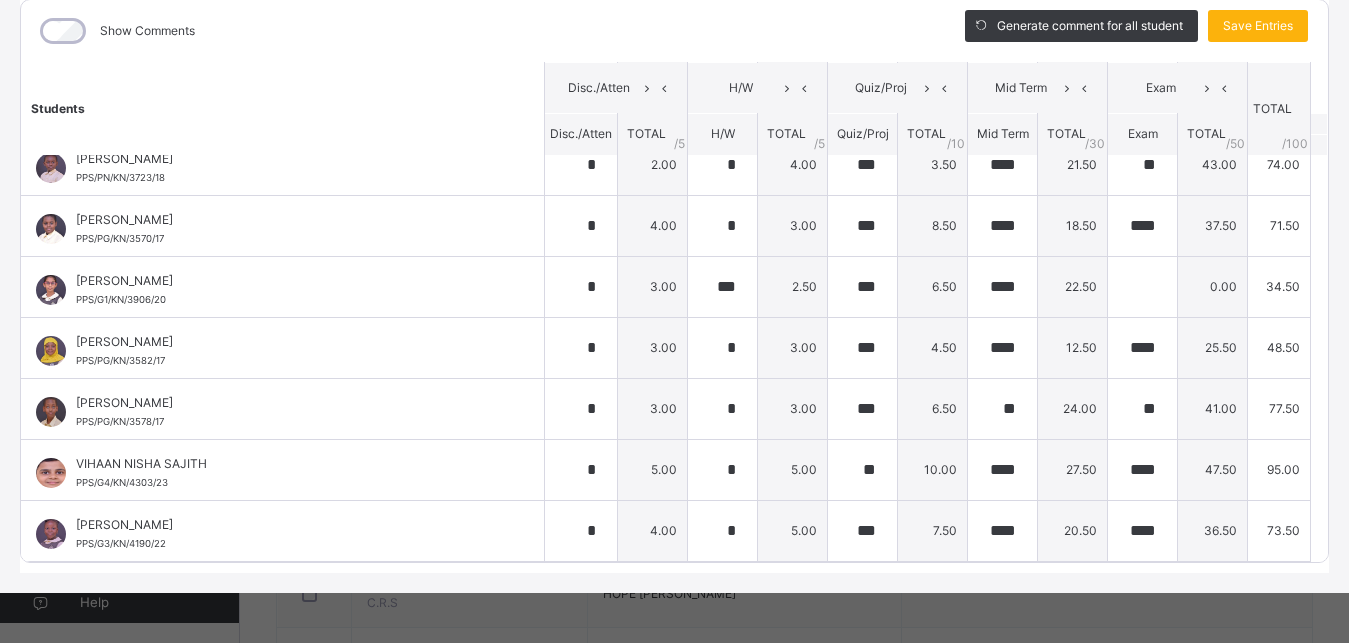 click on "Save Entries" at bounding box center (1258, 26) 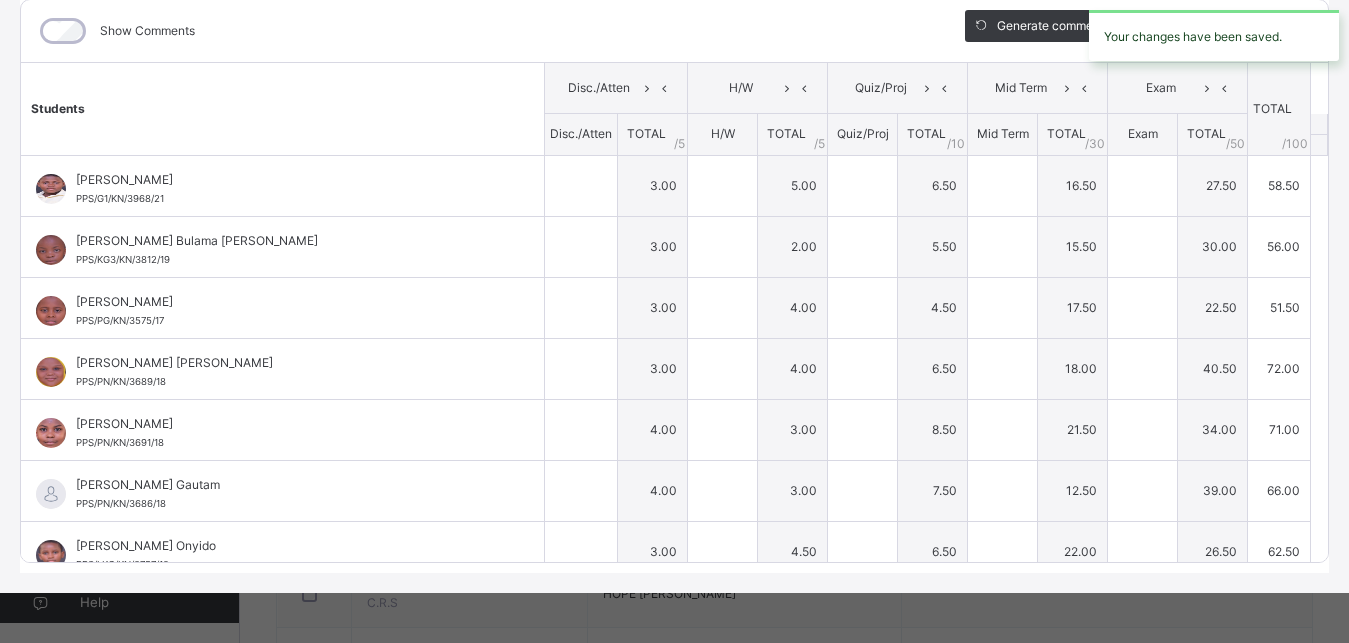 type on "*" 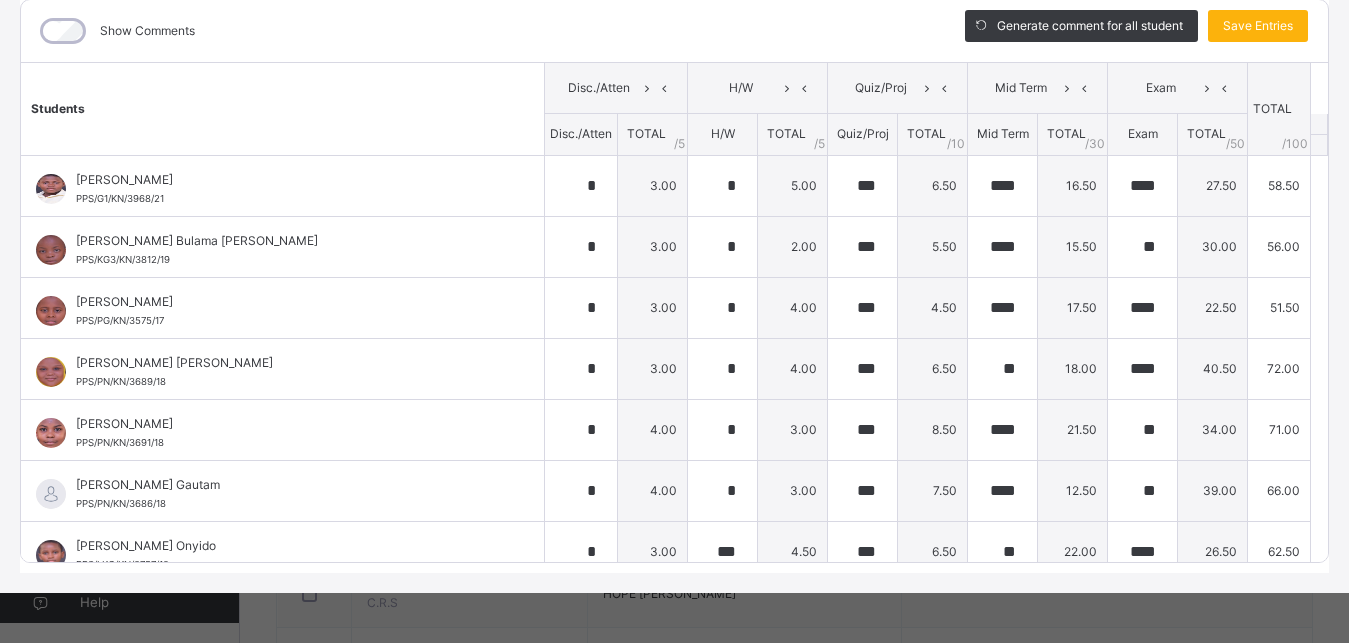 click on "Save Entries" at bounding box center [1258, 26] 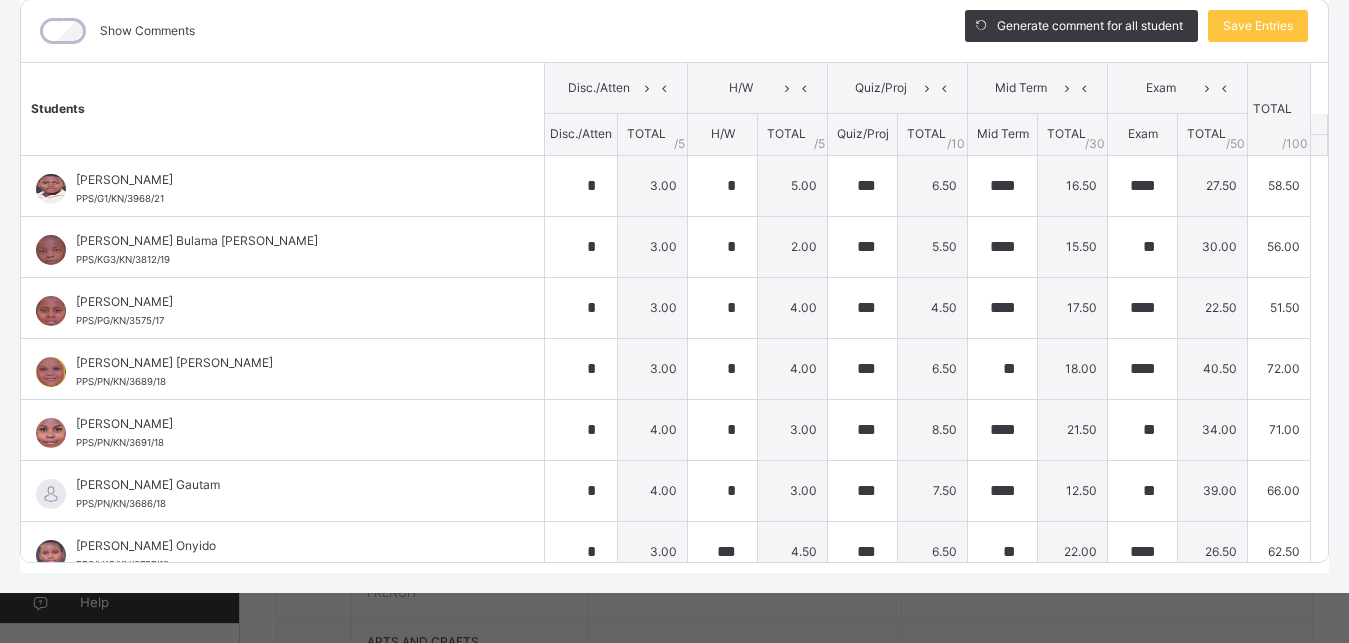 scroll, scrollTop: 545, scrollLeft: 0, axis: vertical 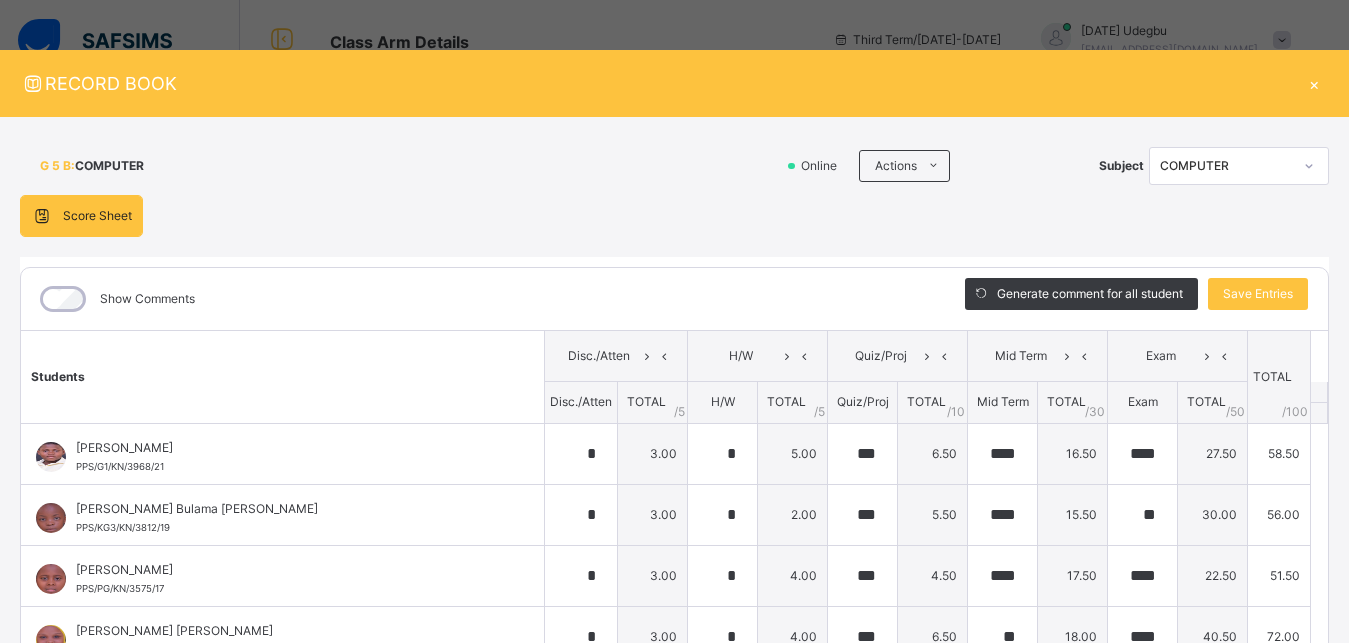 click on "×" at bounding box center [1314, 83] 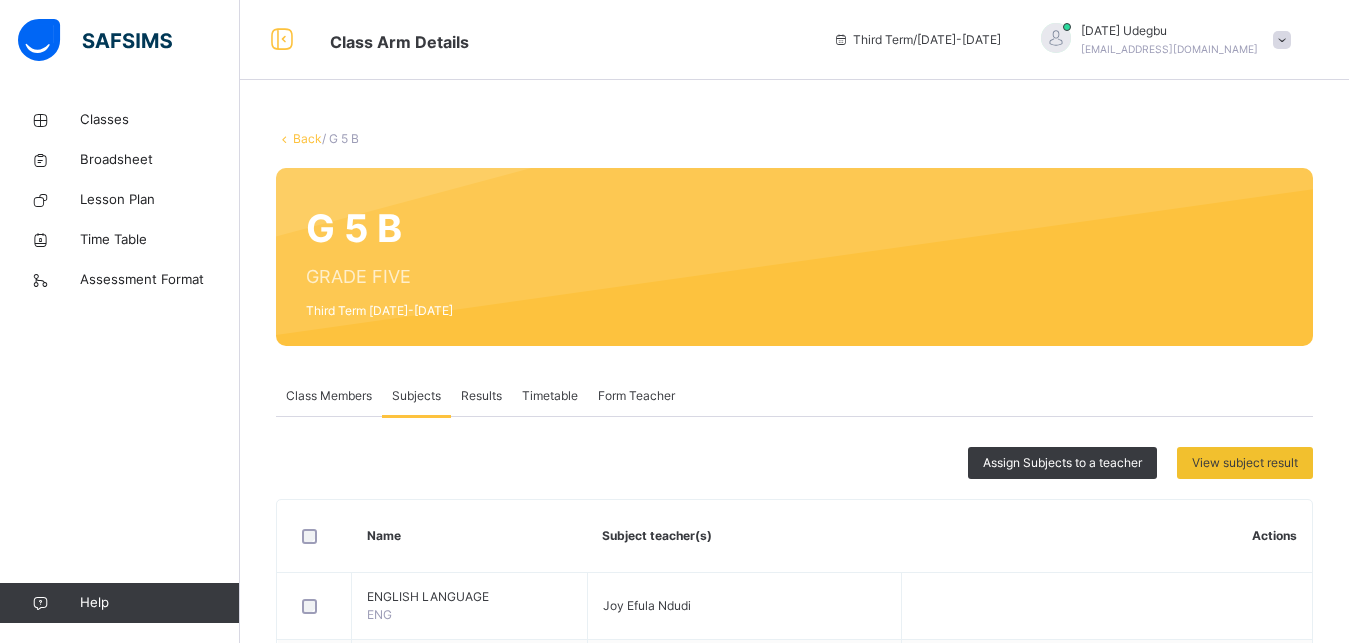 click on "Back" at bounding box center [307, 138] 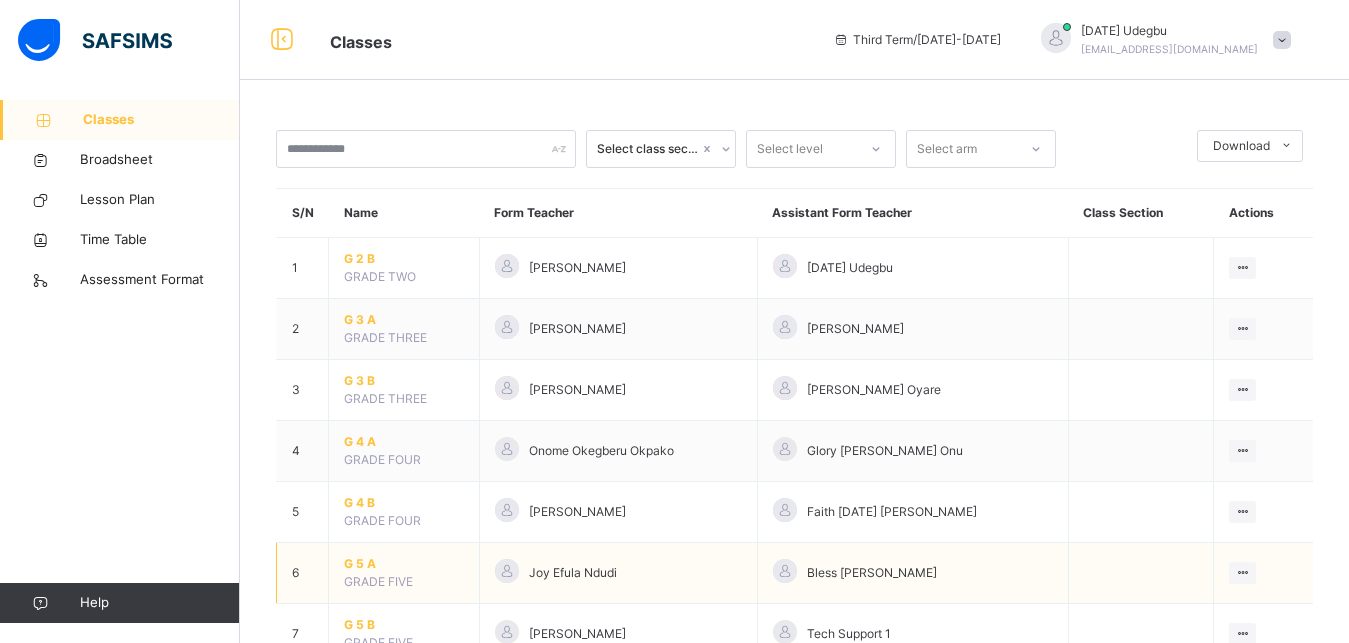 click on "G 5   A   GRADE FIVE" at bounding box center [404, 573] 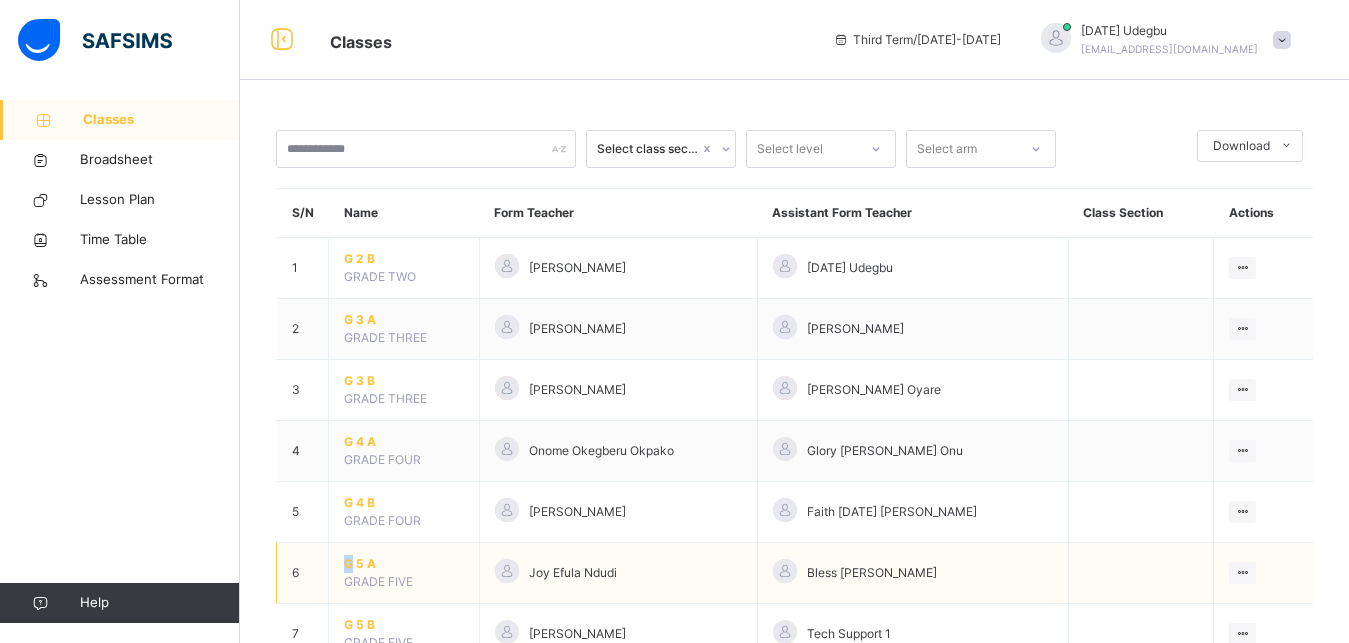 click on "G 5   A" at bounding box center (404, 564) 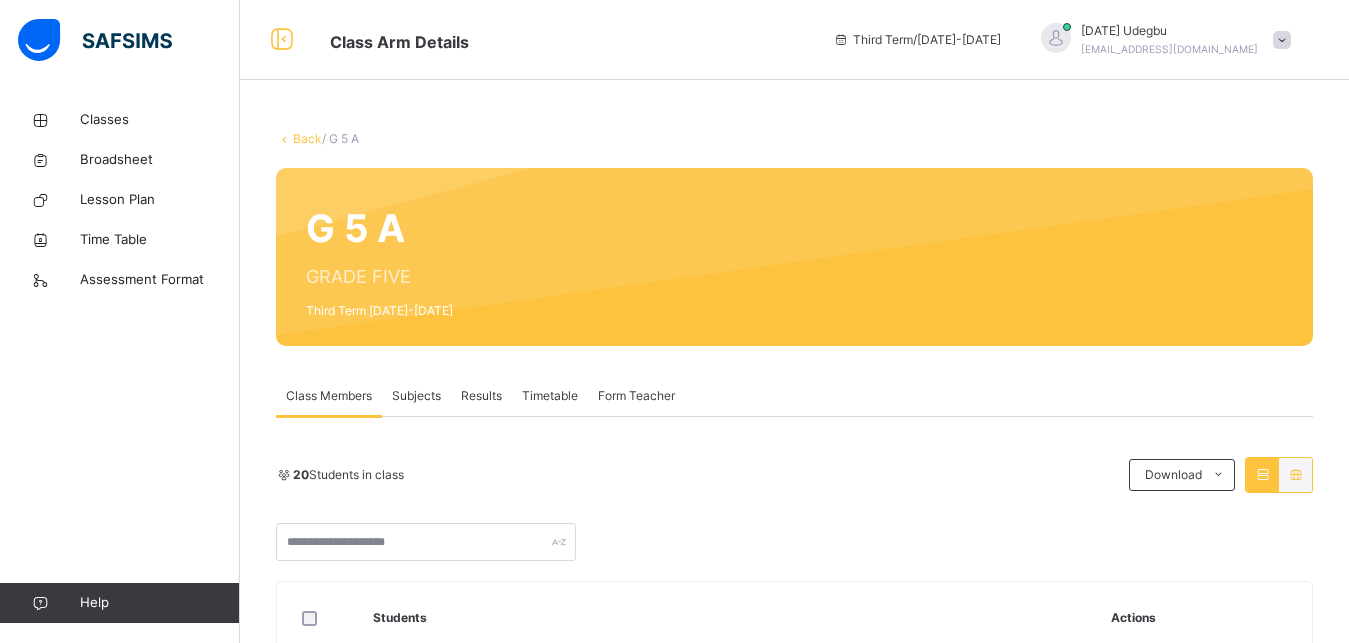 click on "Subjects" at bounding box center (416, 396) 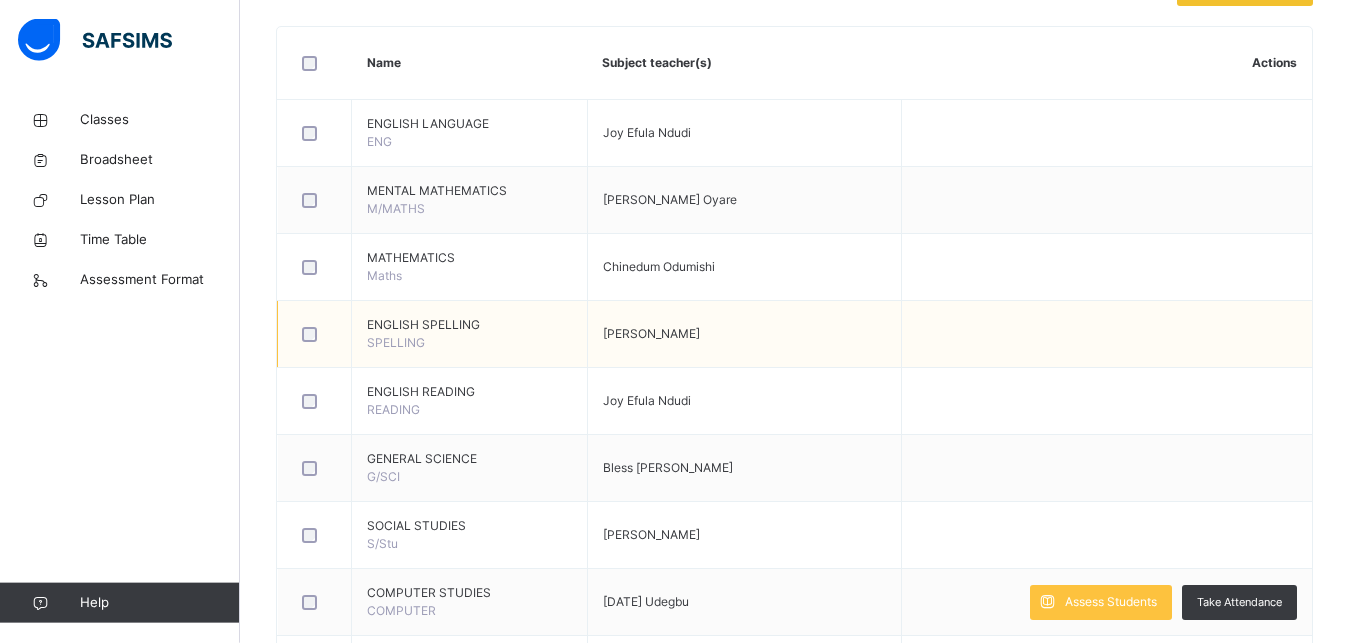 scroll, scrollTop: 510, scrollLeft: 0, axis: vertical 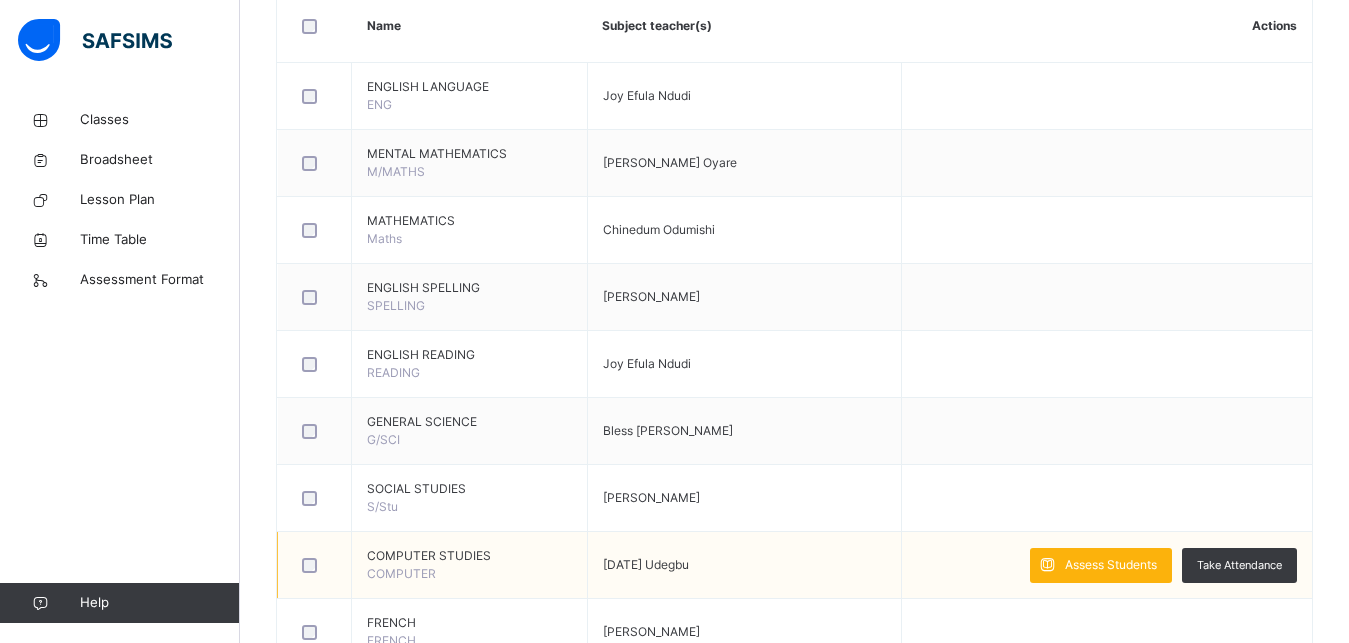 click on "Assess Students" at bounding box center [1111, 565] 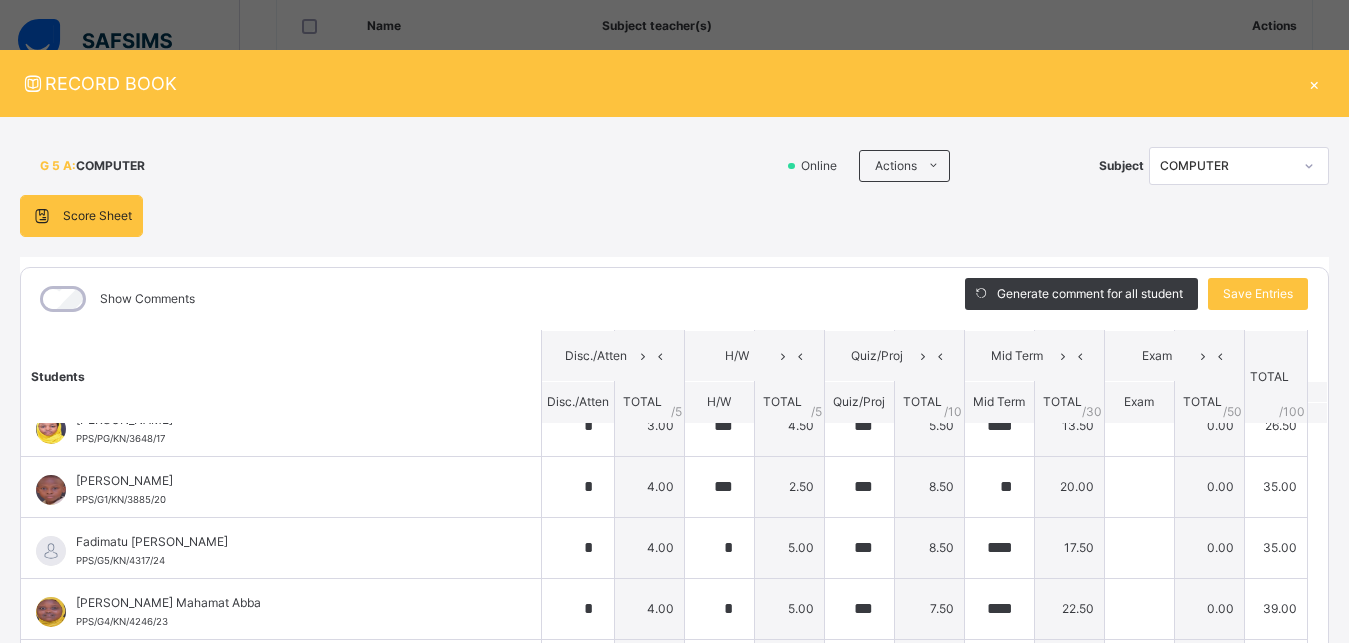 scroll, scrollTop: 360, scrollLeft: 0, axis: vertical 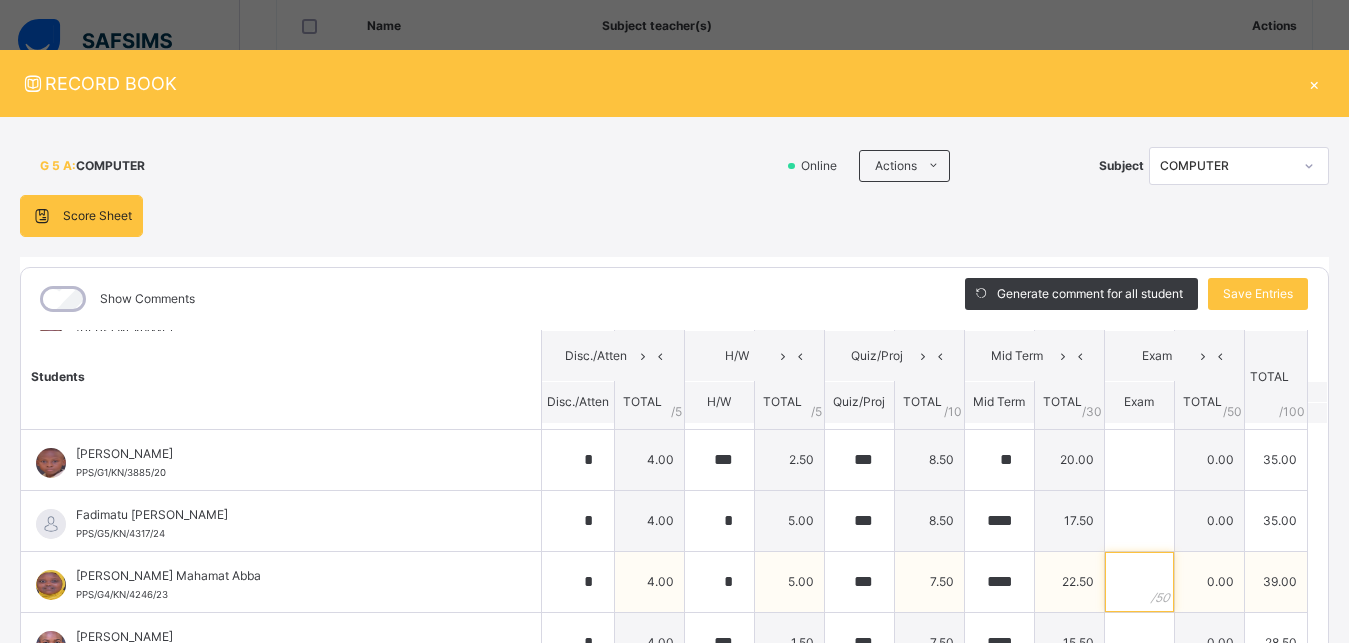 click at bounding box center [1139, 582] 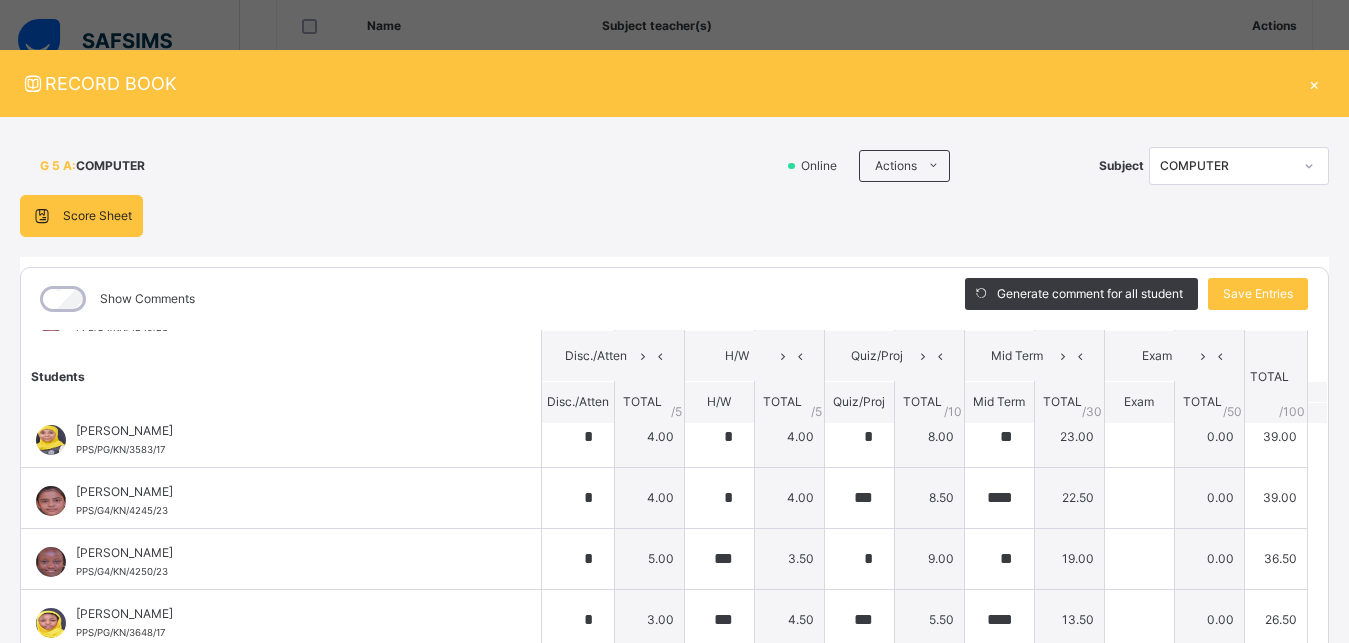 scroll, scrollTop: 0, scrollLeft: 0, axis: both 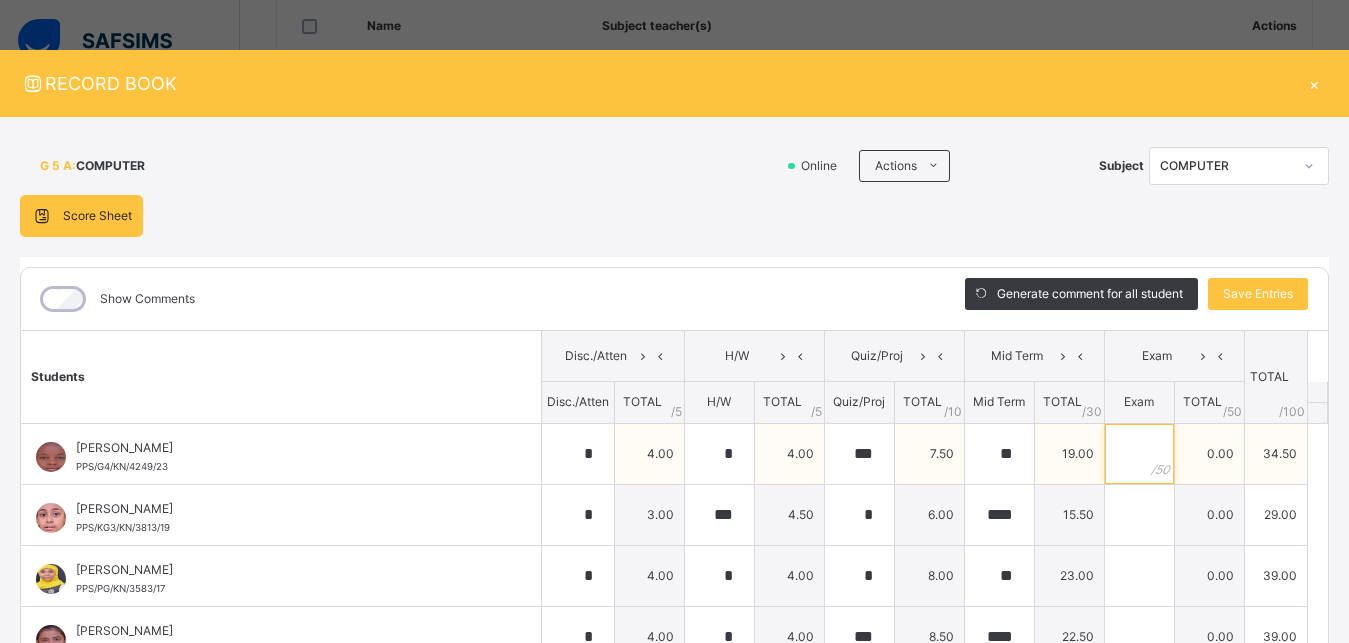 click at bounding box center [1139, 454] 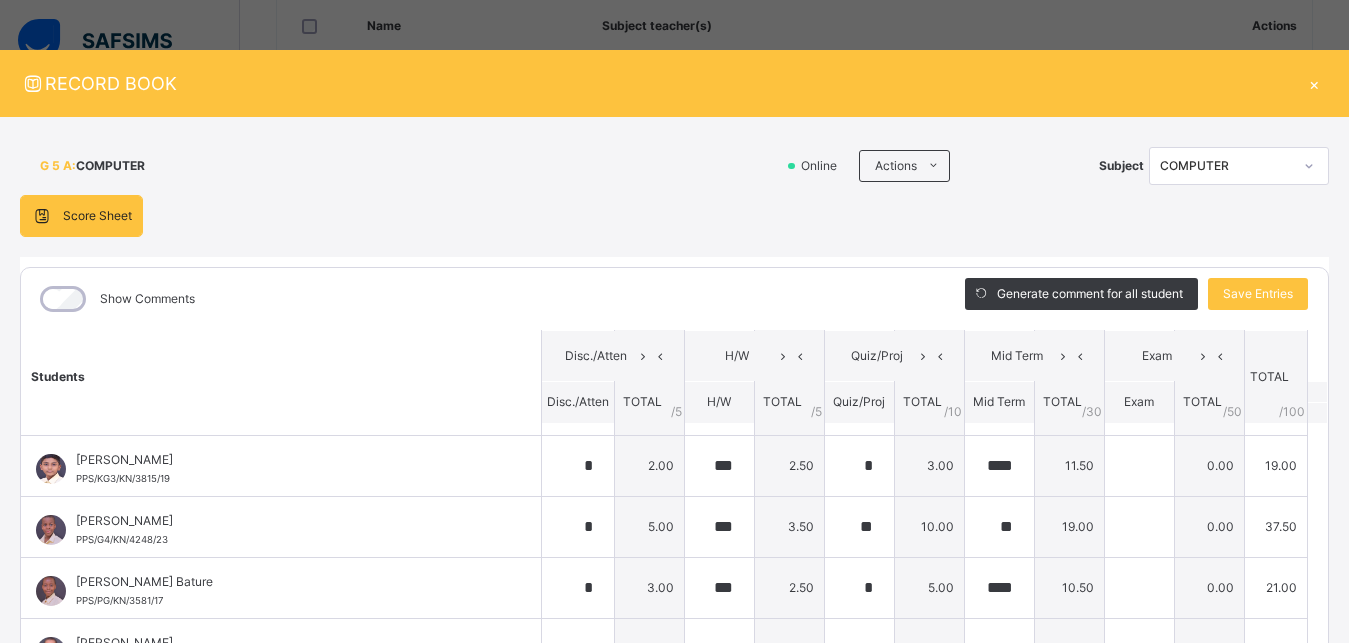 scroll, scrollTop: 810, scrollLeft: 0, axis: vertical 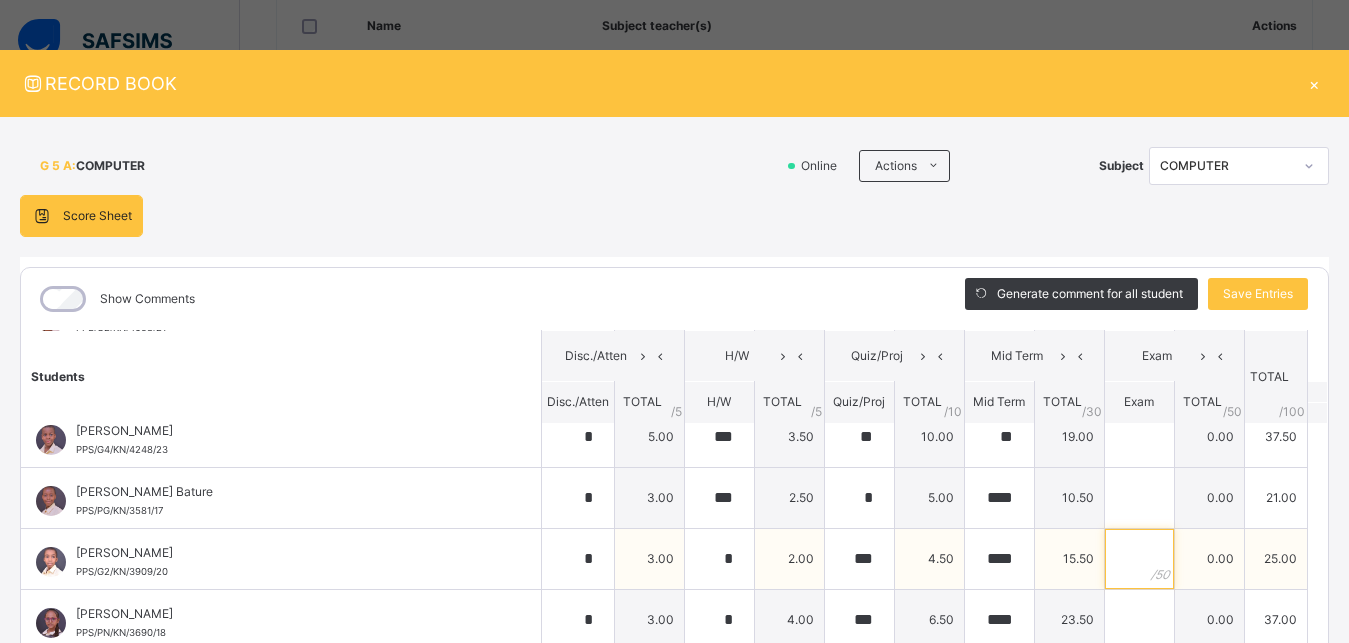 click at bounding box center (1139, 559) 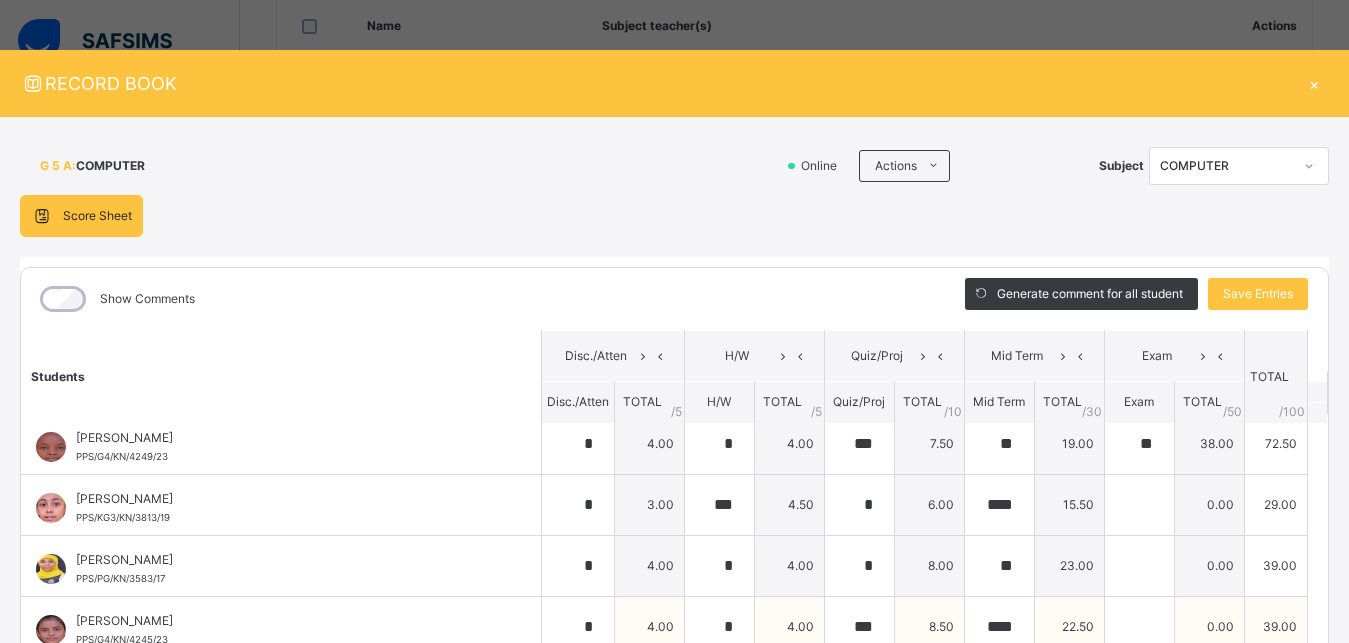 scroll, scrollTop: 0, scrollLeft: 0, axis: both 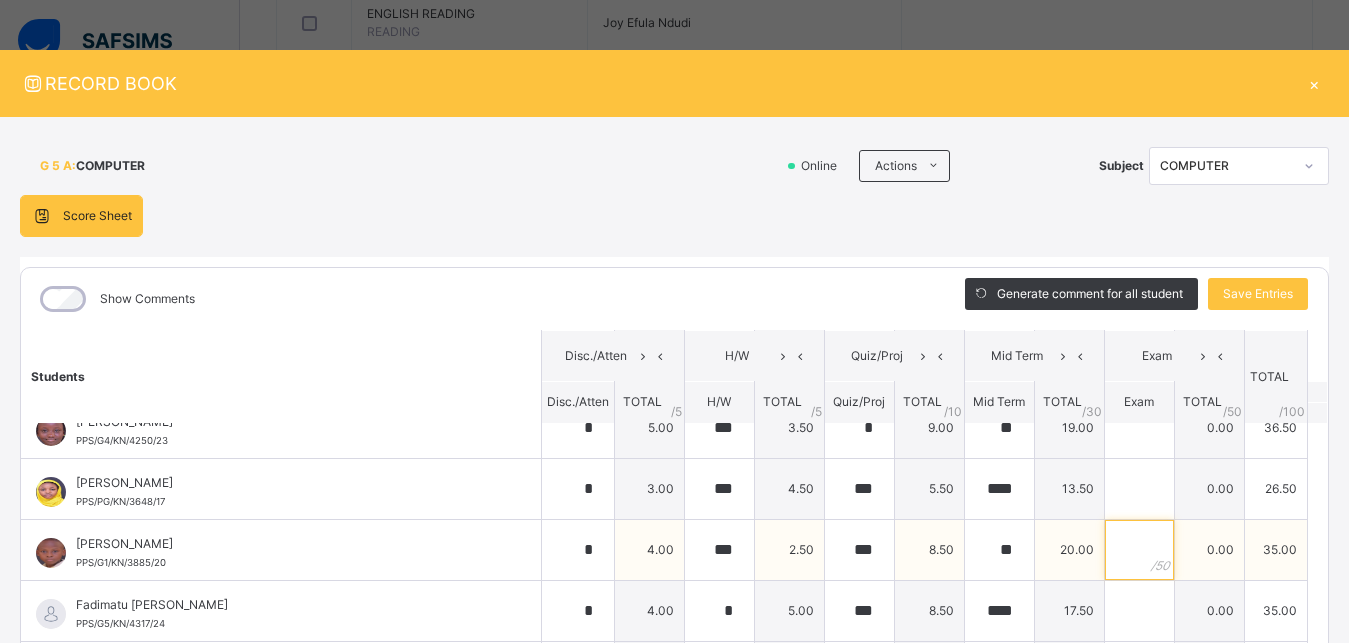 click at bounding box center [1139, 550] 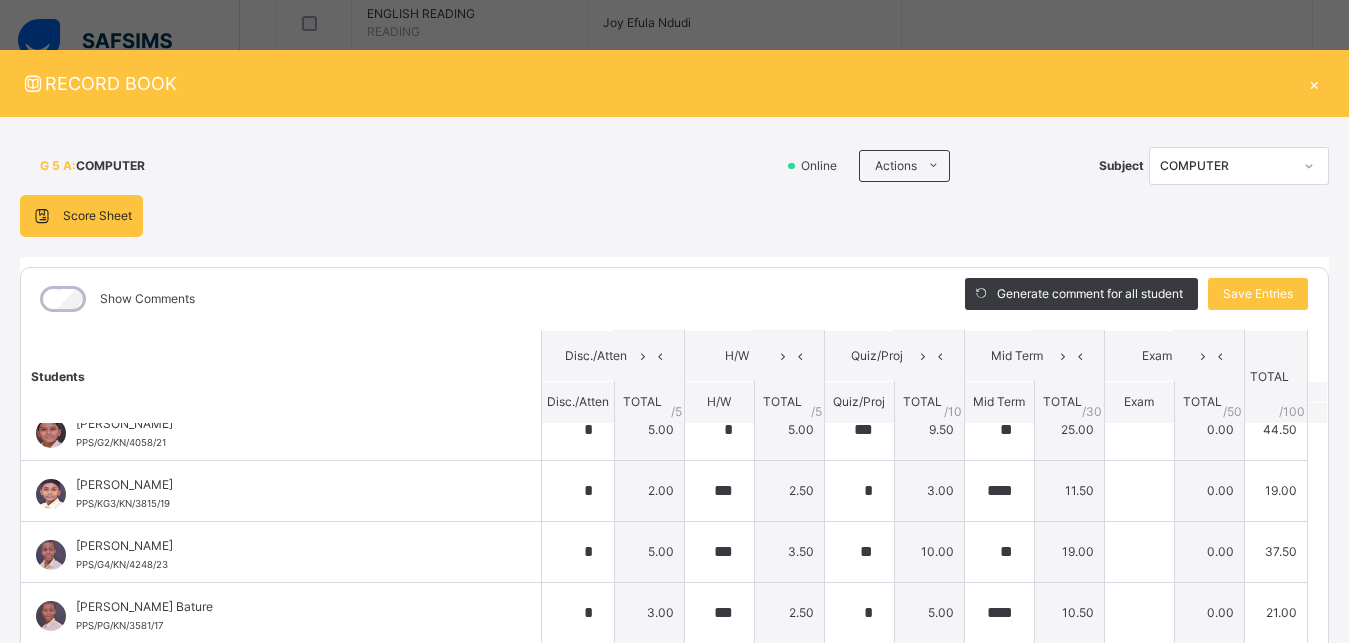 scroll, scrollTop: 720, scrollLeft: 0, axis: vertical 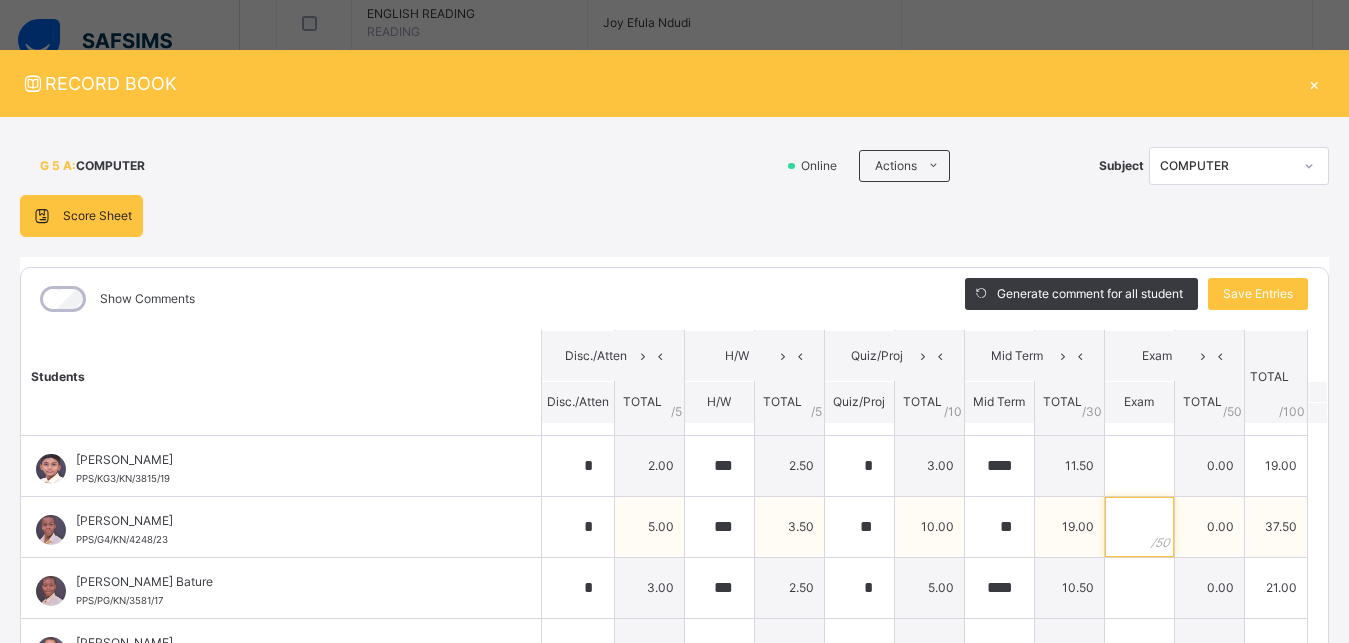 click at bounding box center (1139, 527) 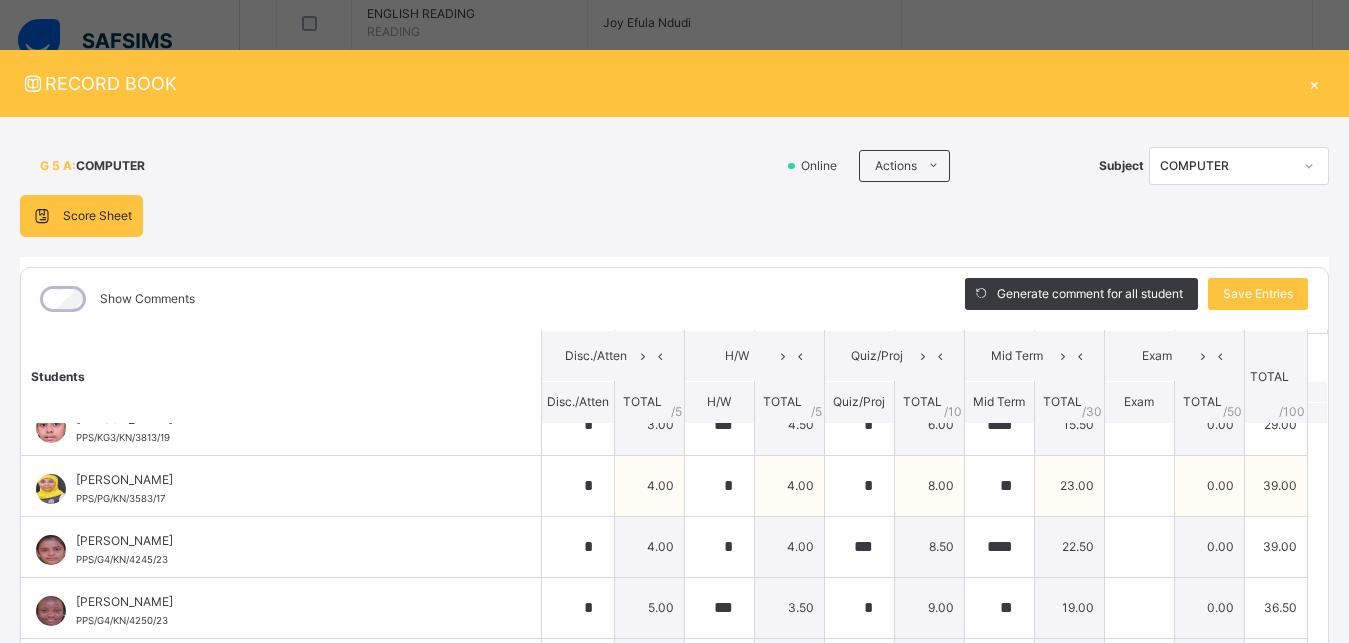 scroll, scrollTop: 0, scrollLeft: 0, axis: both 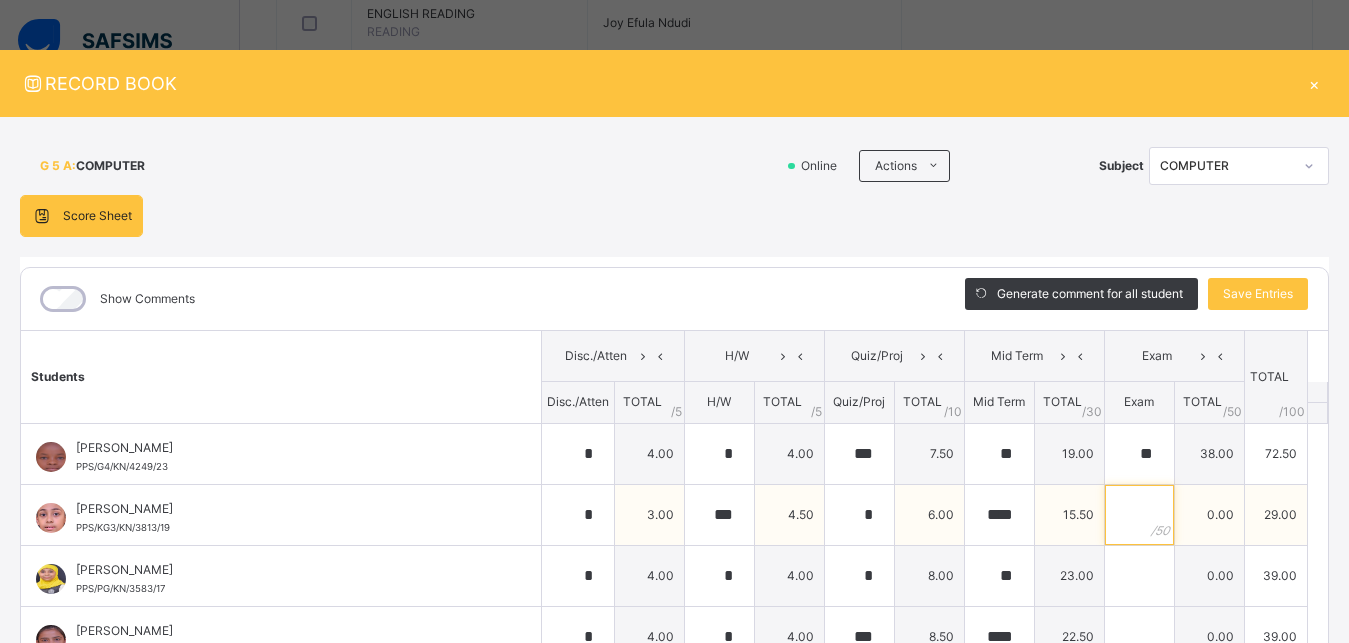 click at bounding box center (1139, 515) 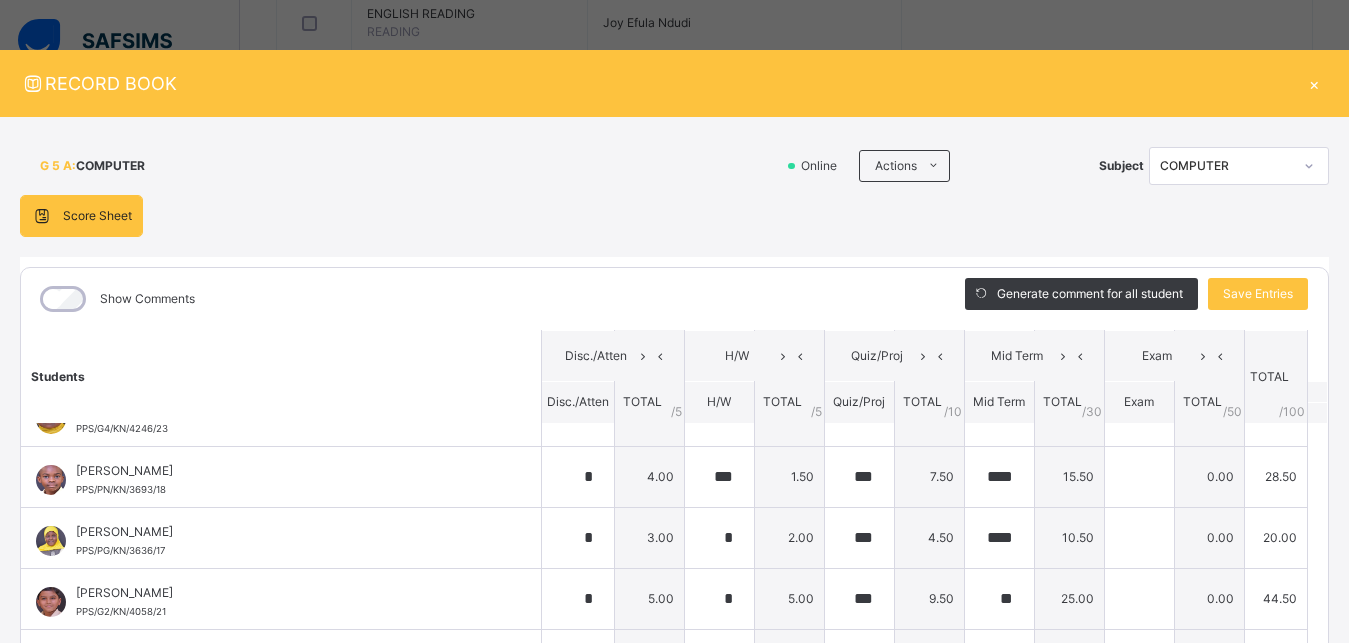 scroll, scrollTop: 540, scrollLeft: 0, axis: vertical 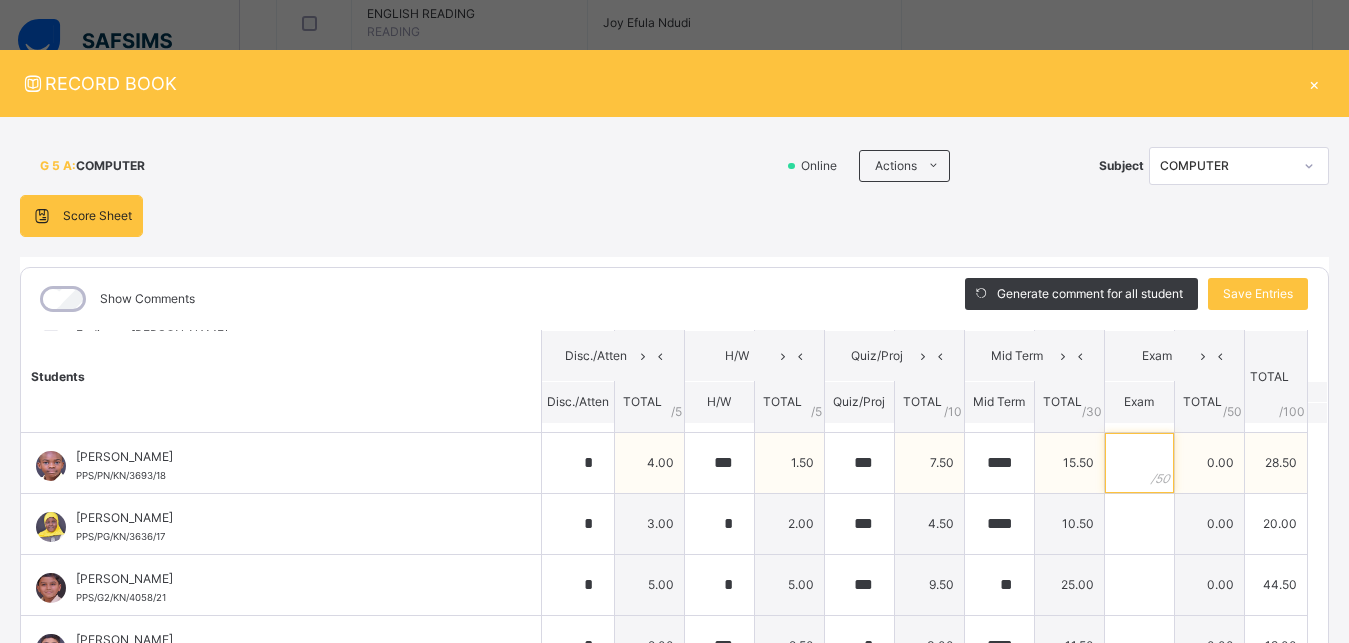 click at bounding box center (1139, 463) 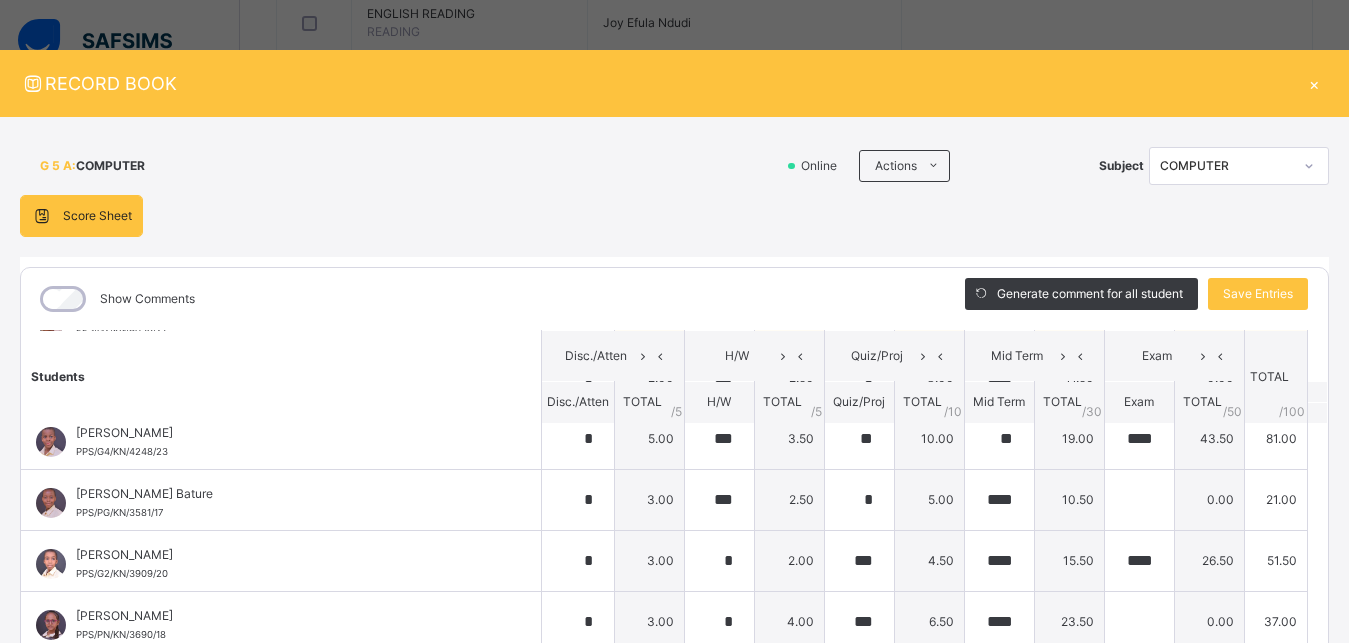 scroll, scrollTop: 814, scrollLeft: 0, axis: vertical 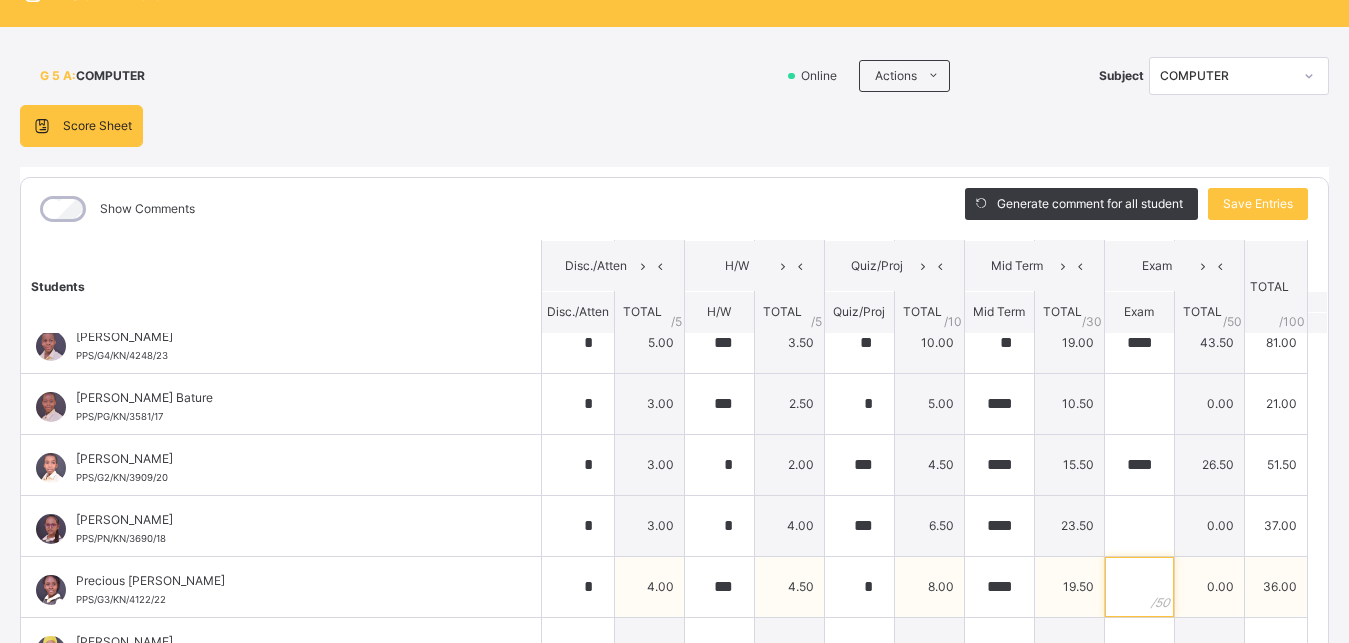click at bounding box center [1139, 587] 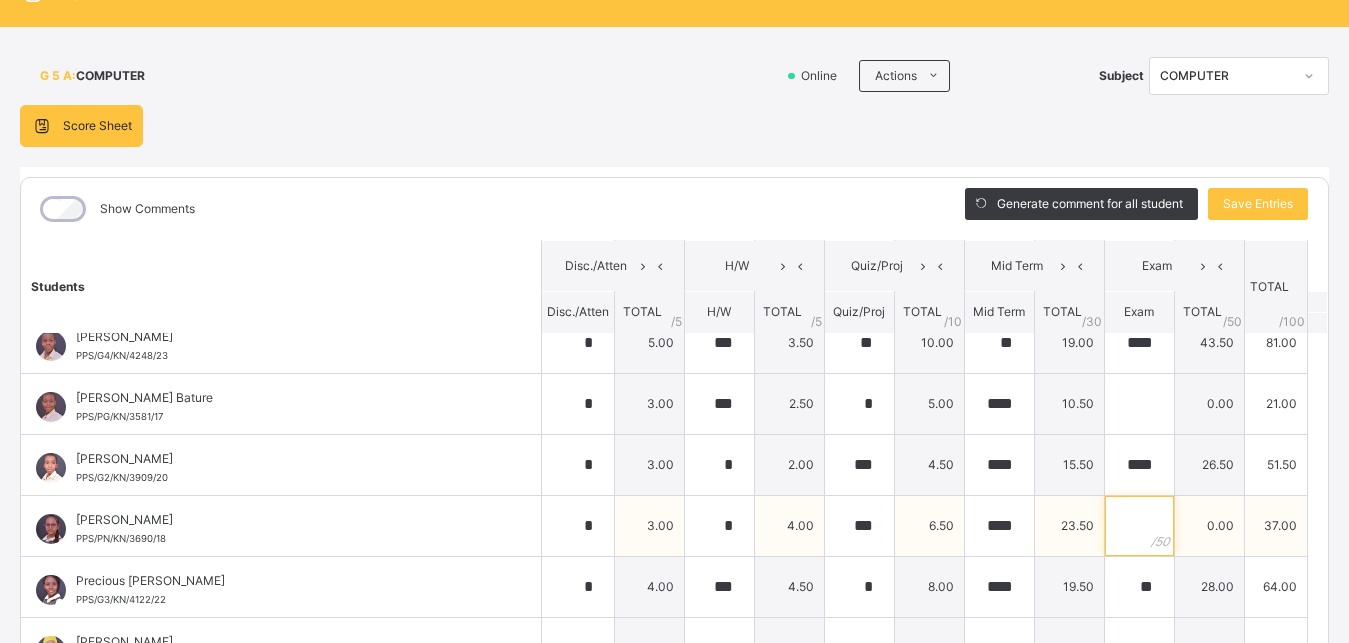 click at bounding box center (1139, 526) 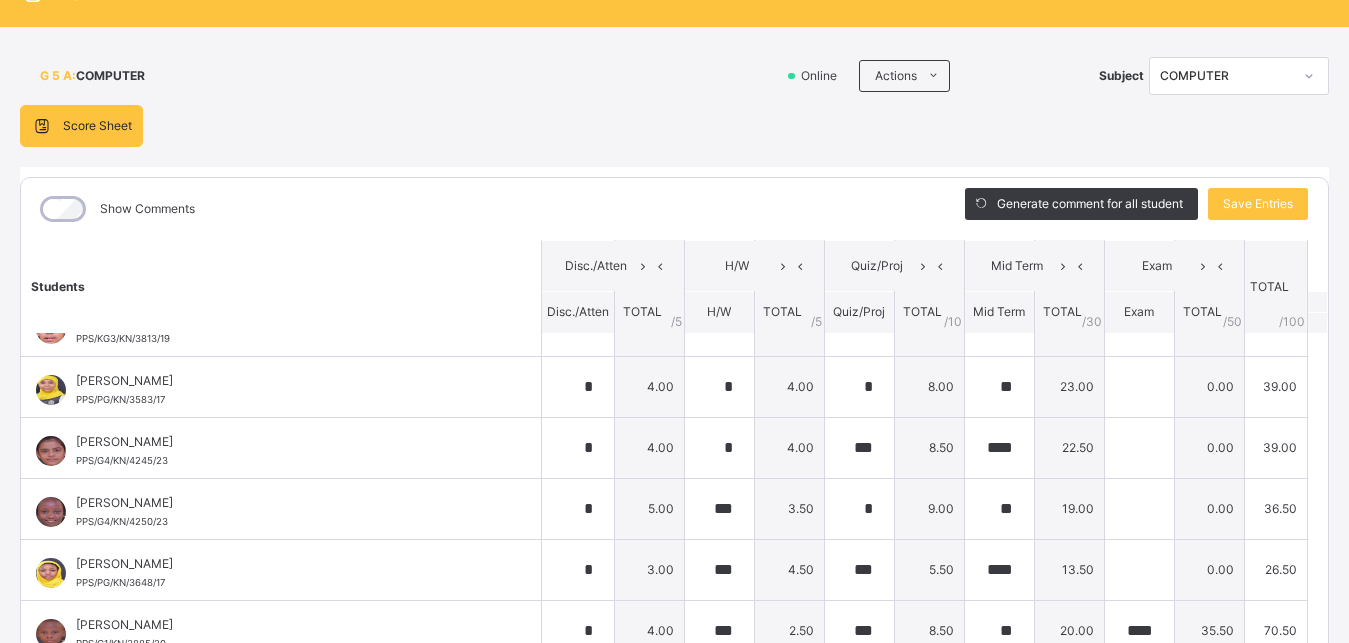 scroll, scrollTop: 94, scrollLeft: 0, axis: vertical 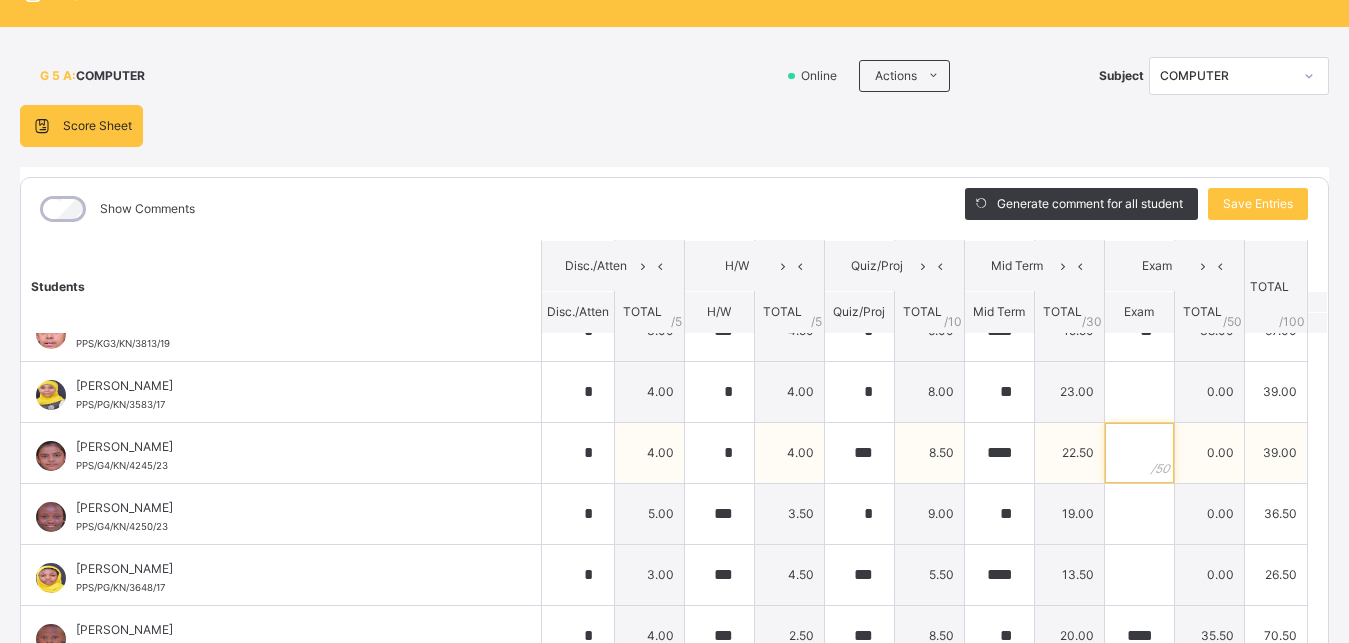 click at bounding box center (1139, 453) 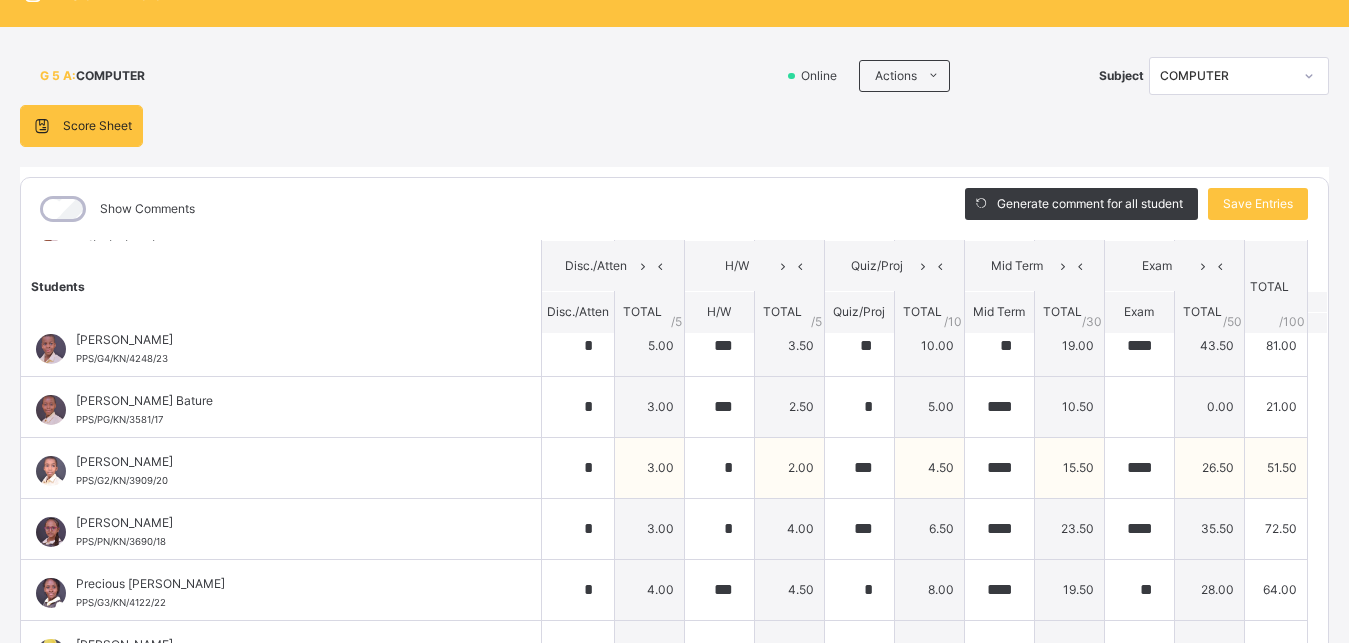 scroll, scrollTop: 814, scrollLeft: 0, axis: vertical 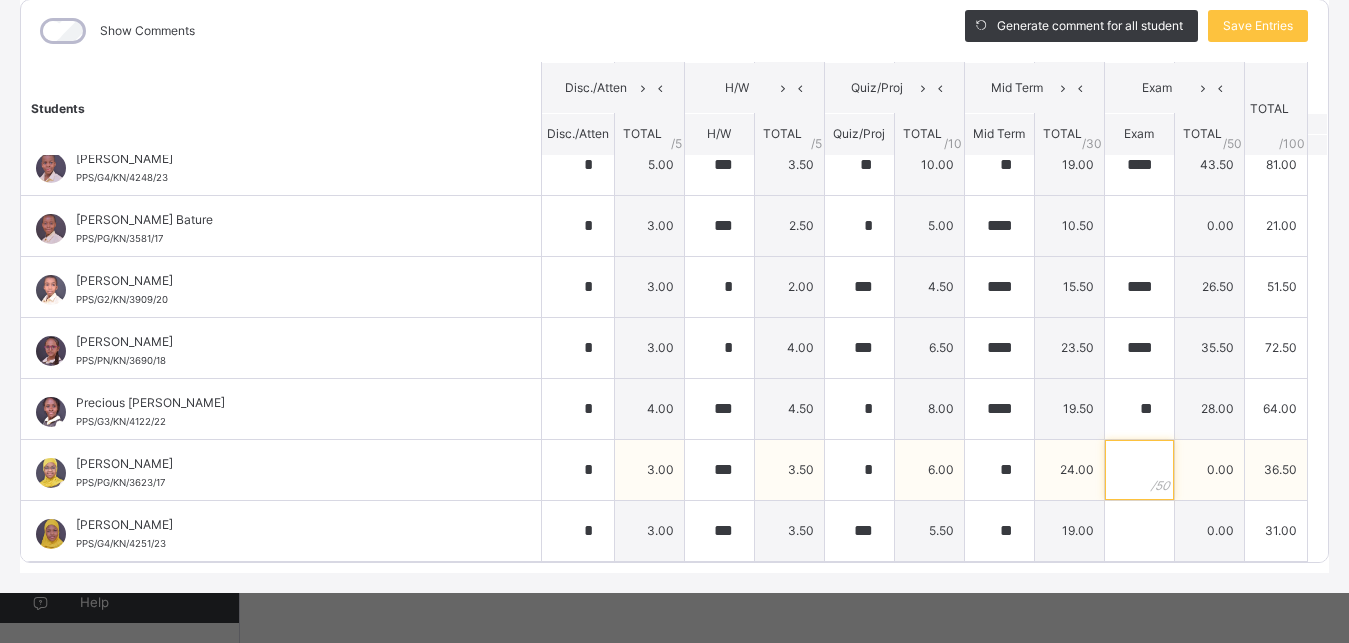 click at bounding box center [1139, 470] 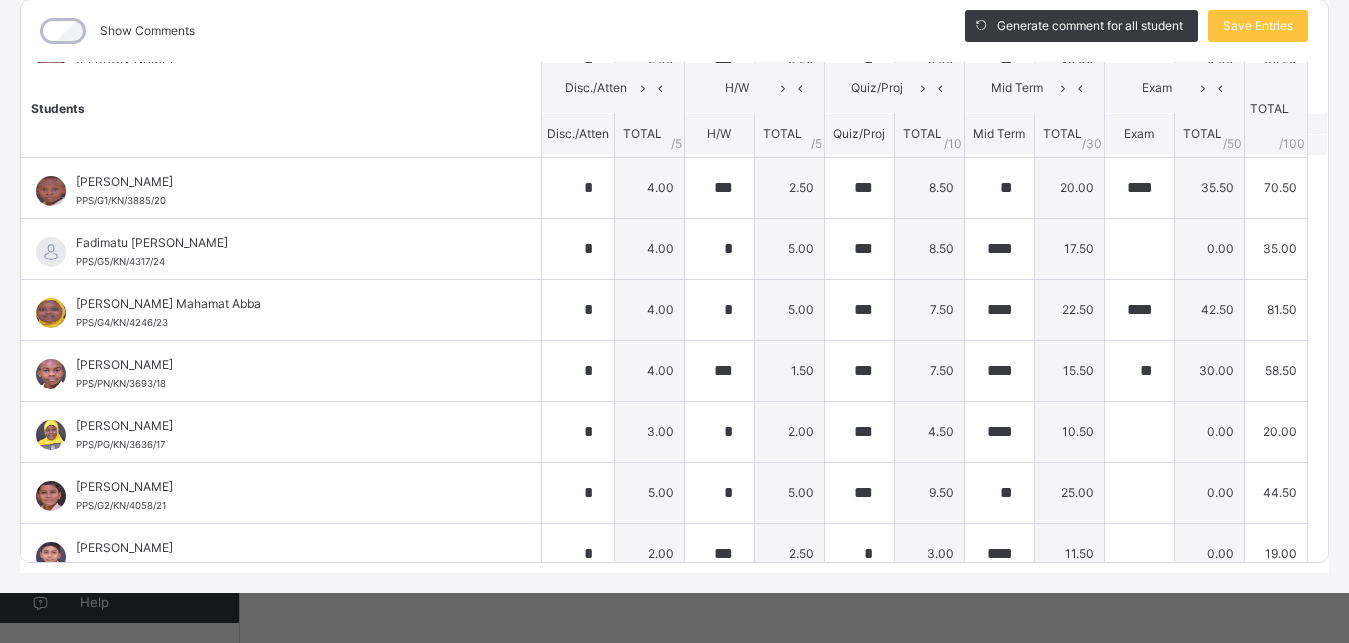 scroll, scrollTop: 184, scrollLeft: 0, axis: vertical 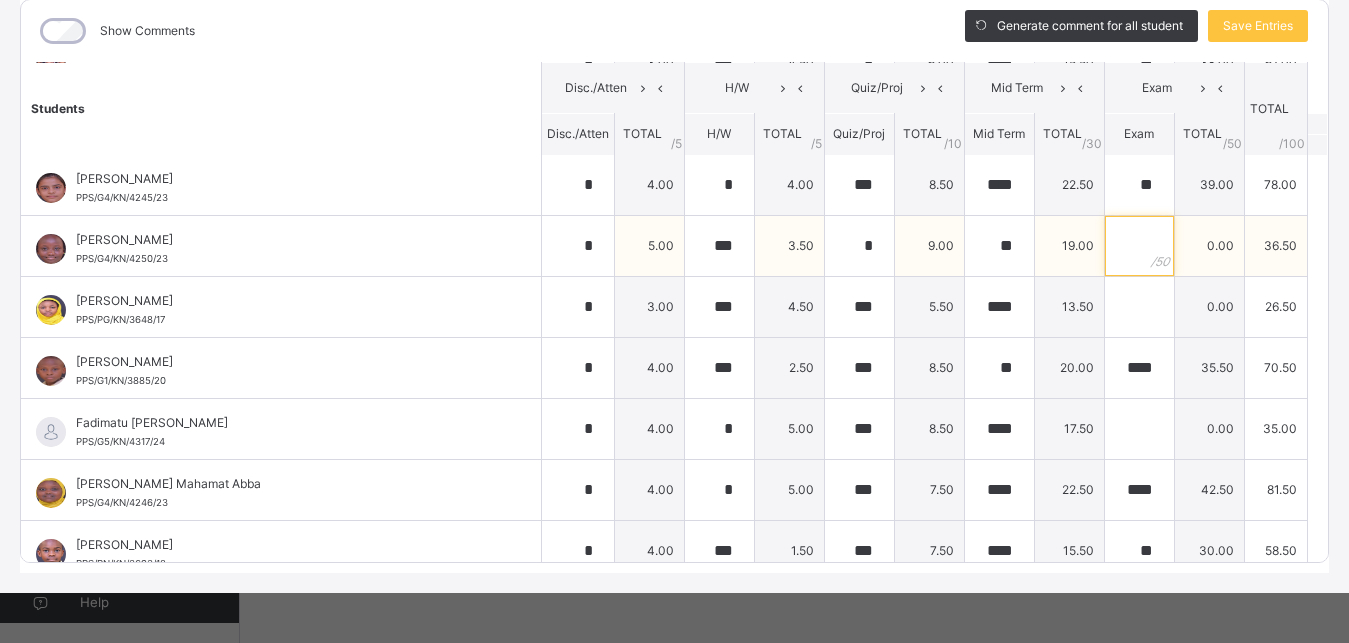 click at bounding box center (1139, 246) 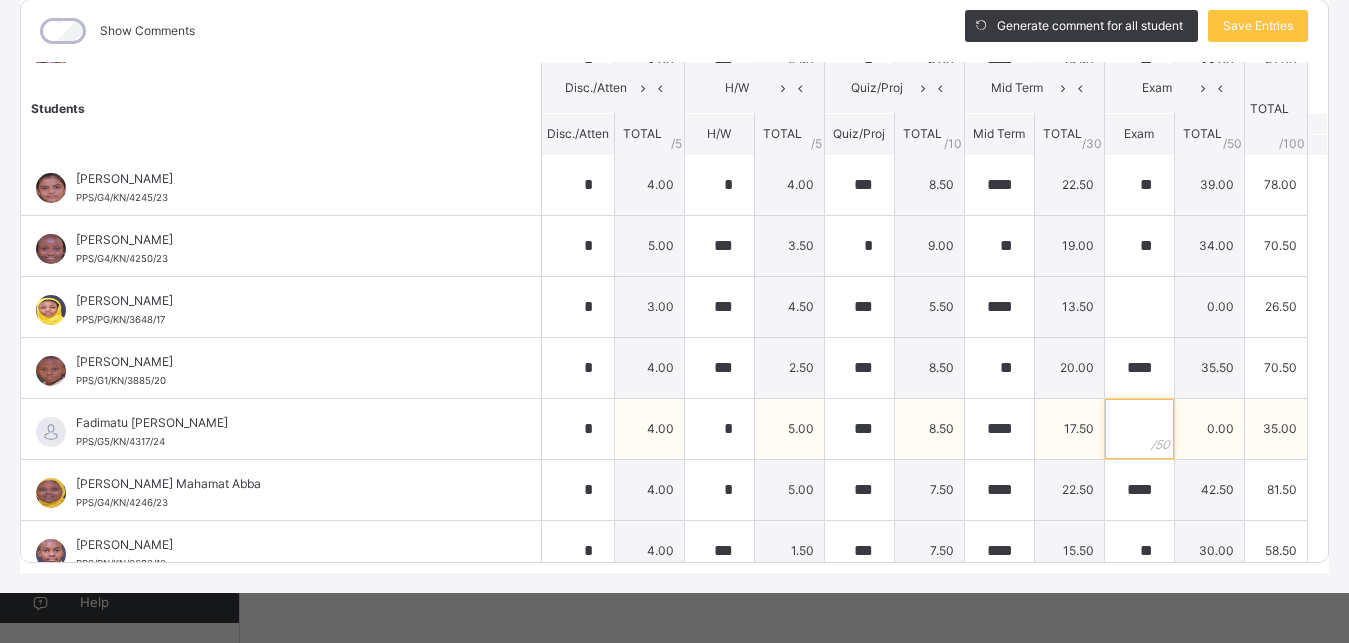 click at bounding box center [1139, 429] 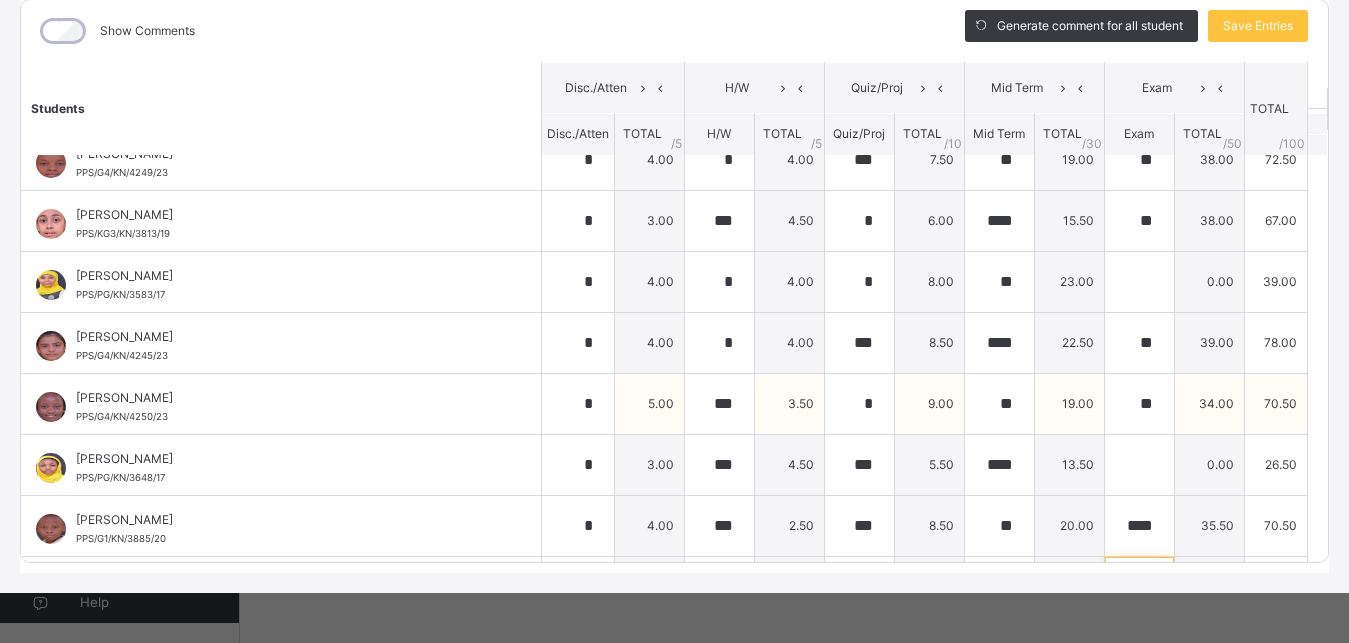 scroll, scrollTop: 0, scrollLeft: 0, axis: both 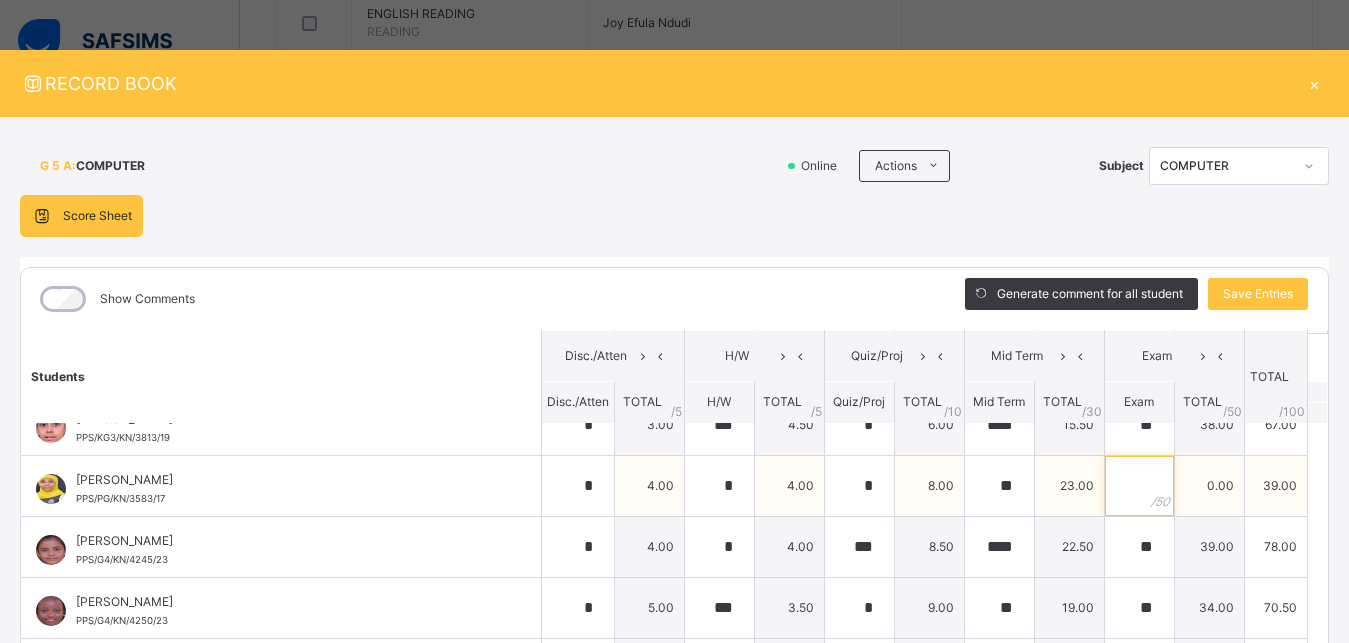 click at bounding box center [1139, 486] 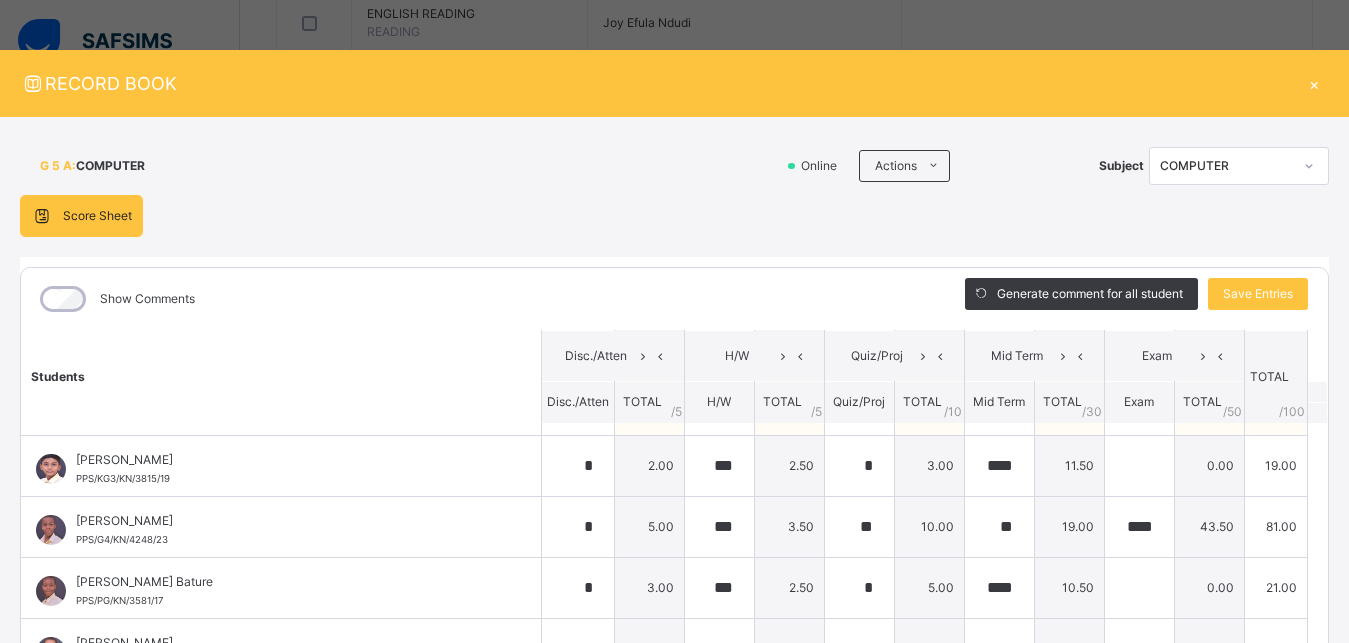 scroll, scrollTop: 810, scrollLeft: 0, axis: vertical 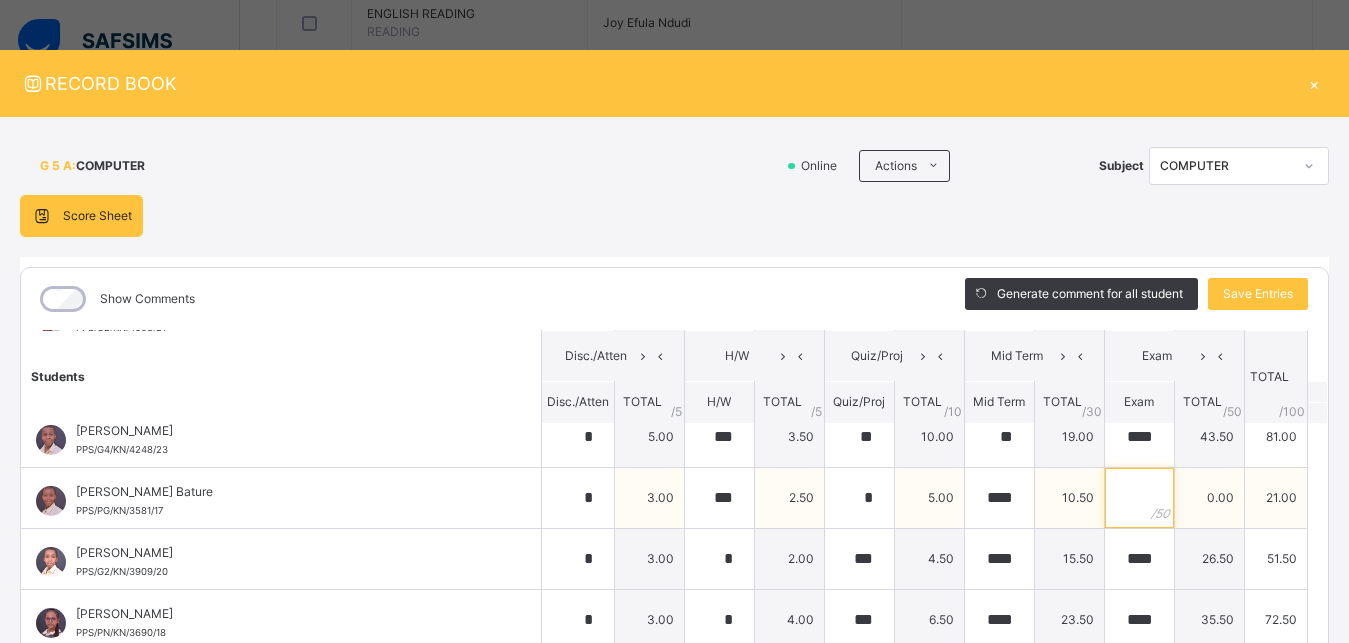 click at bounding box center (1139, 498) 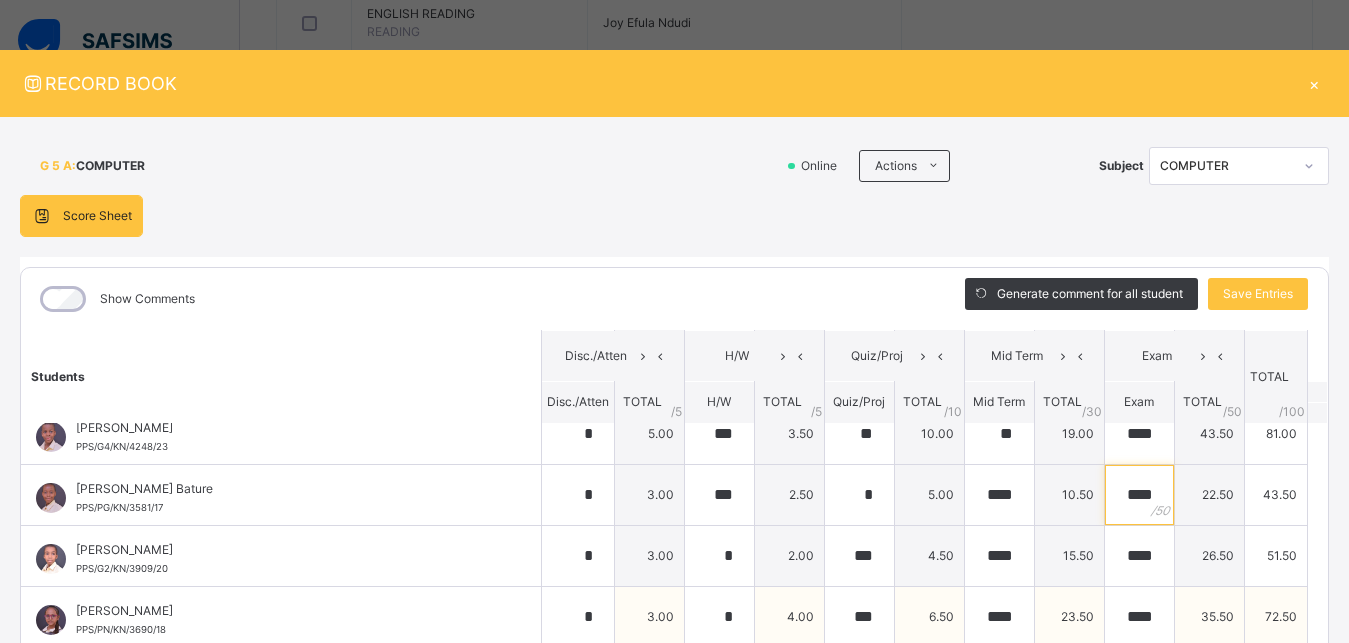 scroll, scrollTop: 814, scrollLeft: 0, axis: vertical 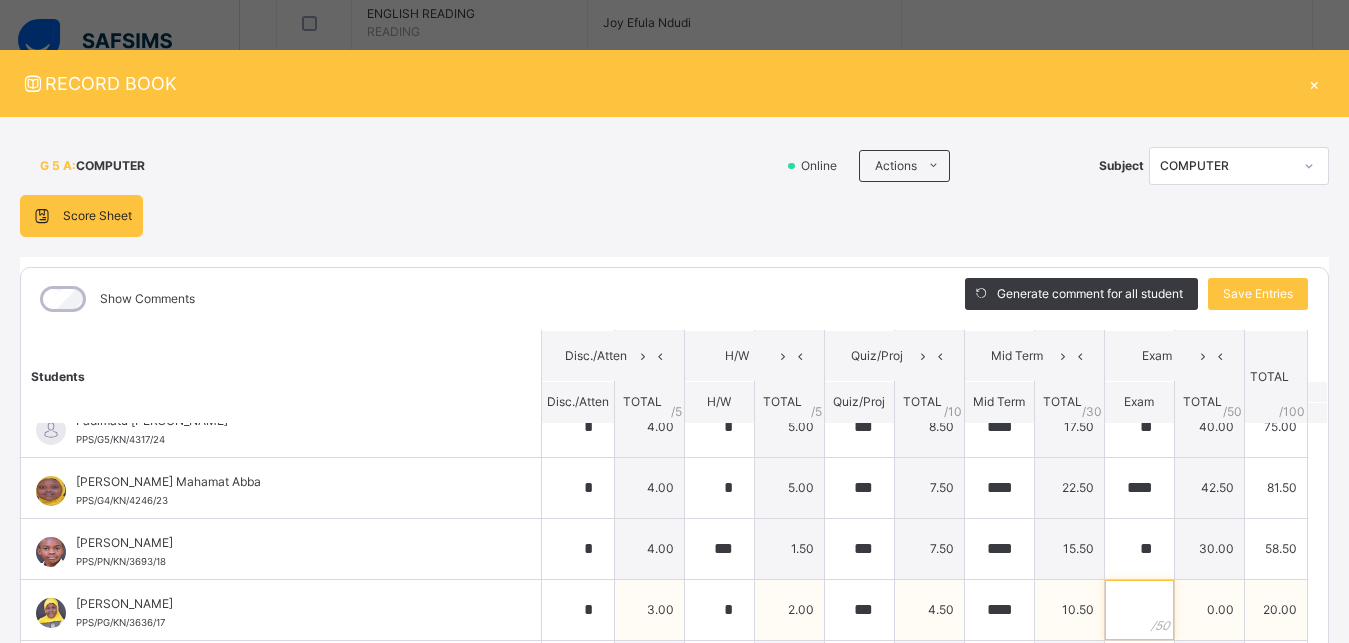 click at bounding box center [1139, 610] 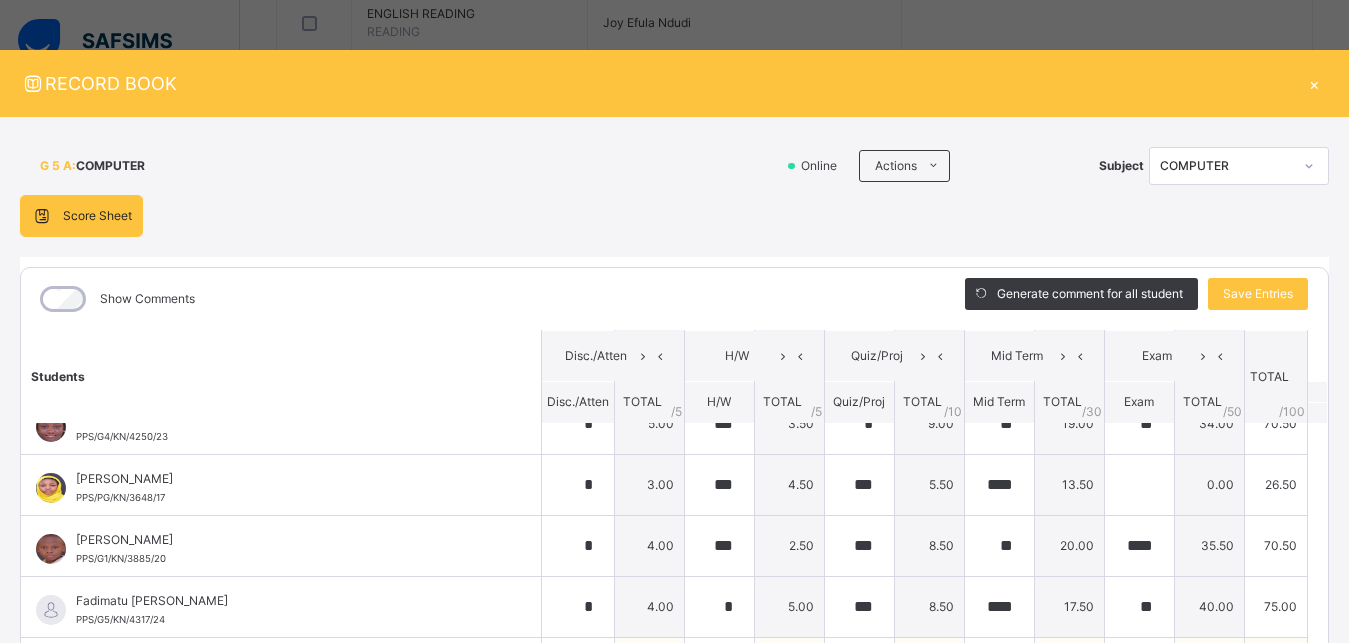 scroll, scrollTop: 184, scrollLeft: 0, axis: vertical 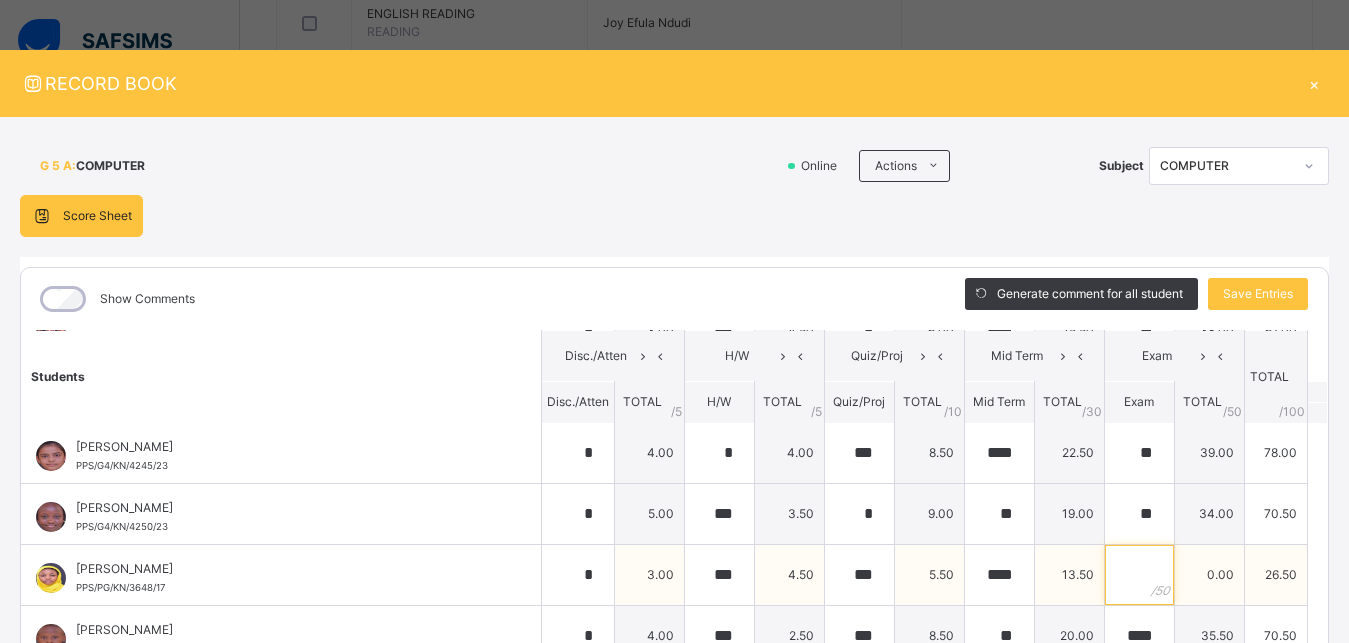 click at bounding box center [1139, 575] 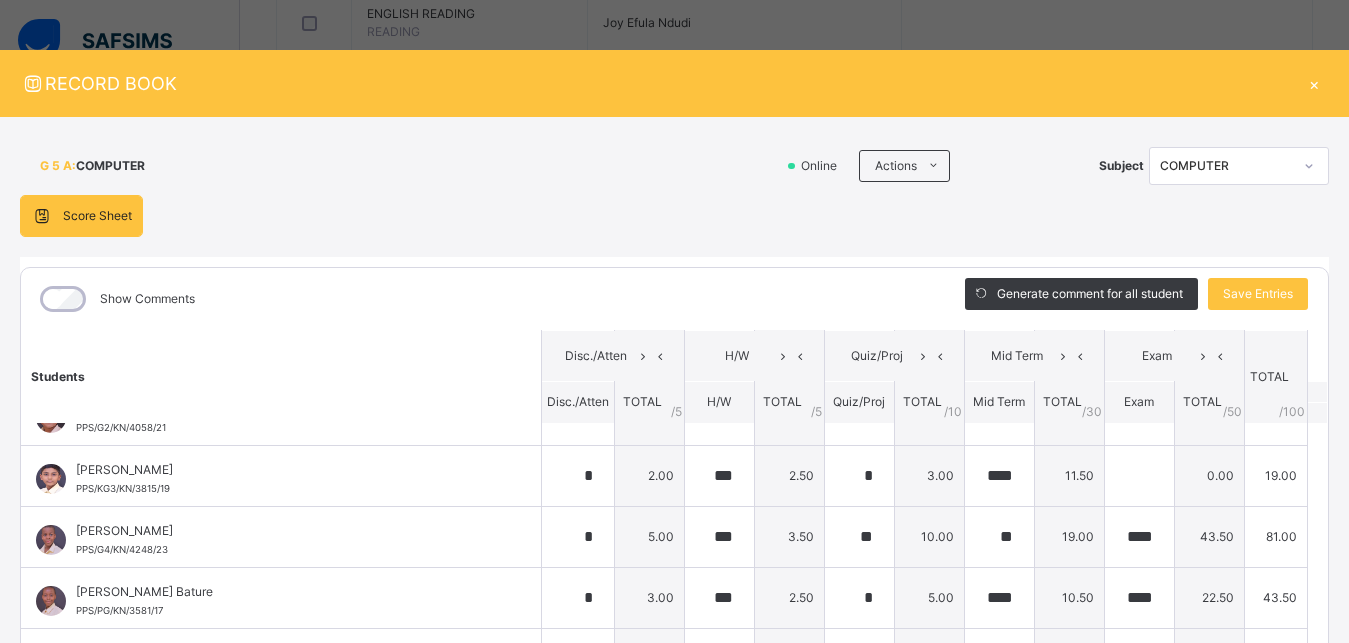 scroll, scrollTop: 724, scrollLeft: 0, axis: vertical 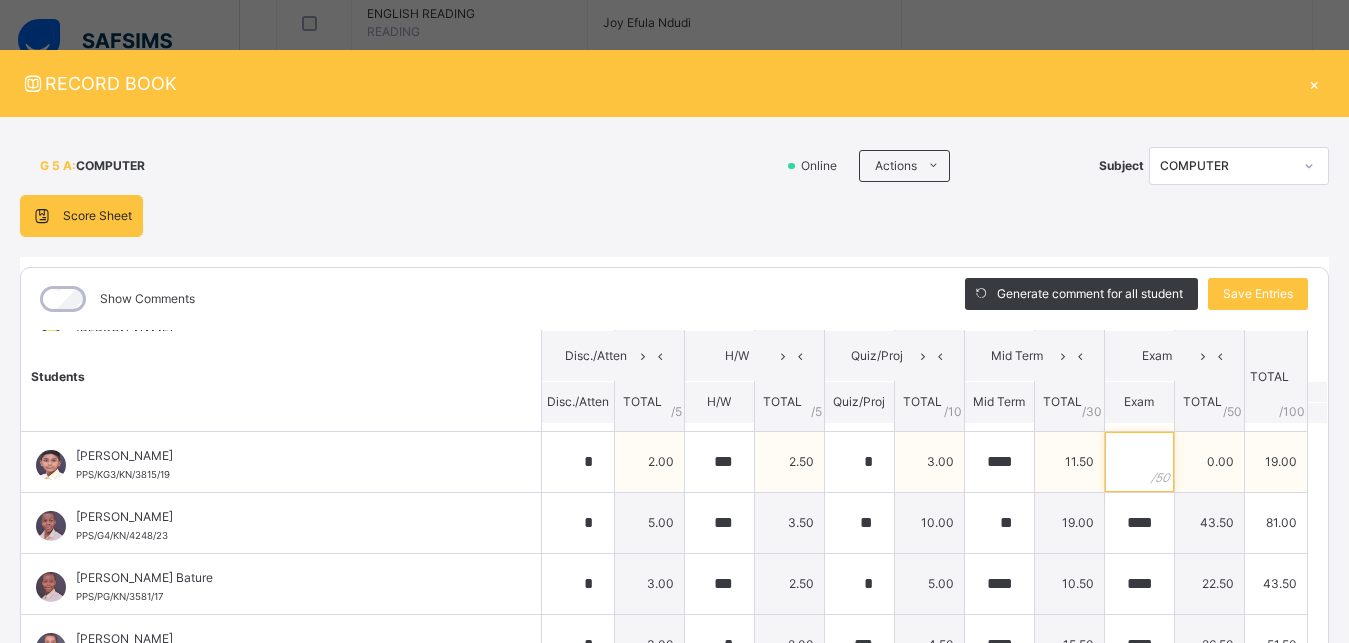 click at bounding box center [1139, 462] 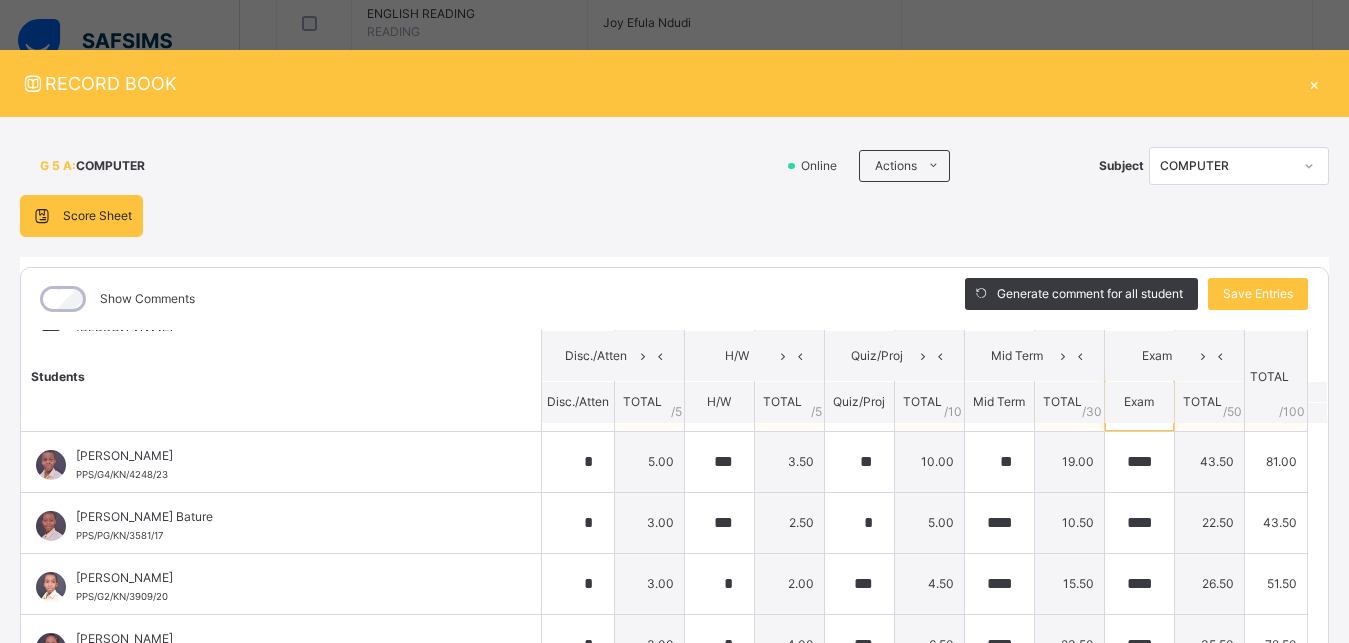scroll, scrollTop: 814, scrollLeft: 0, axis: vertical 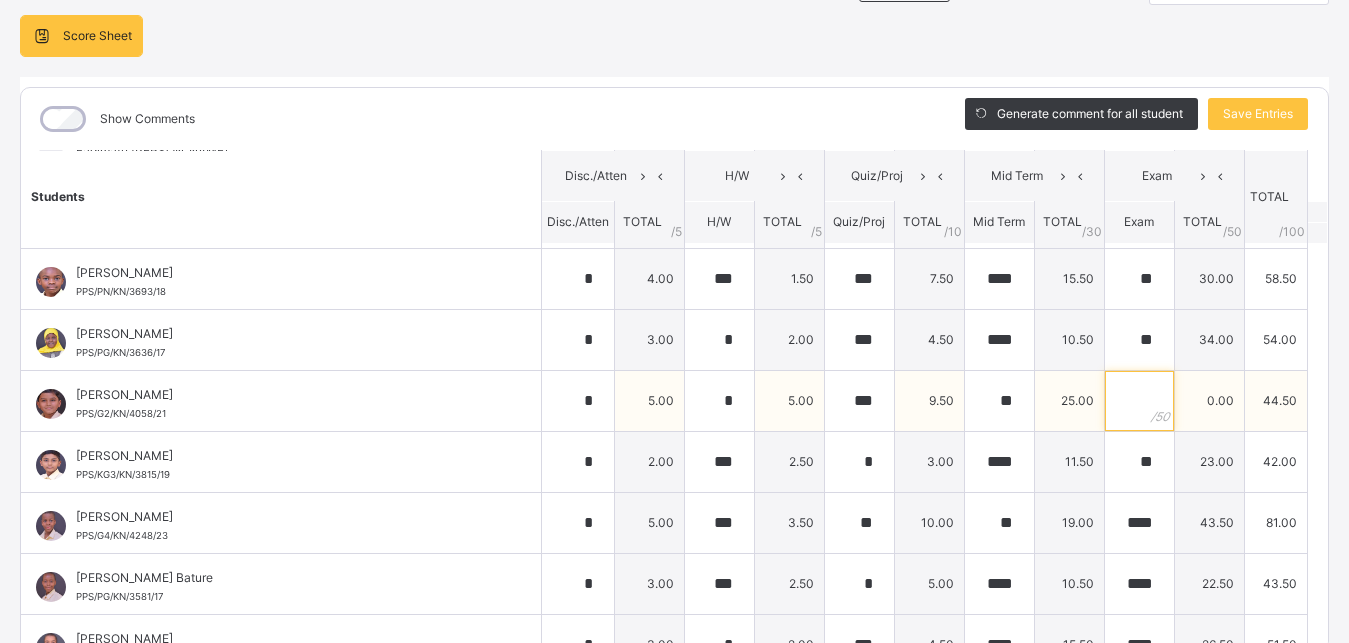 click at bounding box center (1139, 401) 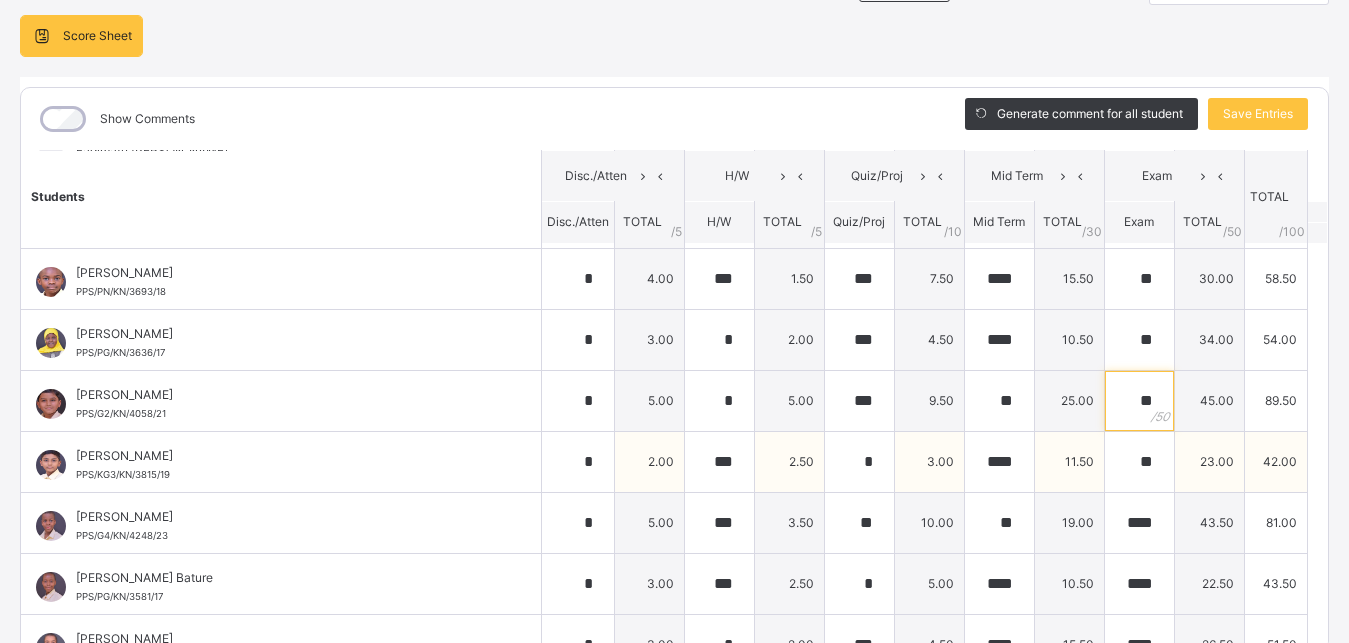 scroll, scrollTop: 634, scrollLeft: 0, axis: vertical 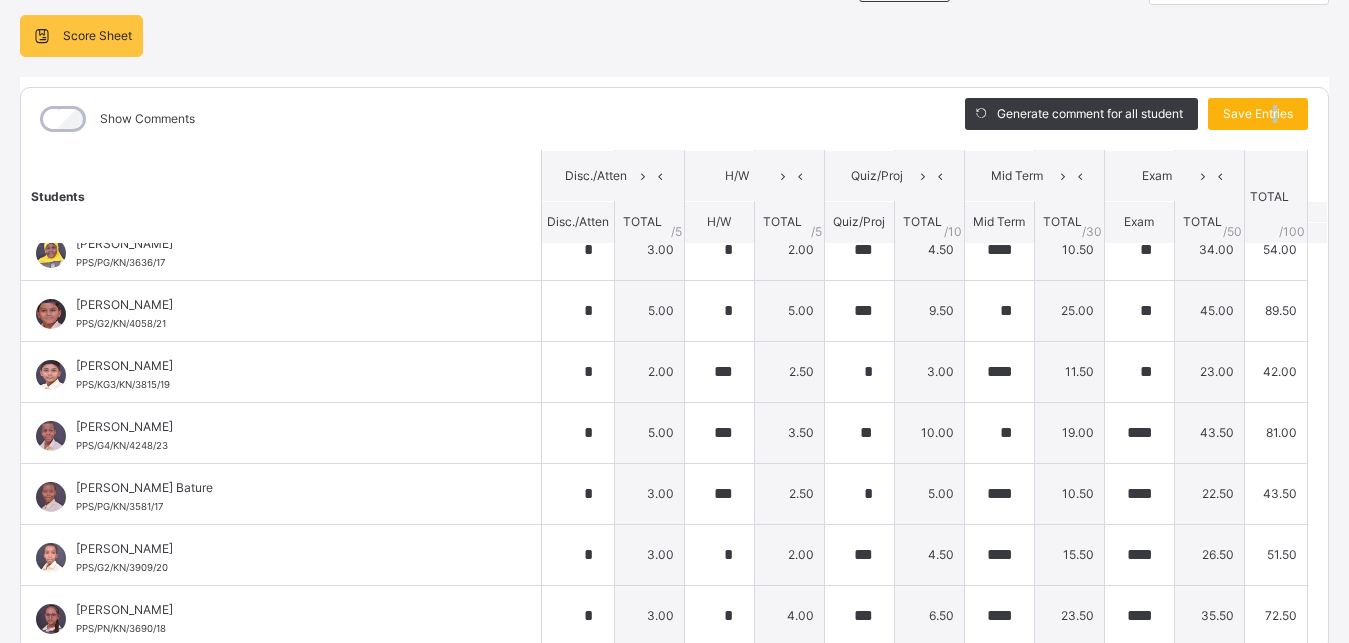 drag, startPoint x: 1258, startPoint y: 115, endPoint x: 1239, endPoint y: 129, distance: 23.600847 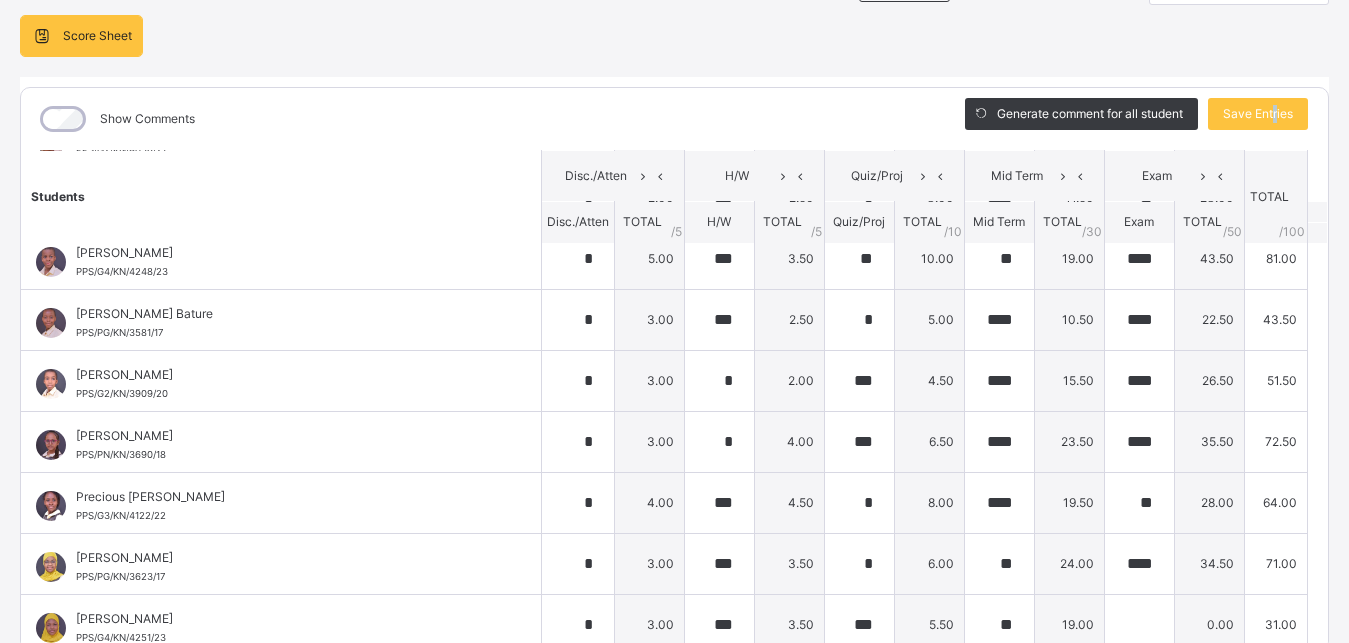 scroll, scrollTop: 814, scrollLeft: 0, axis: vertical 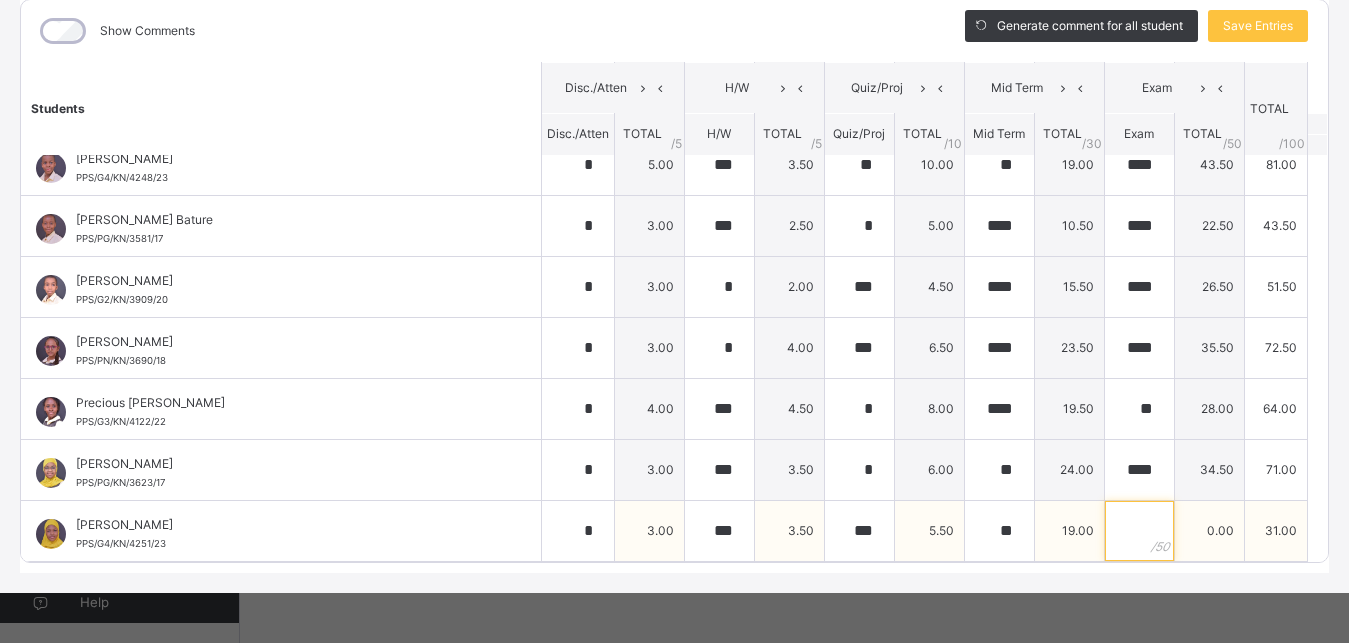 click at bounding box center [1139, 531] 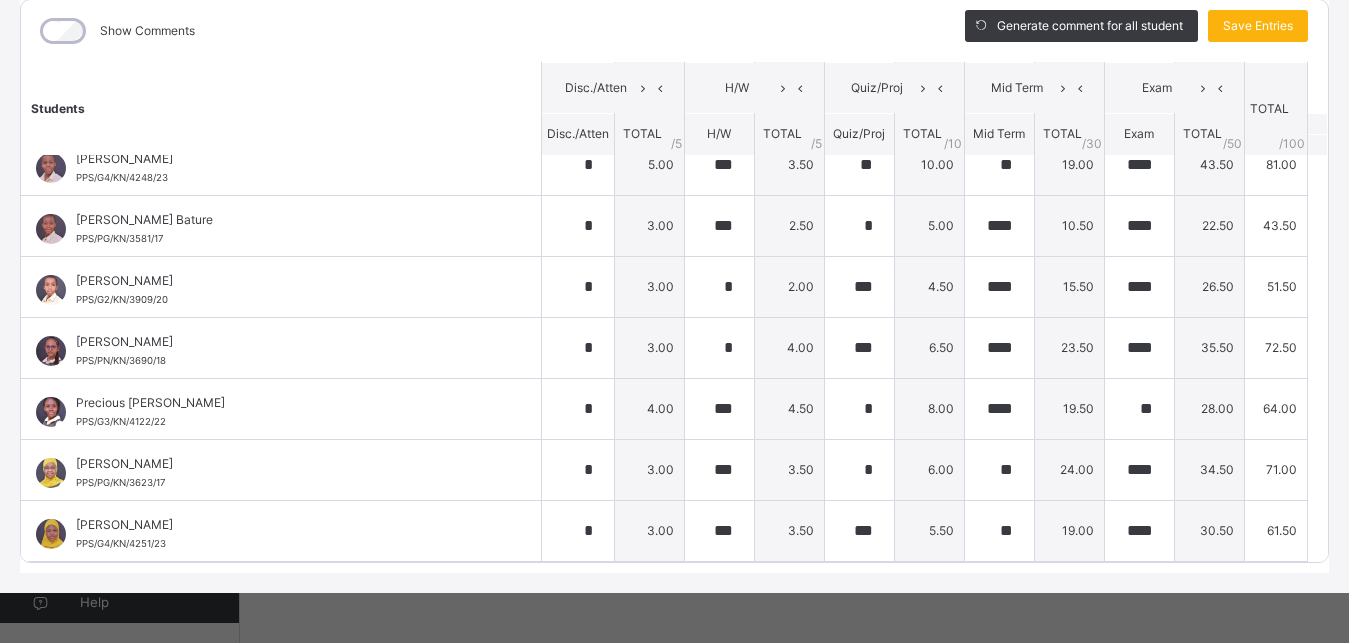click on "Save Entries" at bounding box center (1258, 26) 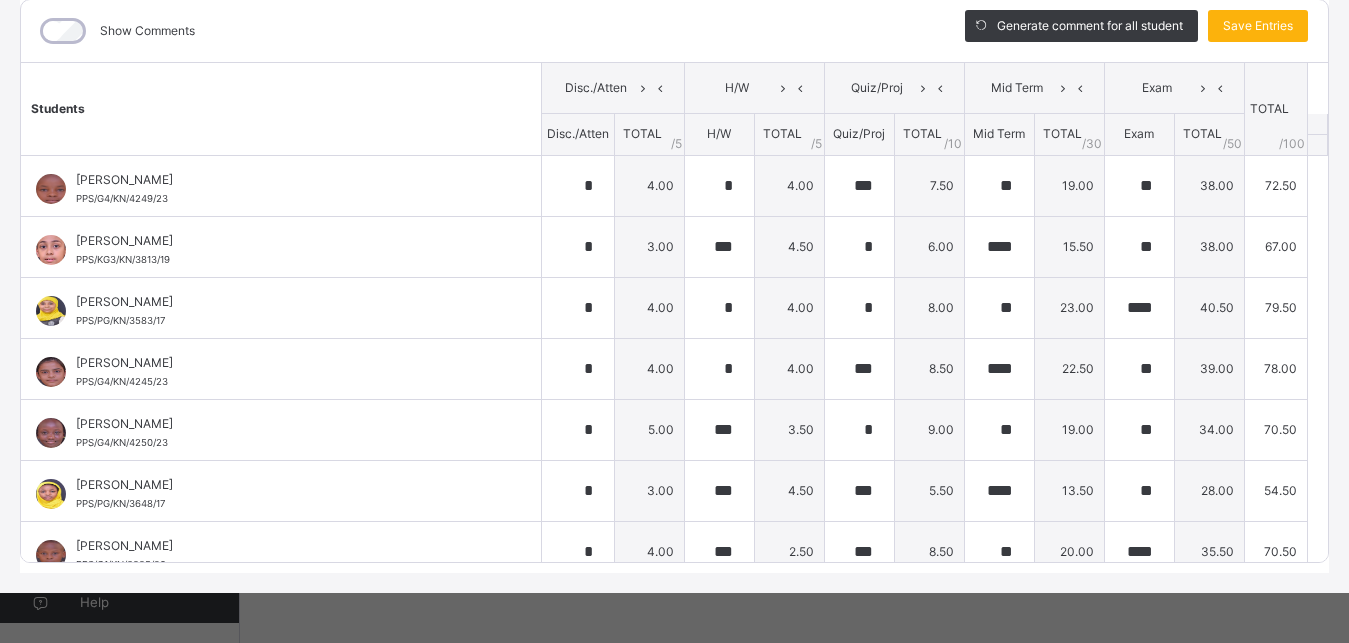 click on "Save Entries" at bounding box center (1258, 26) 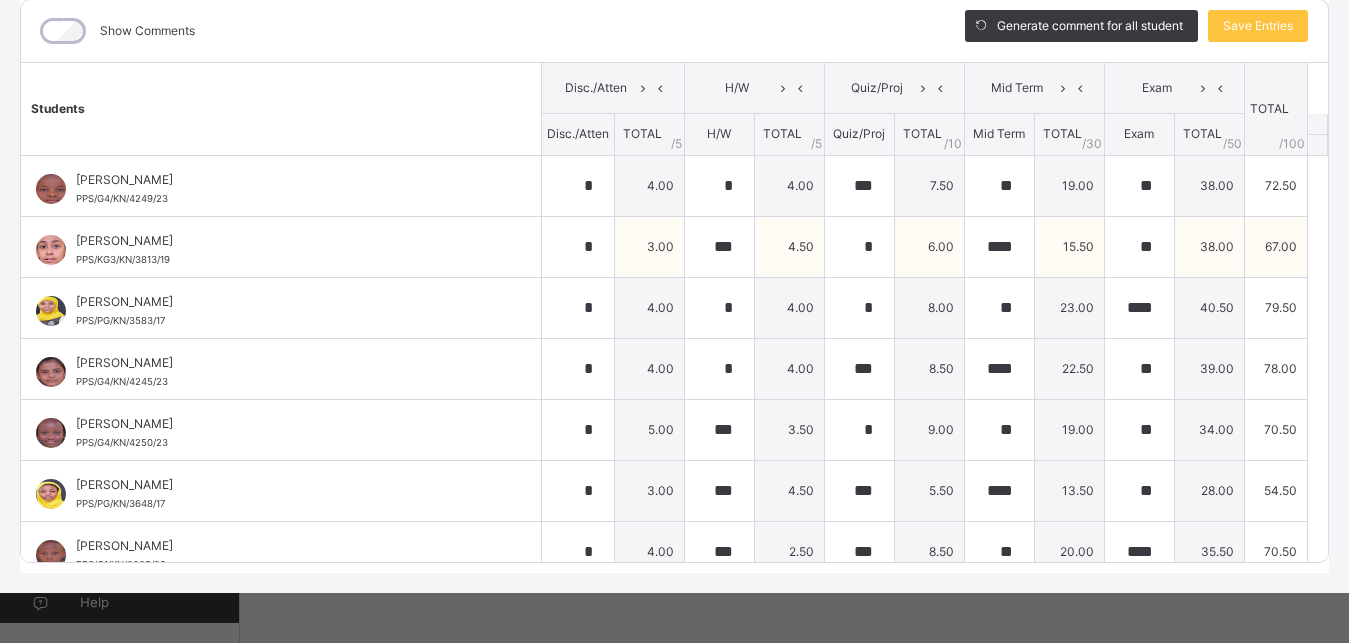 scroll, scrollTop: 0, scrollLeft: 0, axis: both 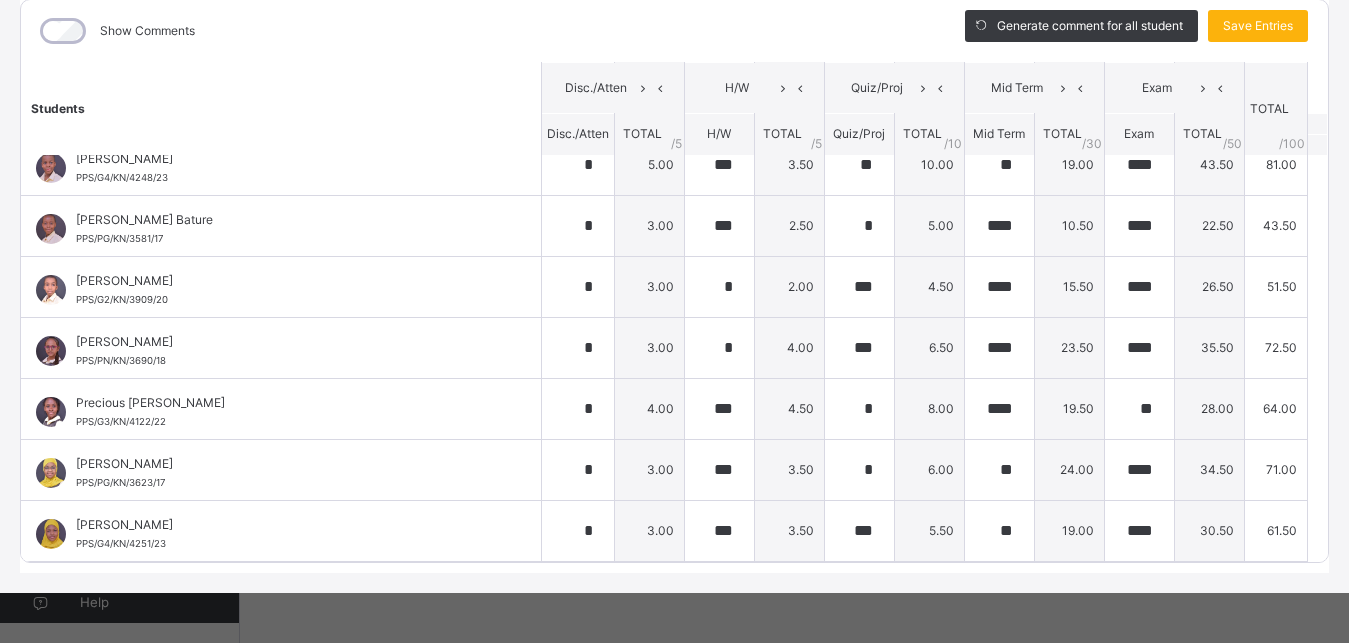 click on "Save Entries" at bounding box center (1258, 26) 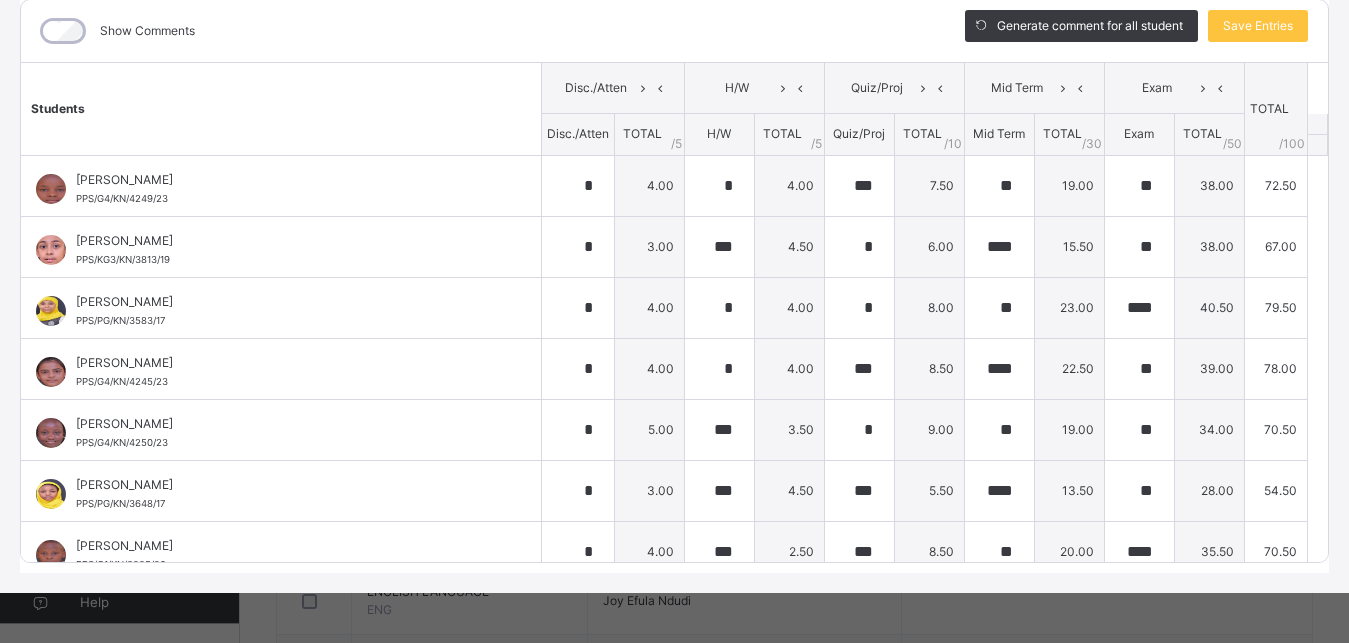 scroll, scrollTop: 0, scrollLeft: 0, axis: both 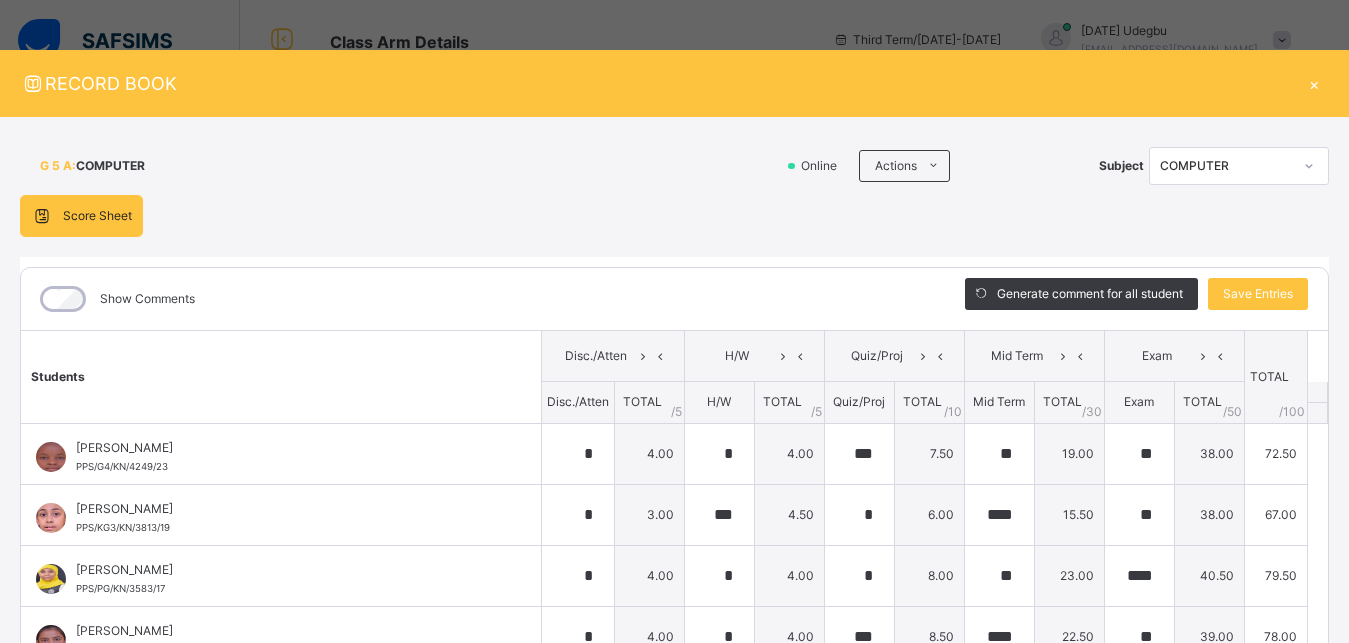 click on "×" at bounding box center (1314, 83) 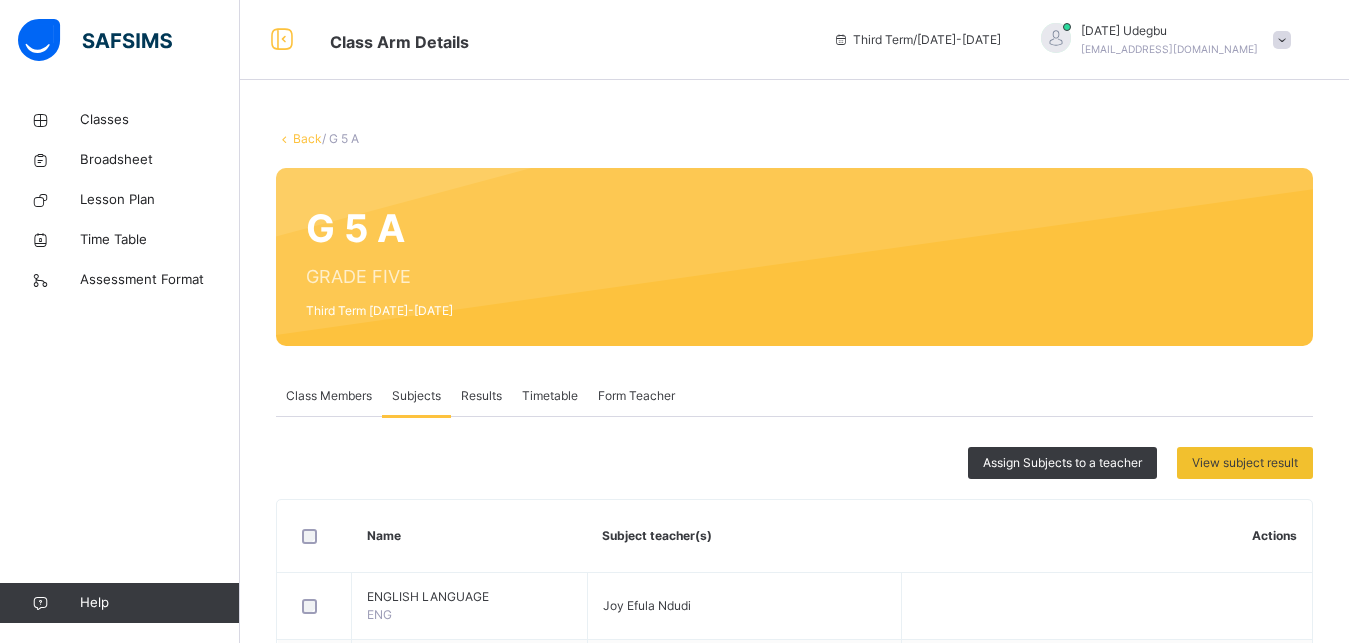 click on "Back" at bounding box center [307, 138] 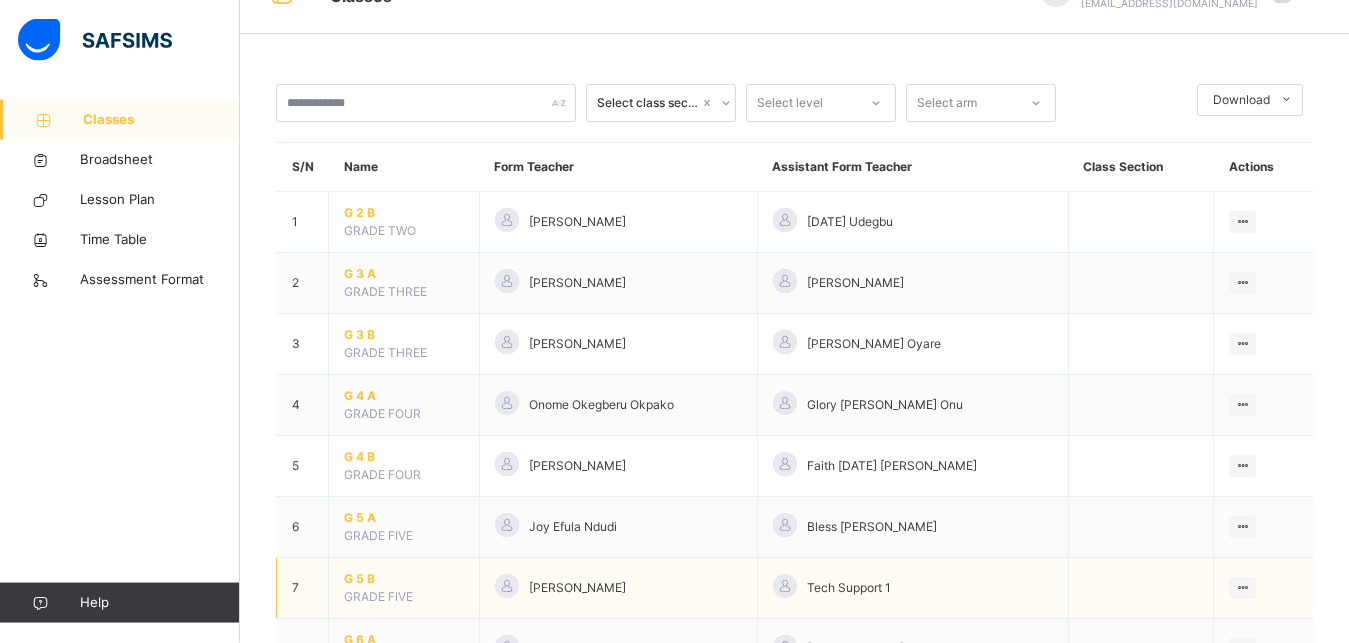 scroll, scrollTop: 102, scrollLeft: 0, axis: vertical 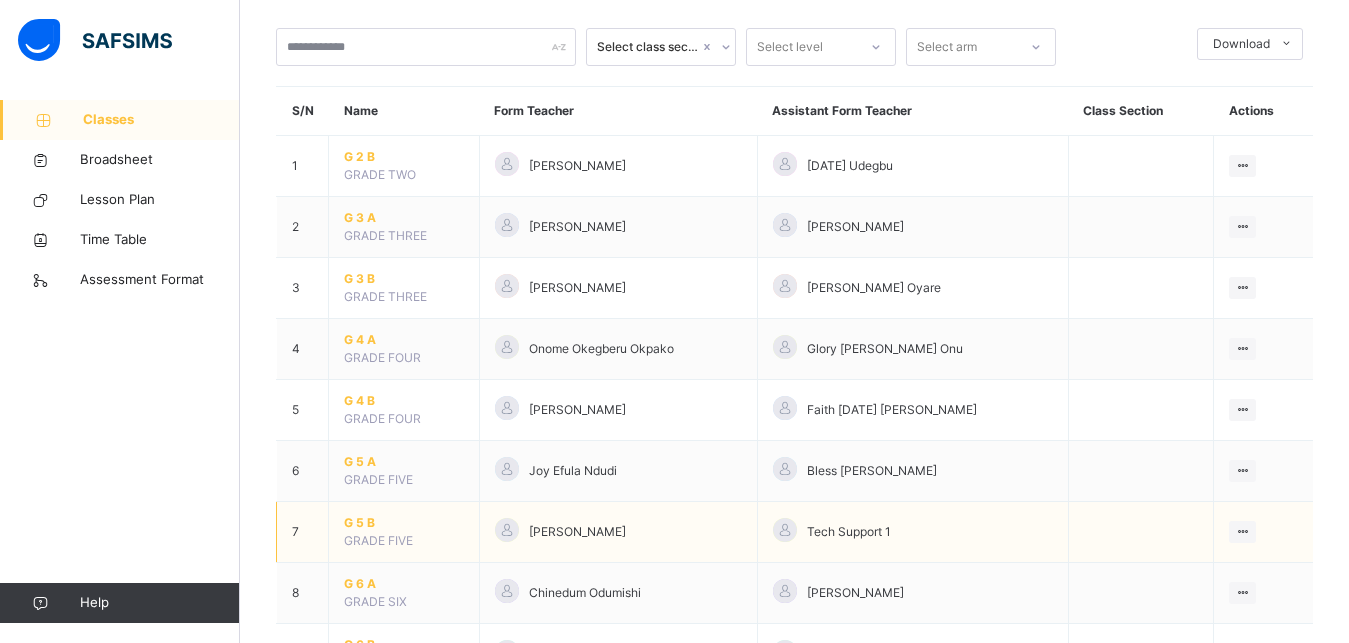 click on "G 5   B" at bounding box center [404, 523] 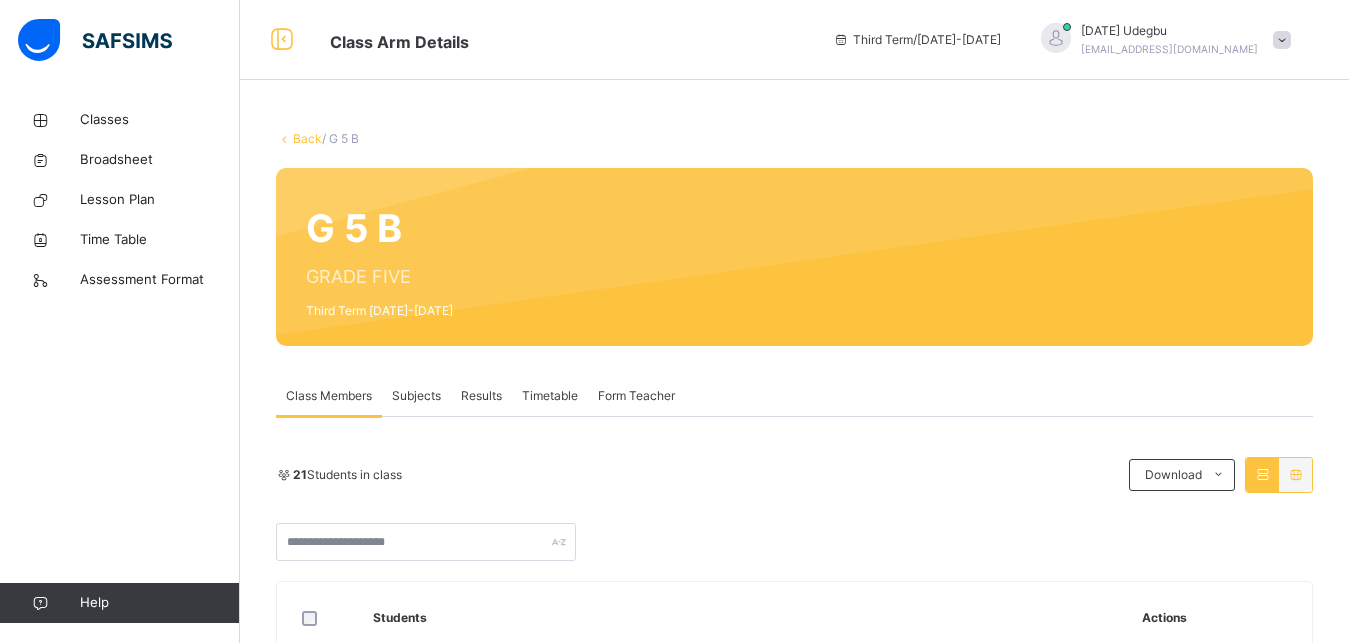 click on "Subjects" at bounding box center (416, 396) 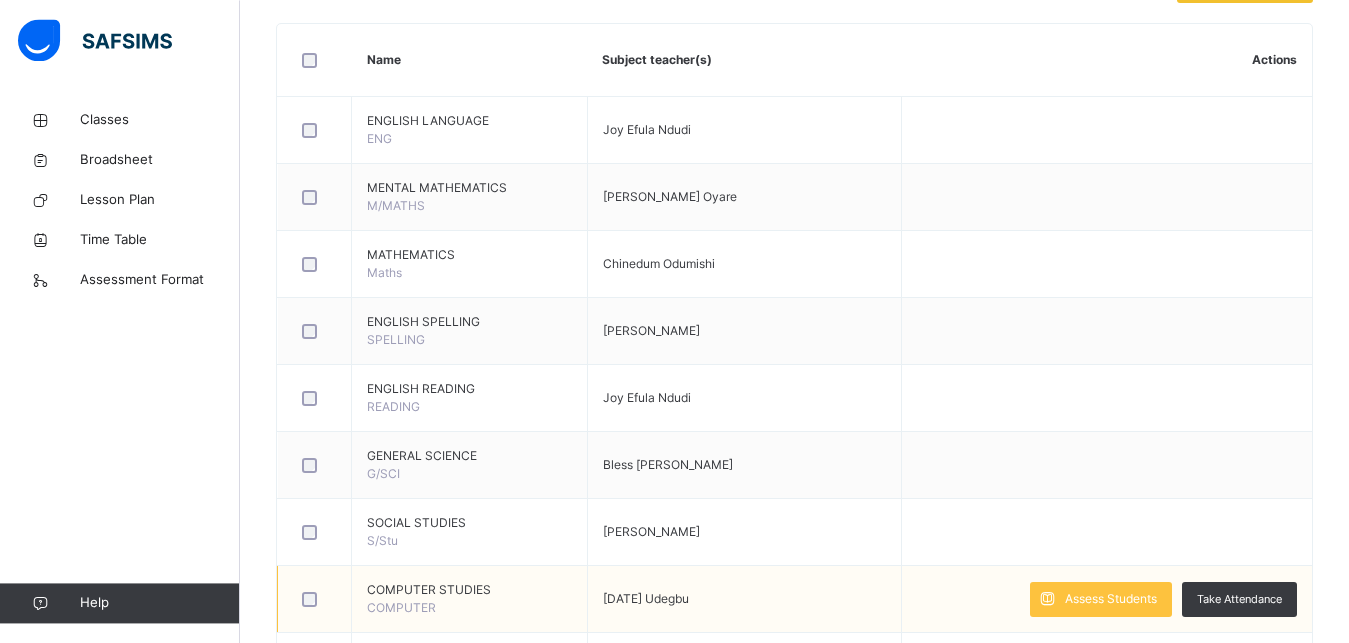 scroll, scrollTop: 510, scrollLeft: 0, axis: vertical 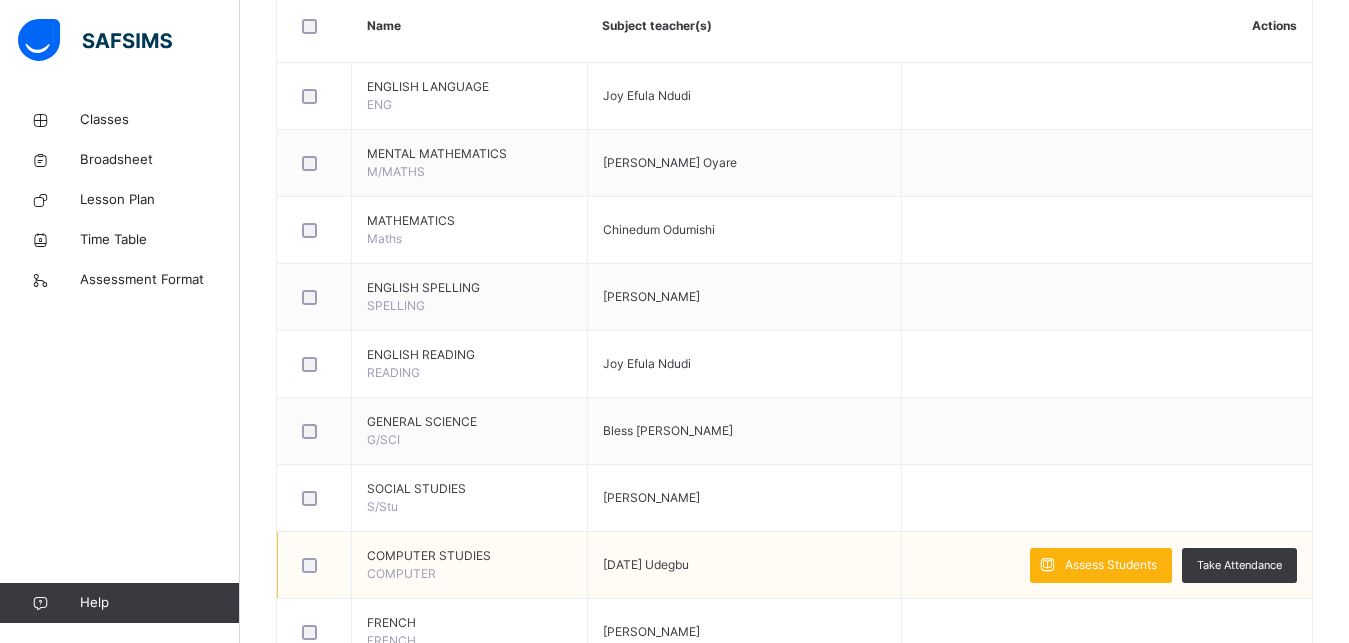 click on "Assess Students" at bounding box center (1111, 565) 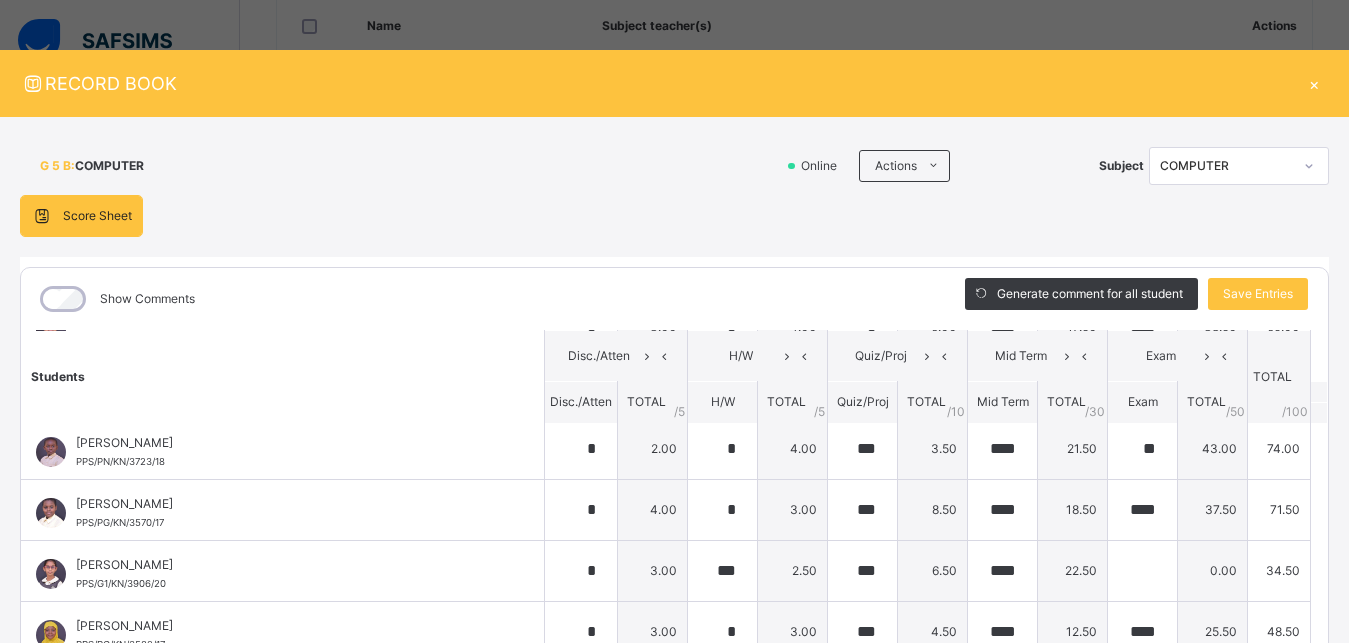 scroll, scrollTop: 875, scrollLeft: 0, axis: vertical 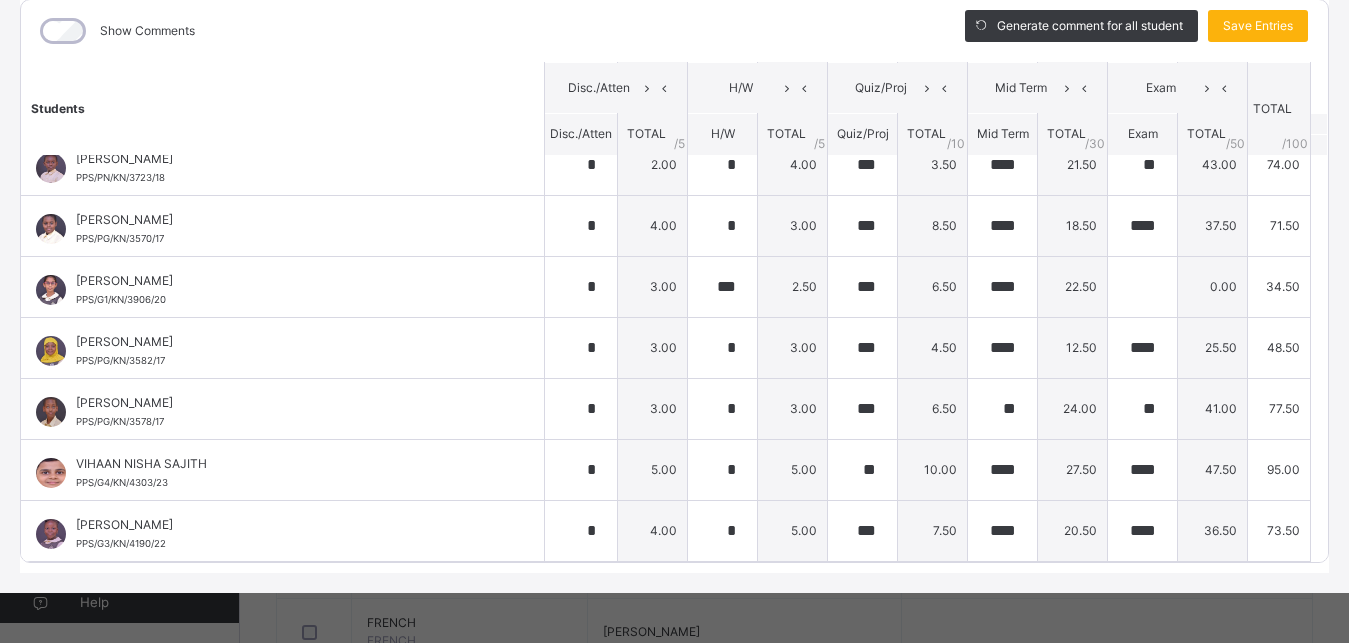 click on "Save Entries" at bounding box center (1258, 26) 